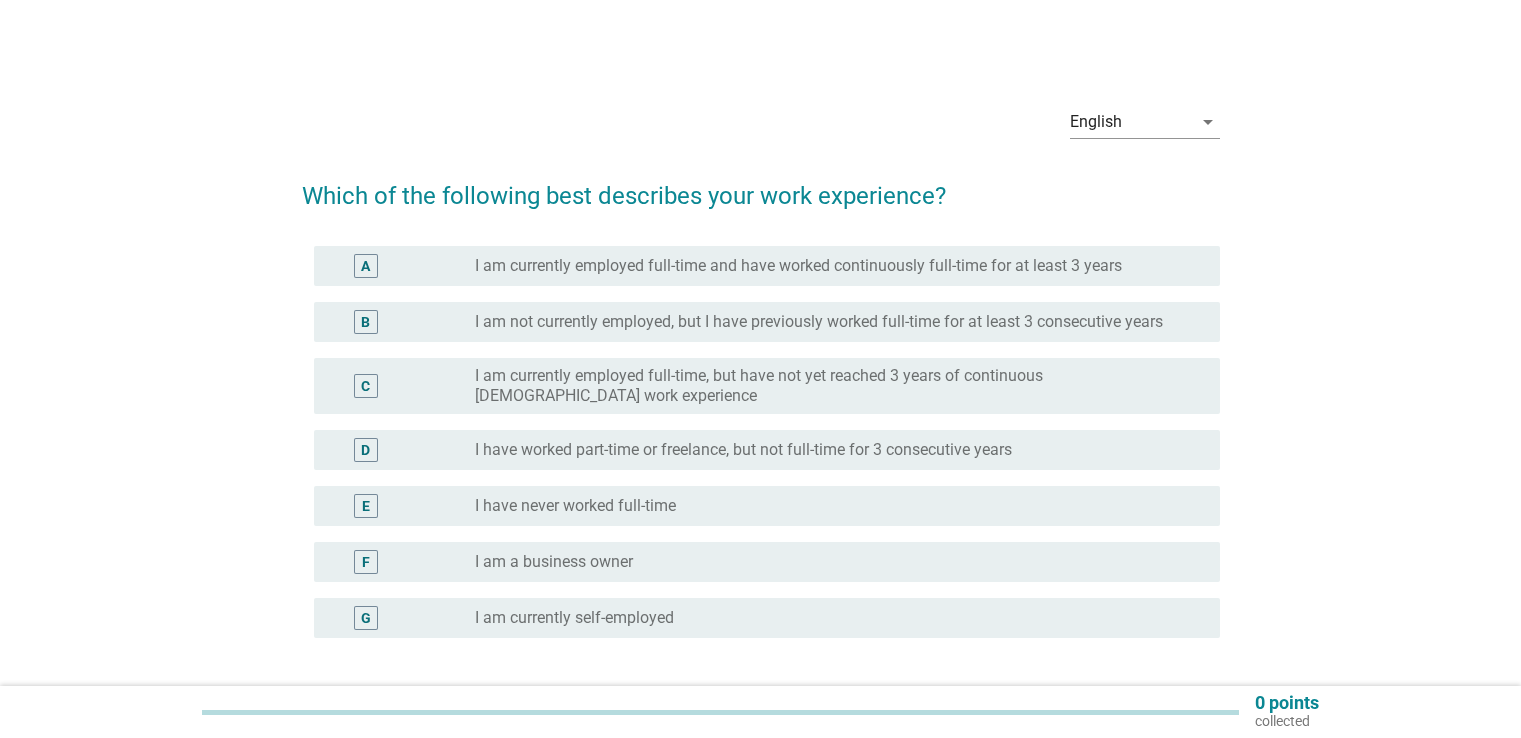 scroll, scrollTop: 0, scrollLeft: 0, axis: both 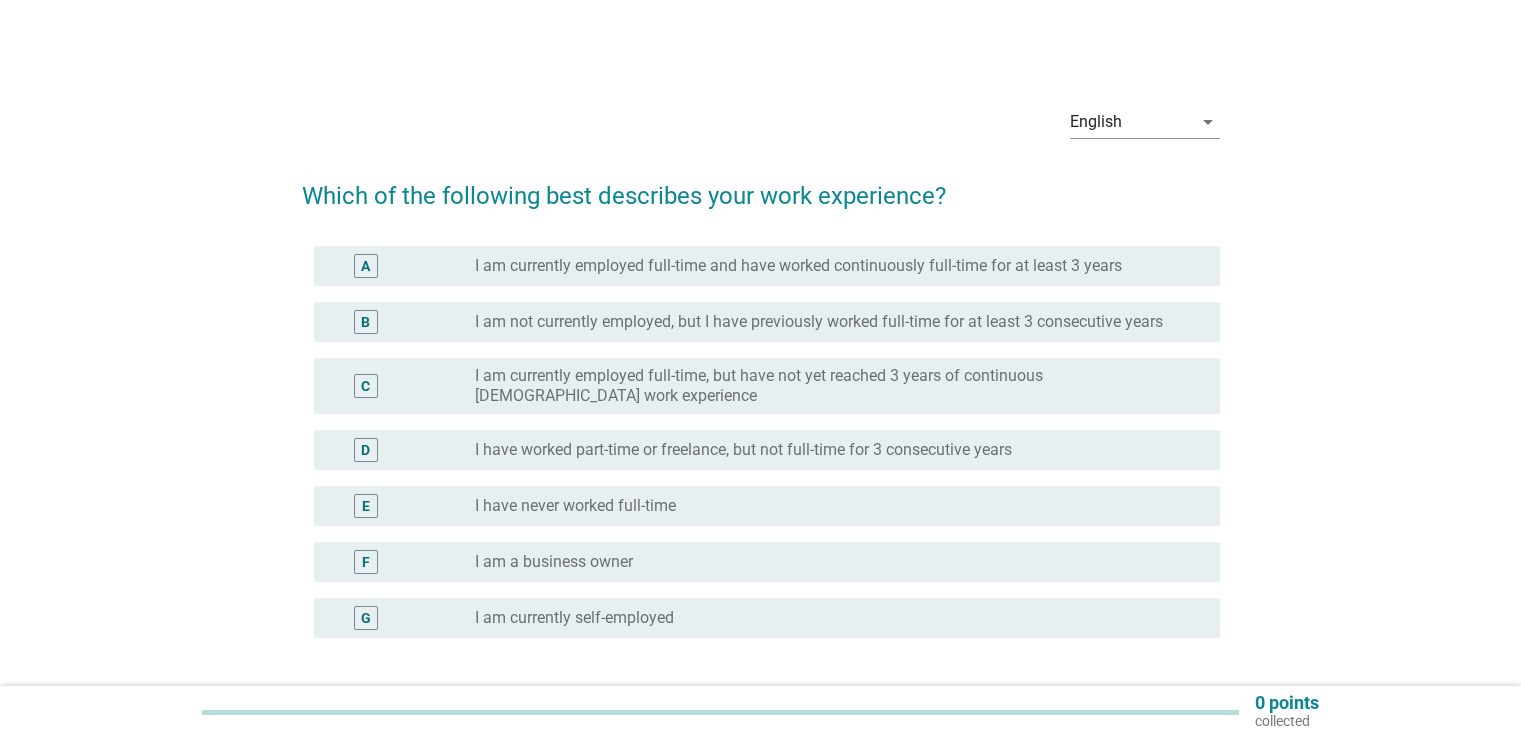 click on "A     radio_button_unchecked I am currently employed full-time and have worked continuously full-time for at least 3 years" at bounding box center [767, 266] 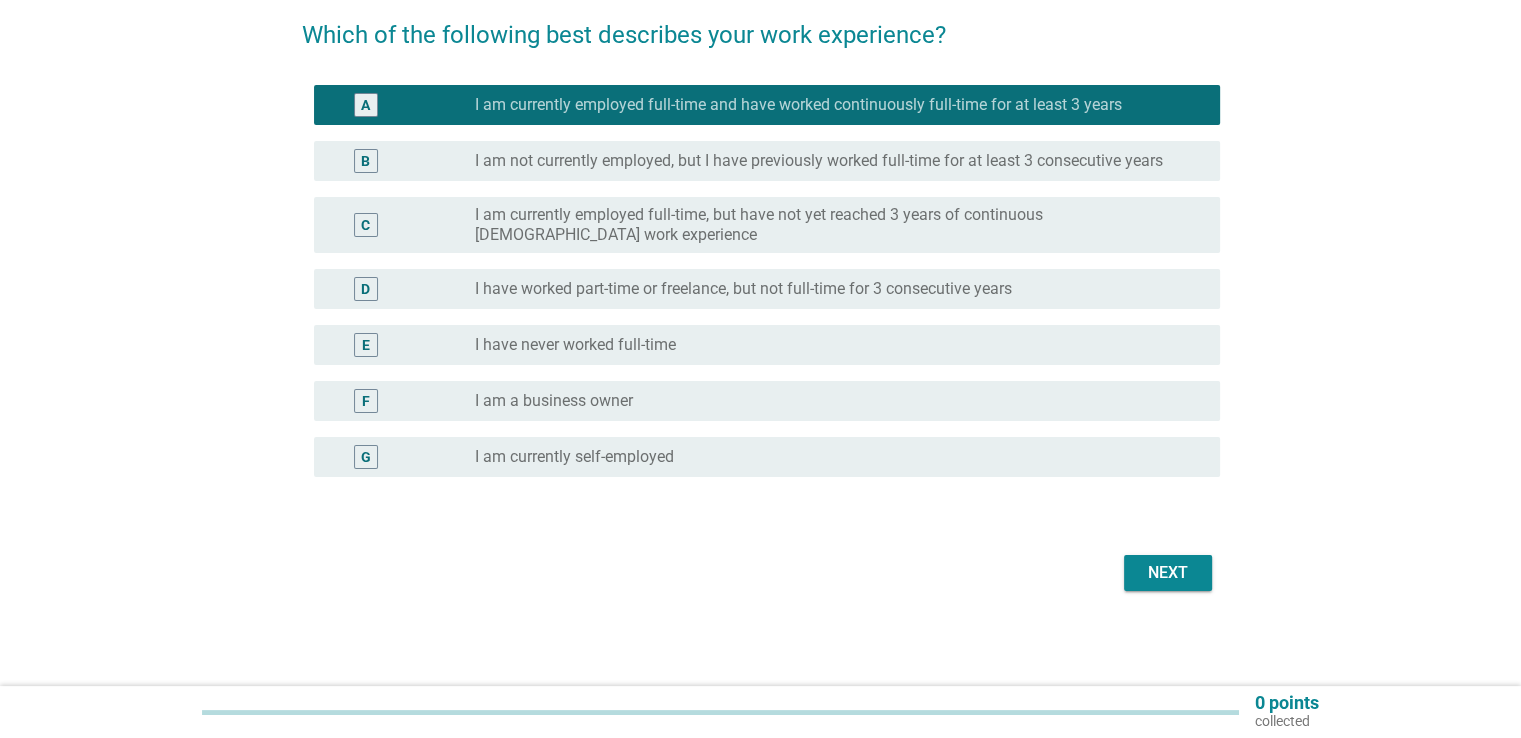 scroll, scrollTop: 162, scrollLeft: 0, axis: vertical 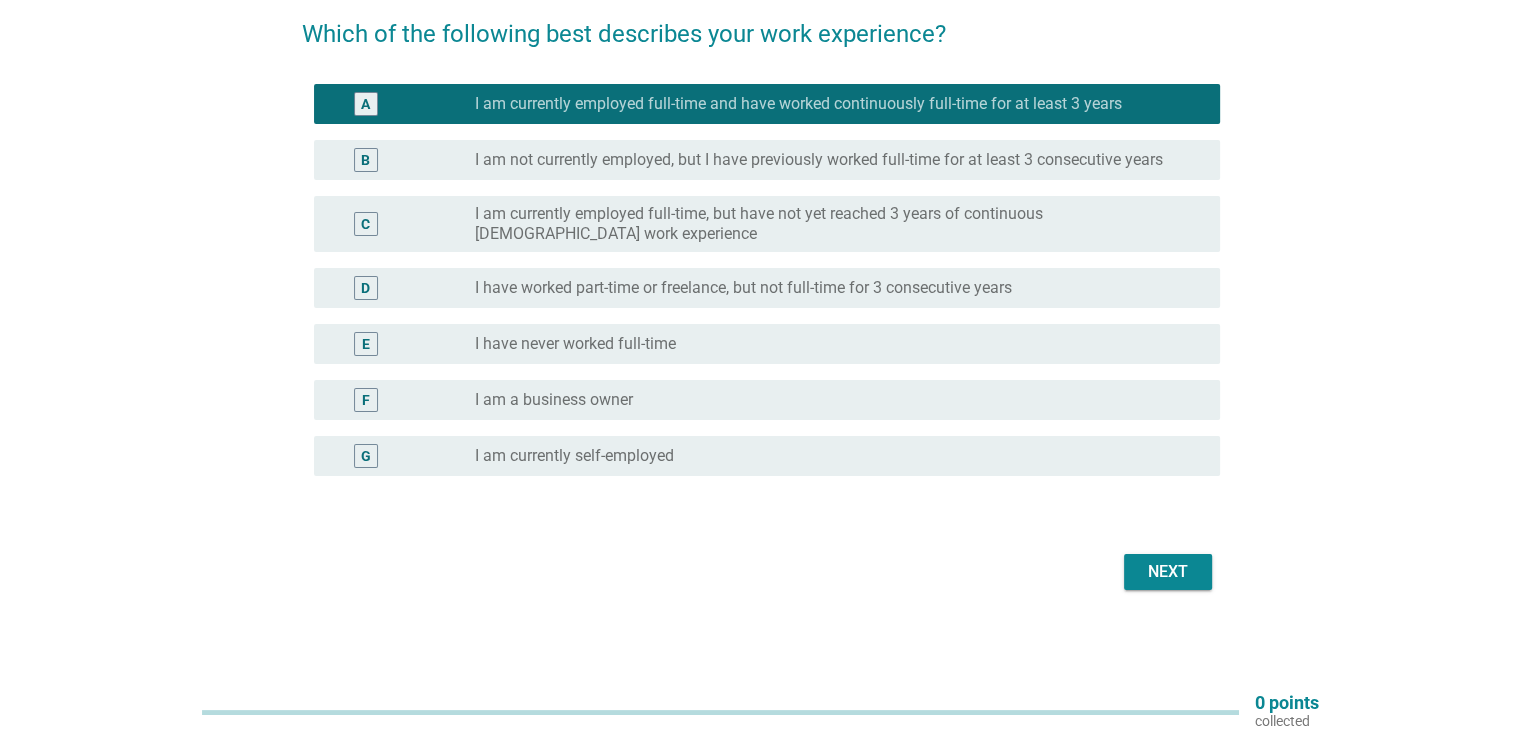 click on "Next" at bounding box center (1168, 572) 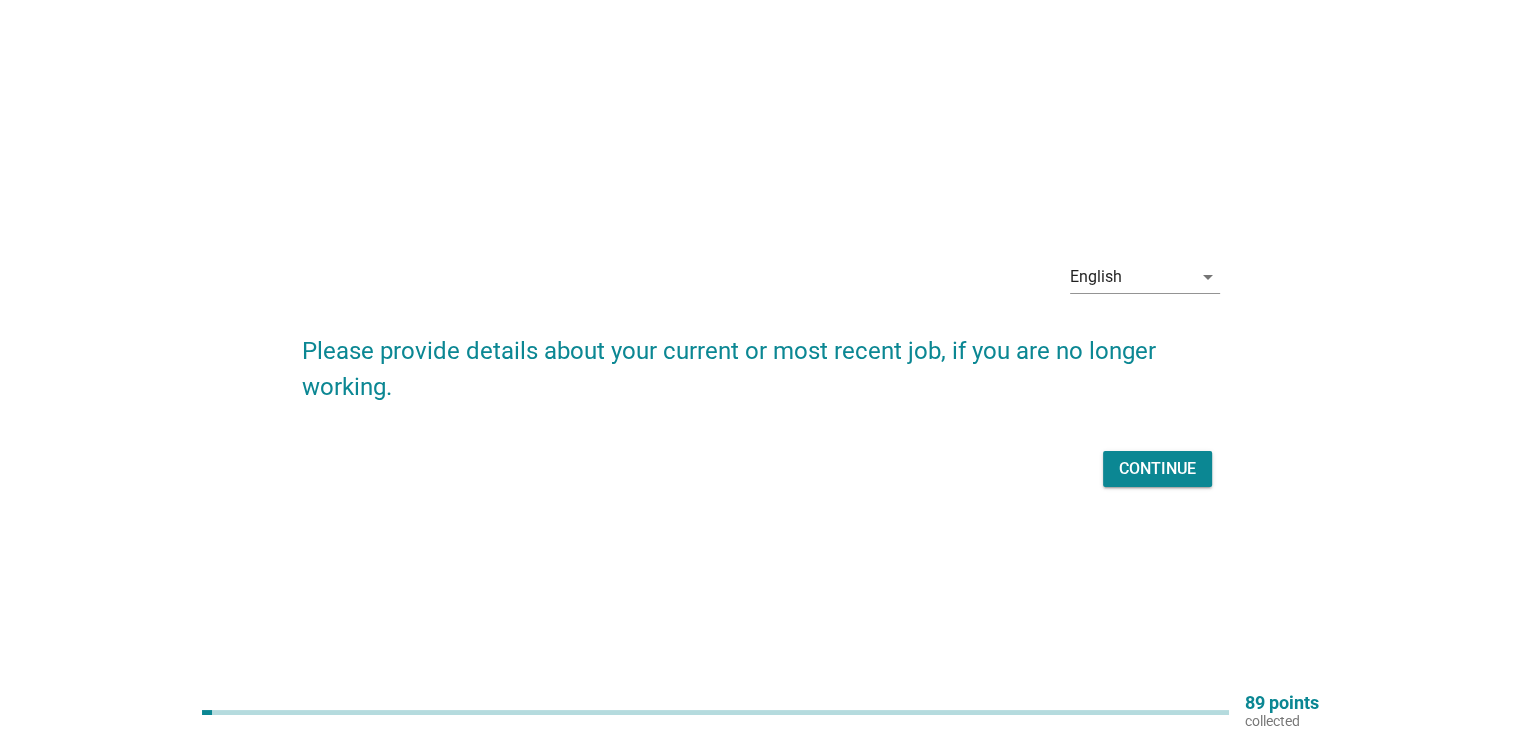 scroll, scrollTop: 52, scrollLeft: 0, axis: vertical 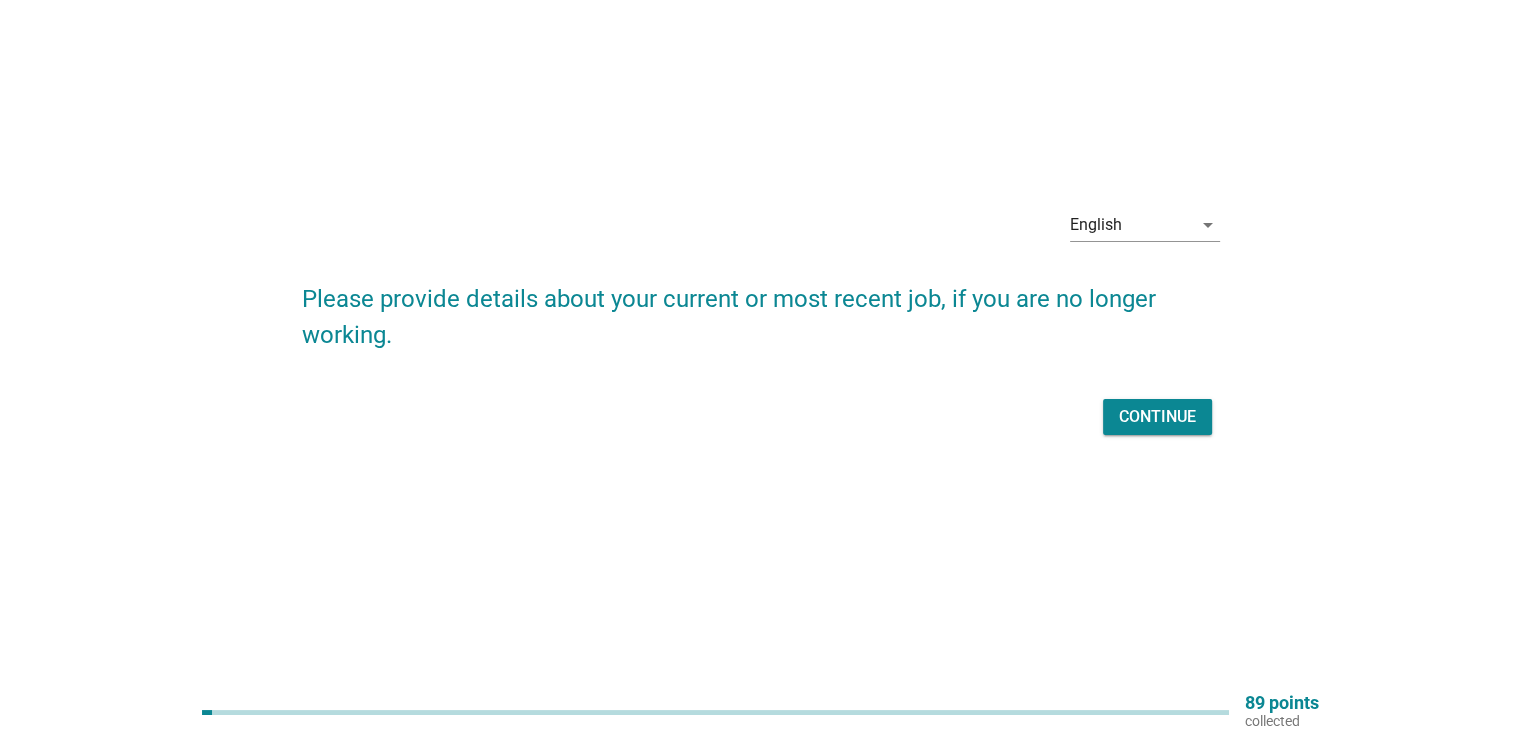 click on "Continue" at bounding box center [1157, 417] 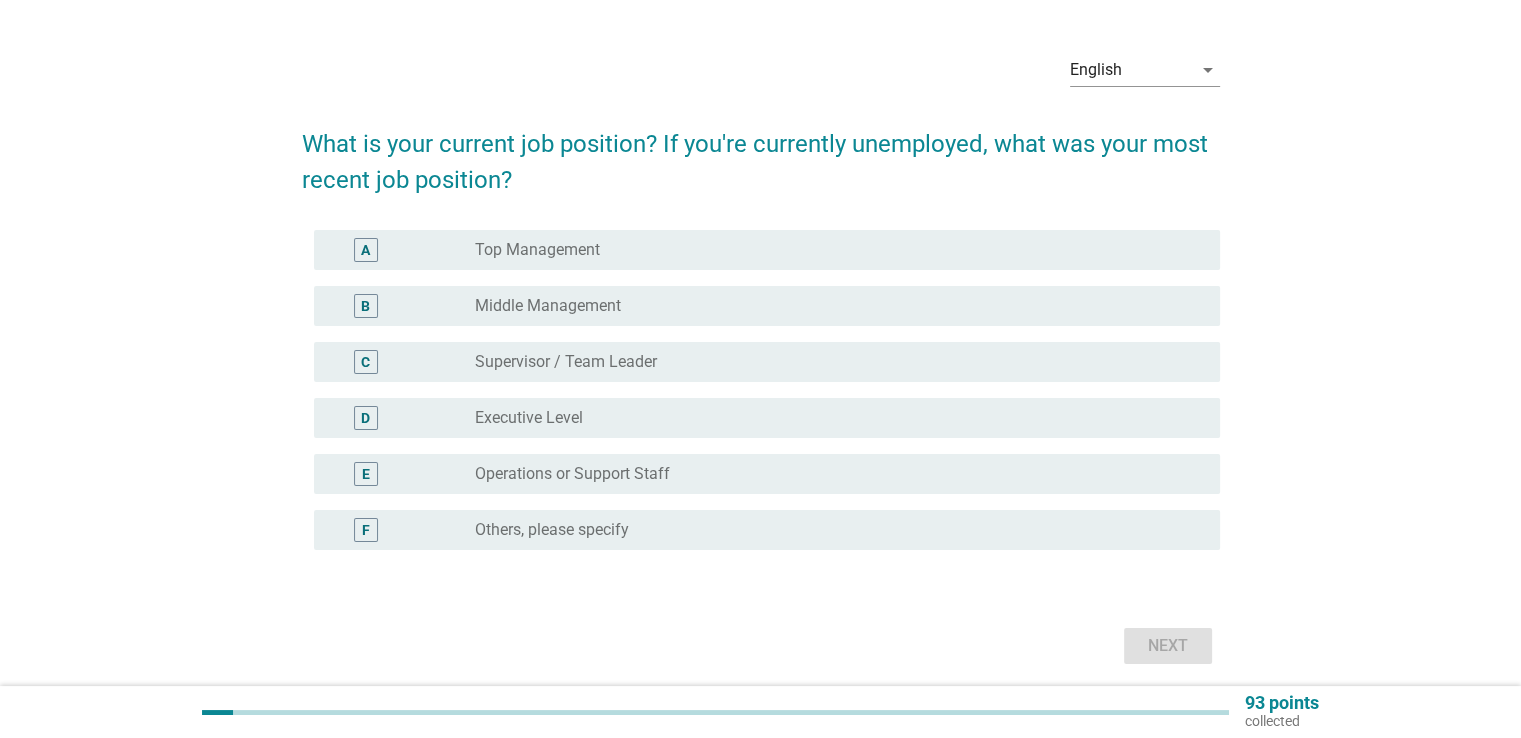 scroll, scrollTop: 0, scrollLeft: 0, axis: both 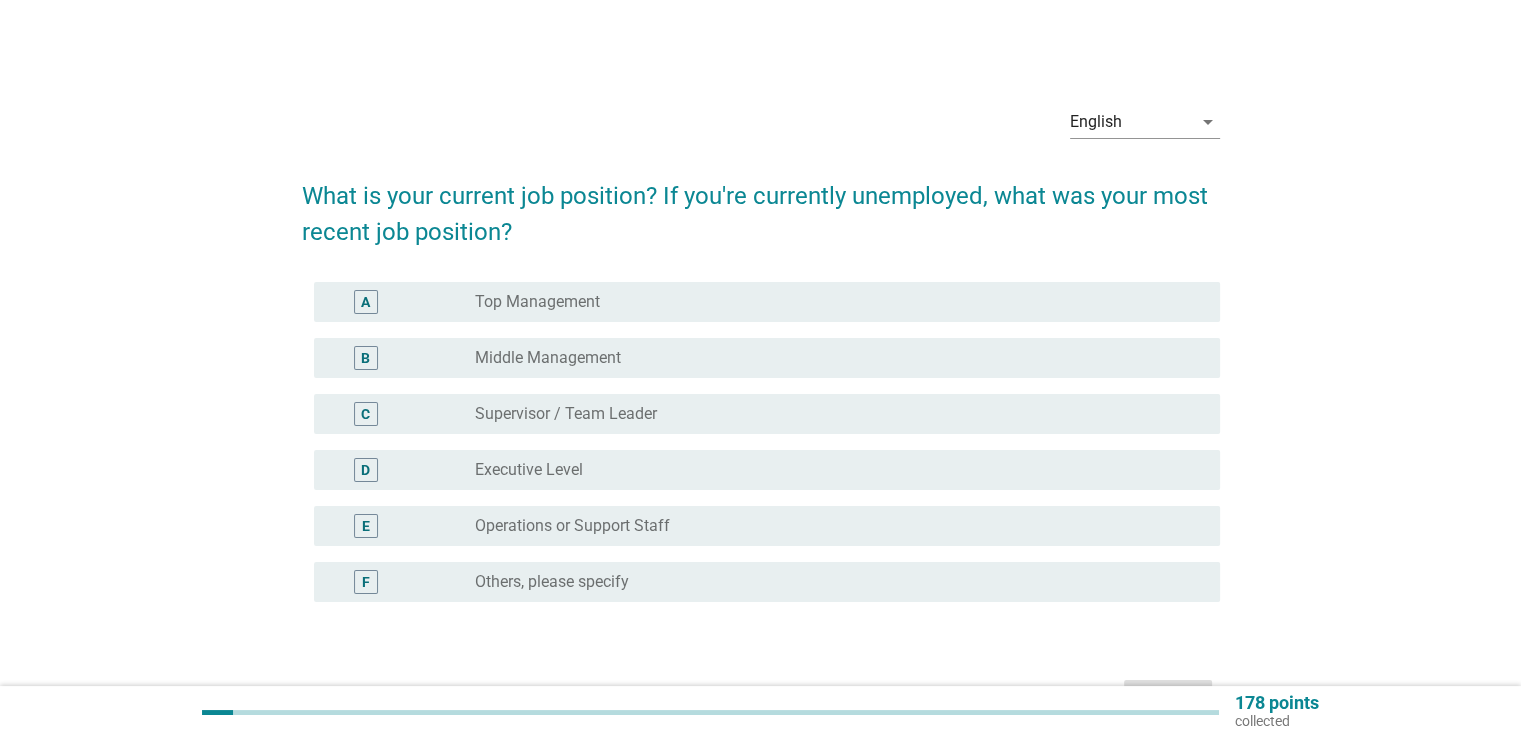 click on "C     radio_button_unchecked Supervisor / Team Leader" at bounding box center (761, 414) 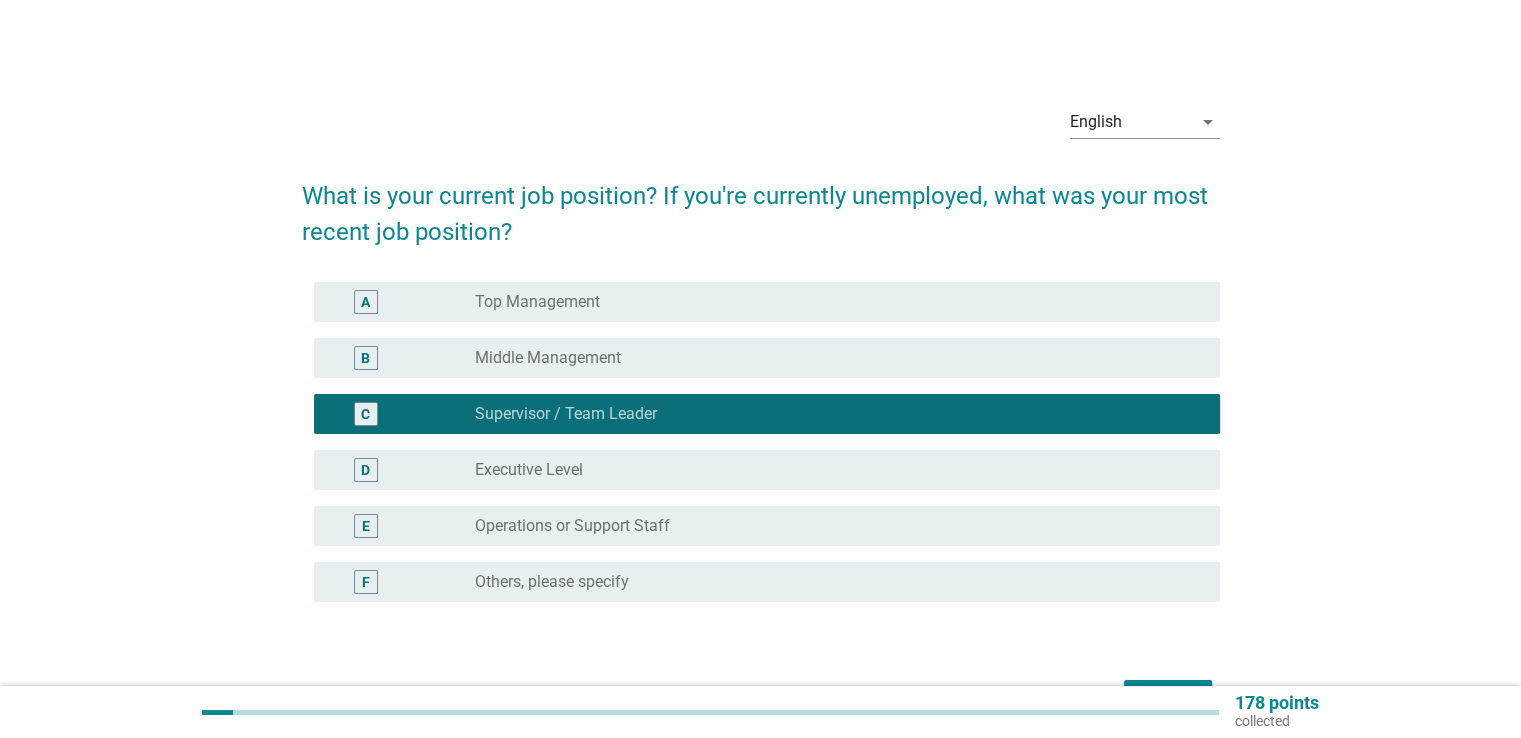 scroll, scrollTop: 126, scrollLeft: 0, axis: vertical 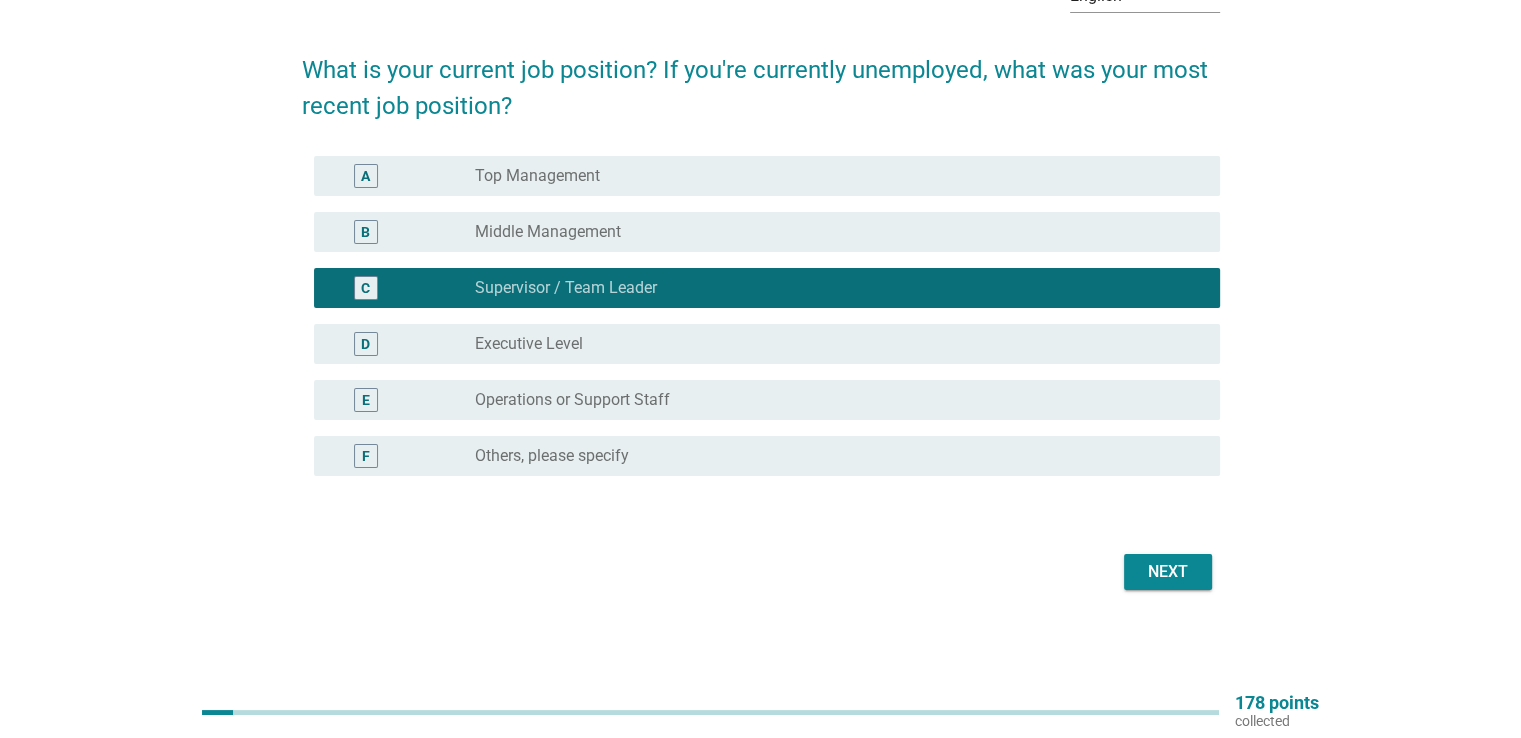 click on "Next" at bounding box center [1168, 572] 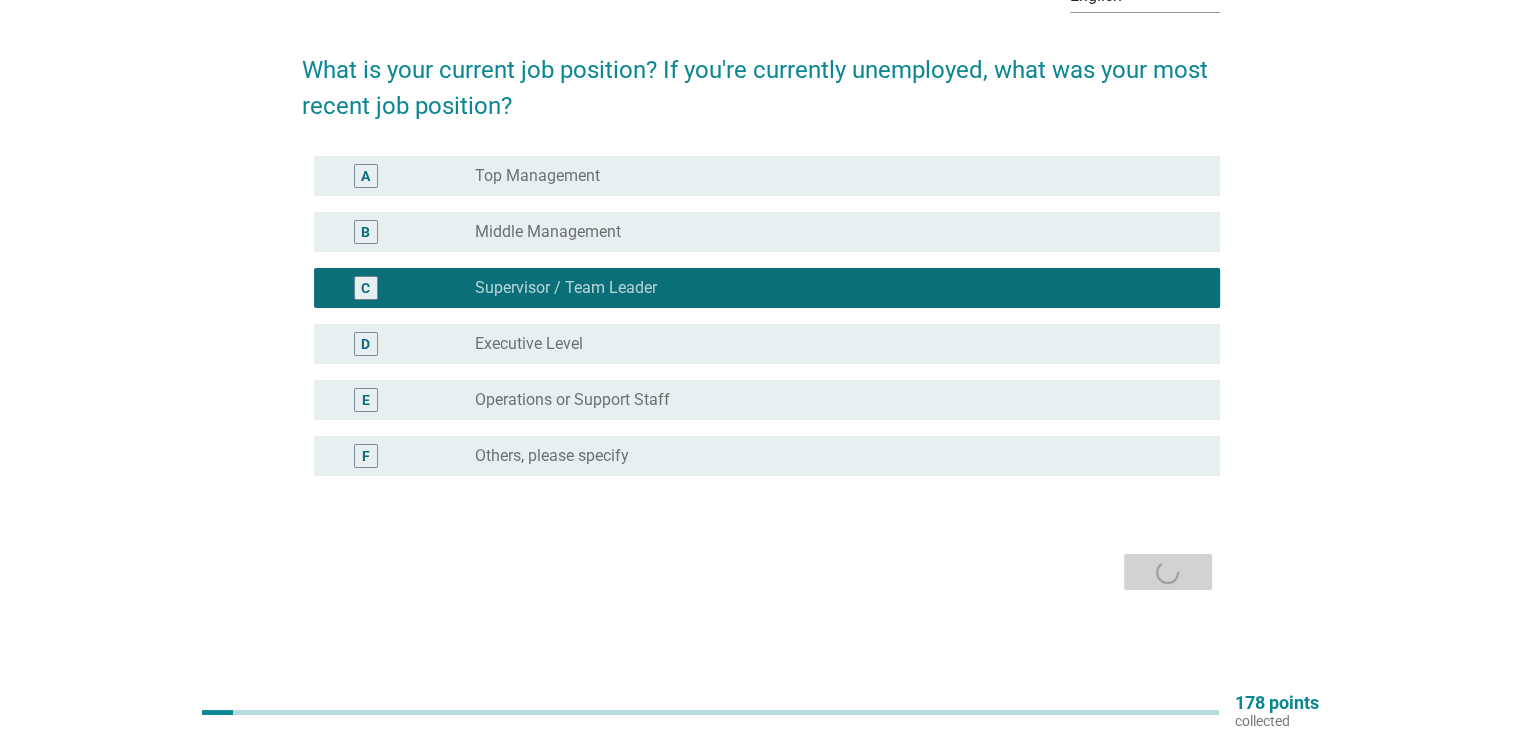 scroll, scrollTop: 0, scrollLeft: 0, axis: both 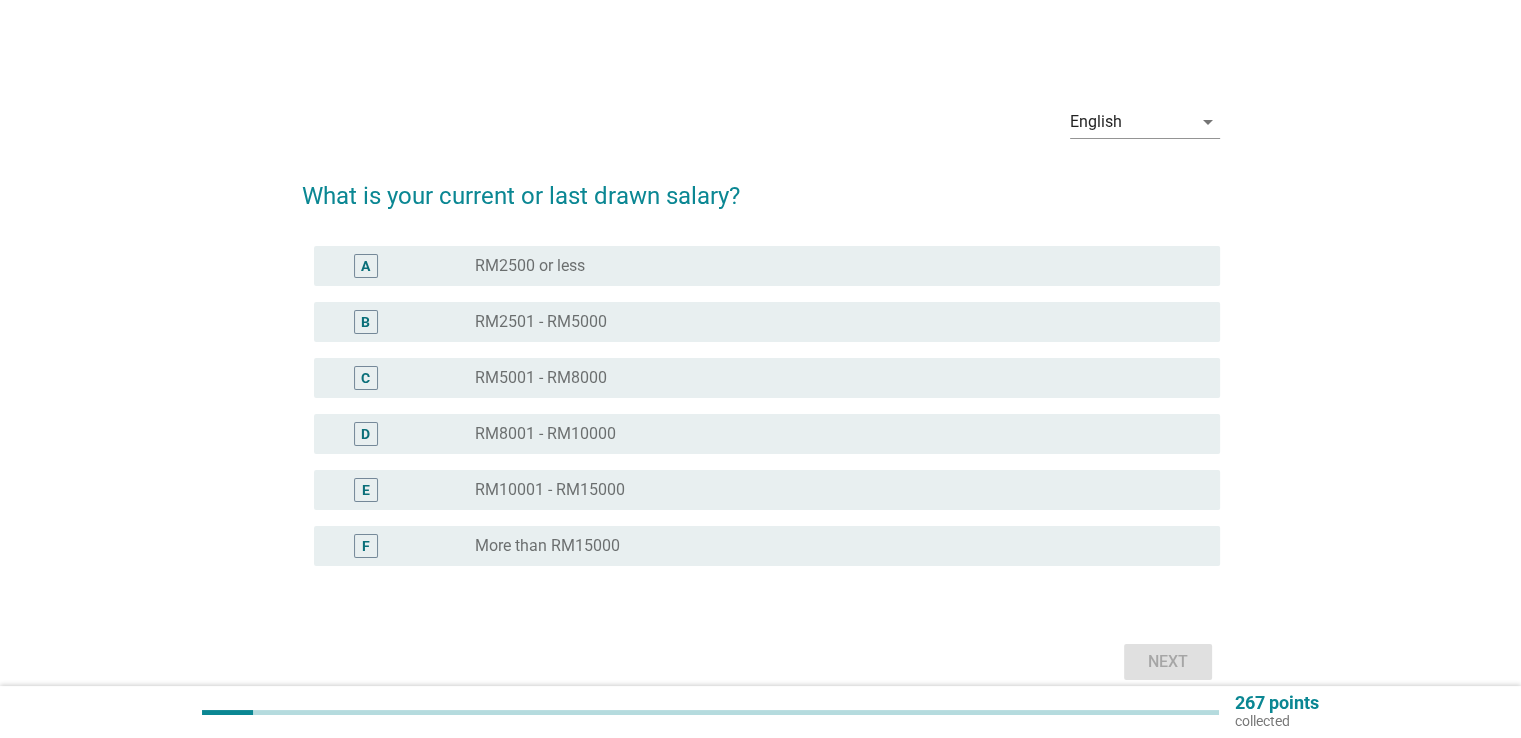 click on "radio_button_unchecked RM2501 - RM5000" at bounding box center [831, 322] 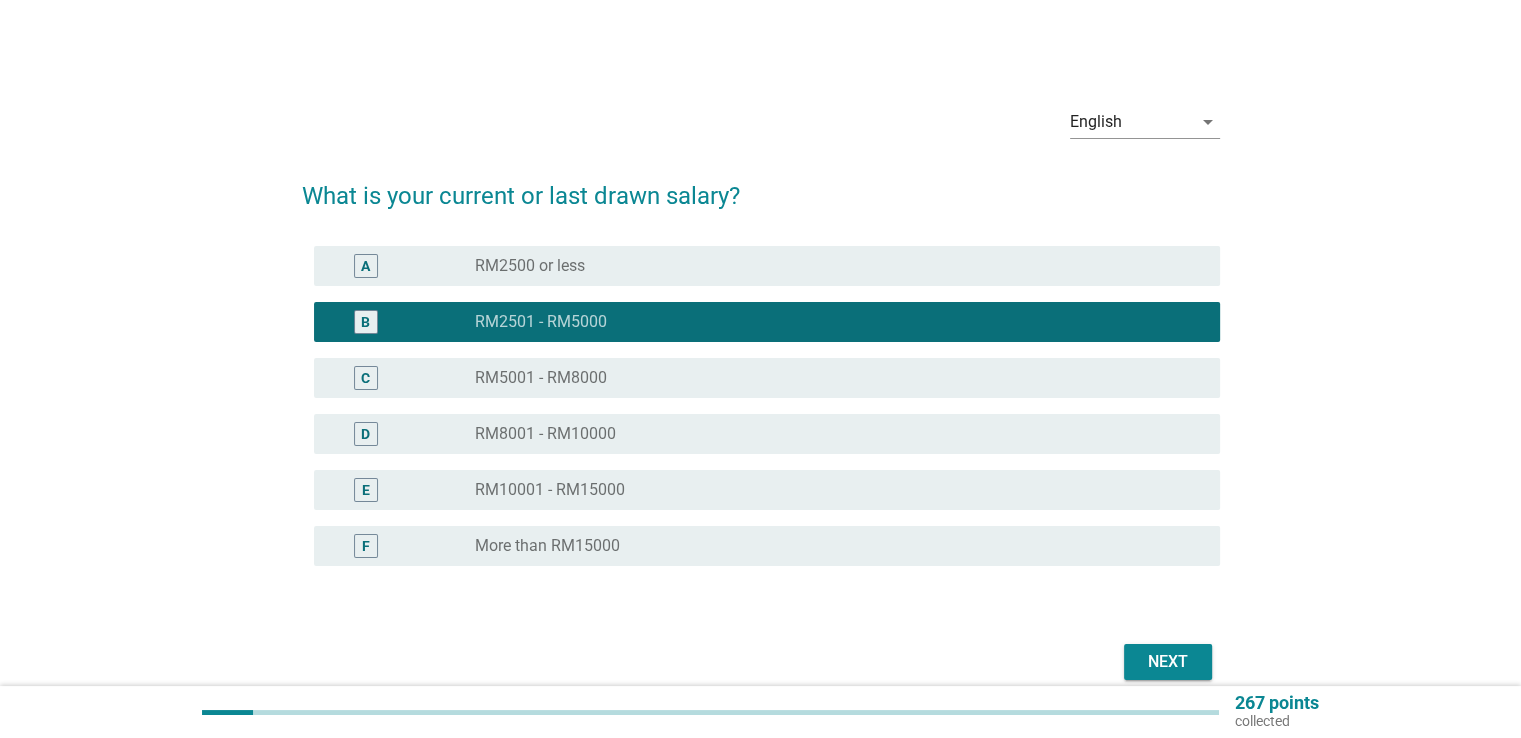 click on "Next" at bounding box center [1168, 662] 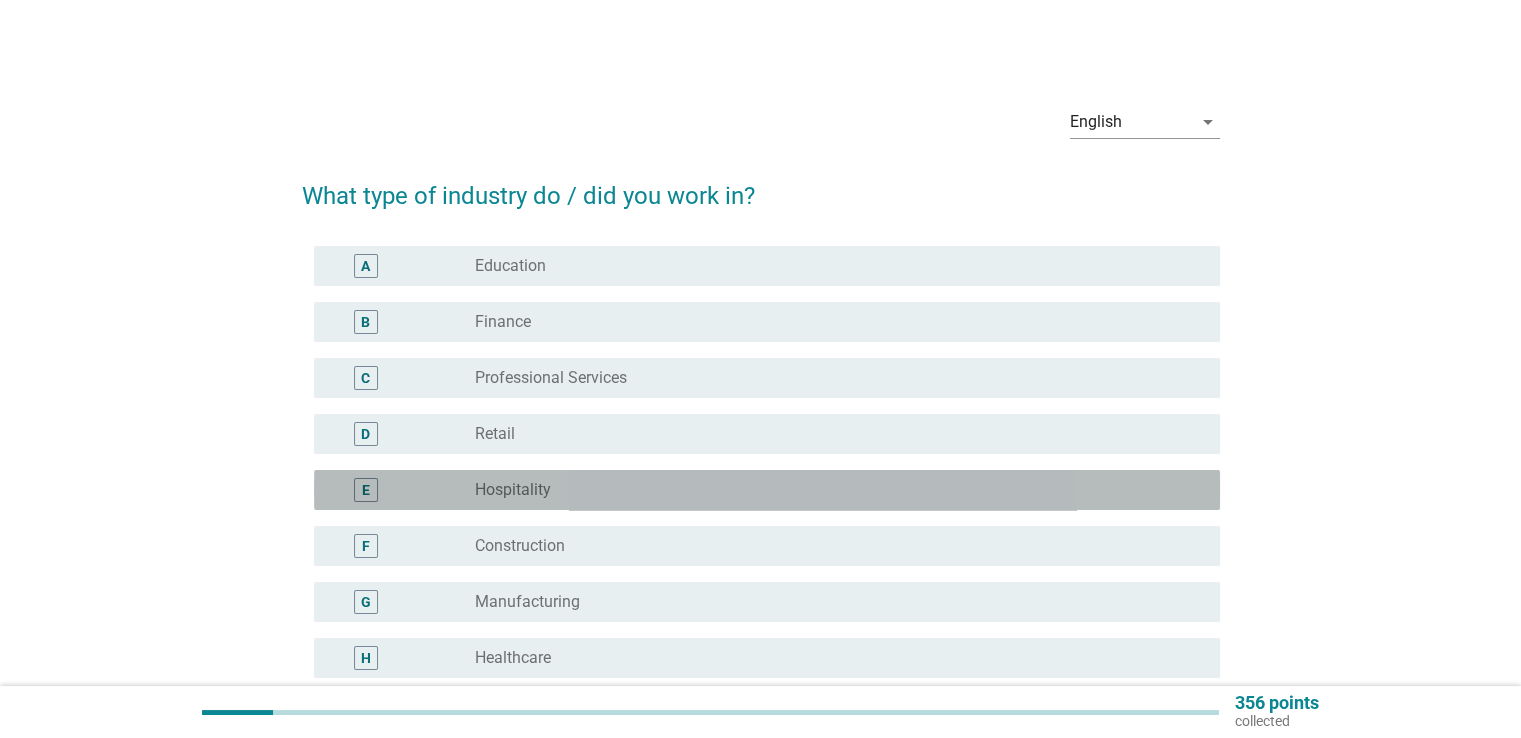 click on "radio_button_unchecked Hospitality" at bounding box center (831, 490) 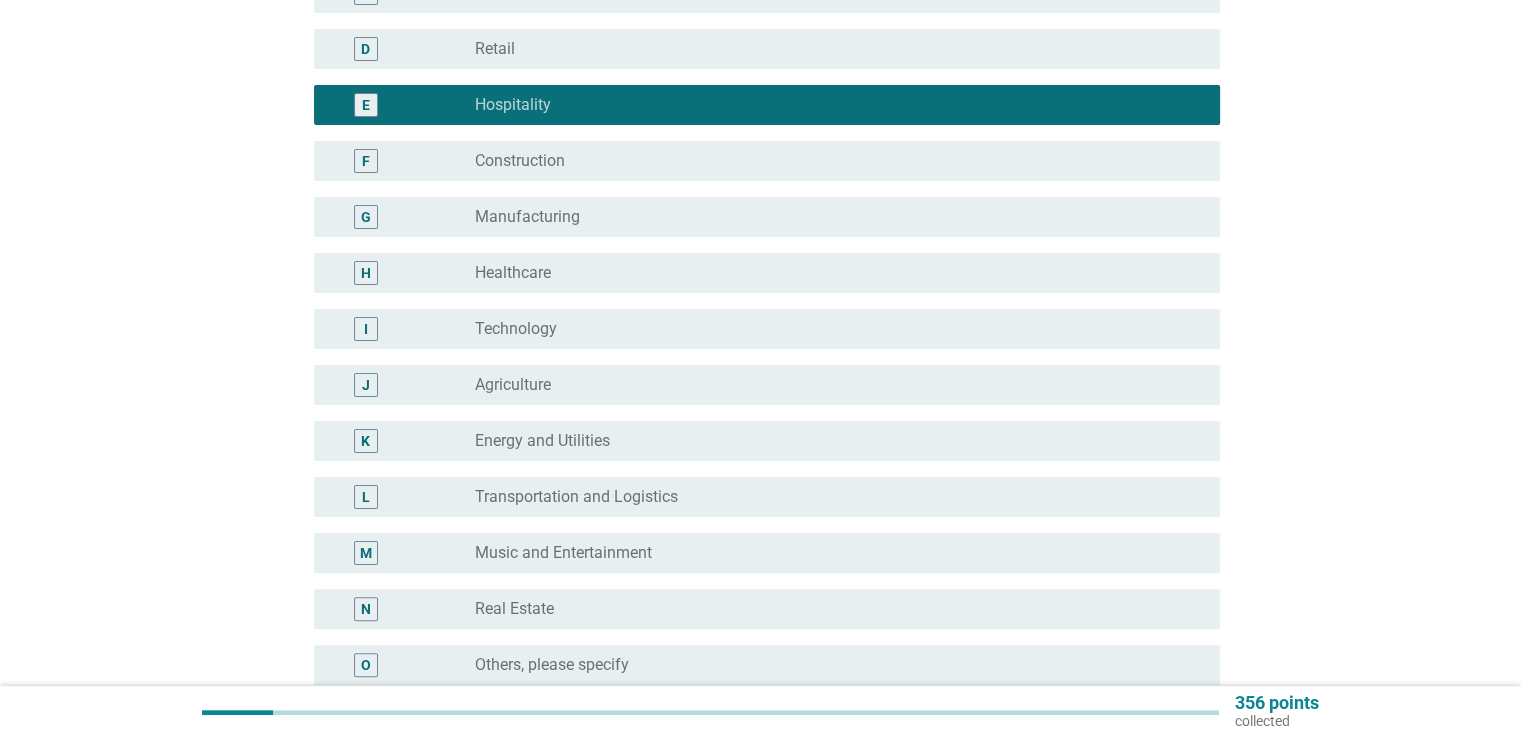 scroll, scrollTop: 400, scrollLeft: 0, axis: vertical 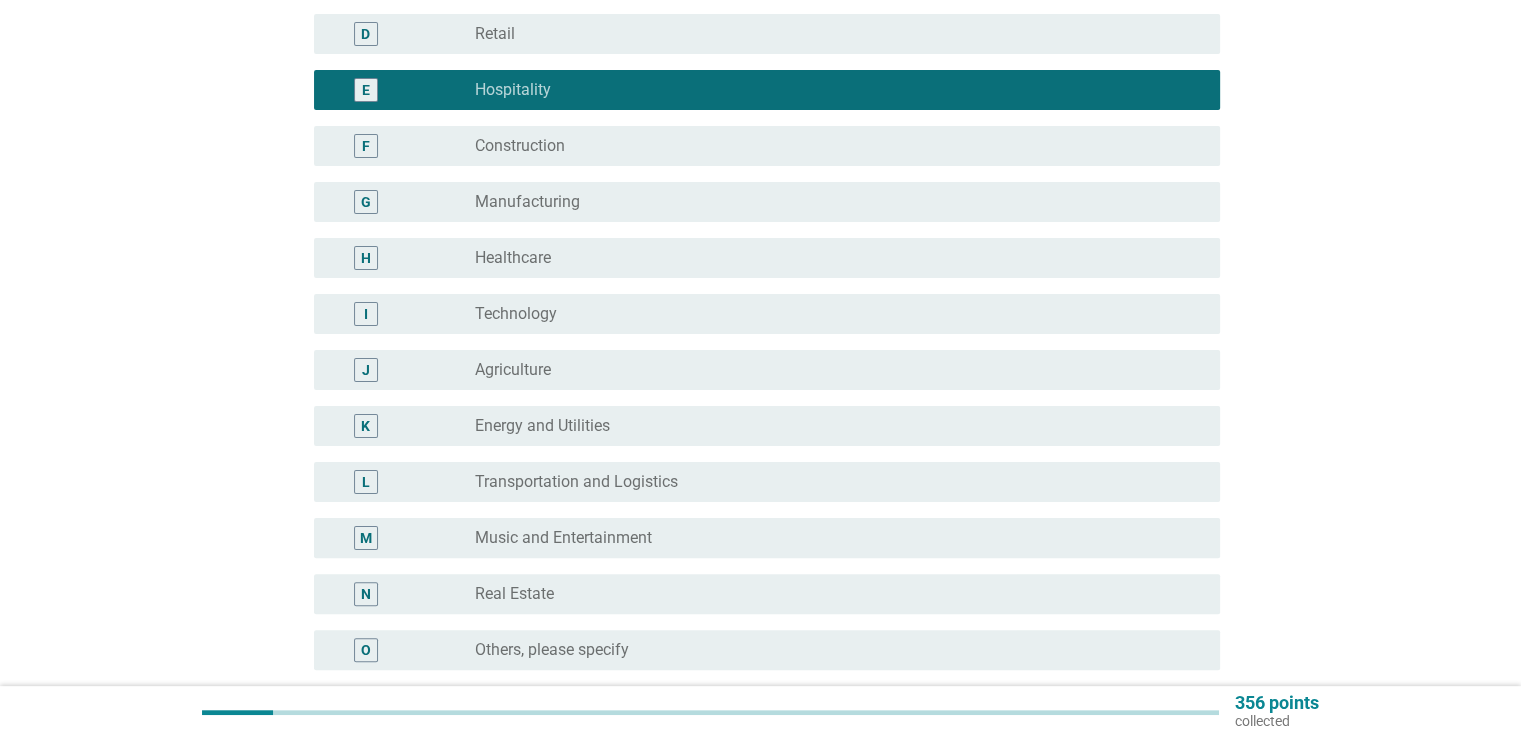 click on "radio_button_unchecked Technology" at bounding box center [831, 314] 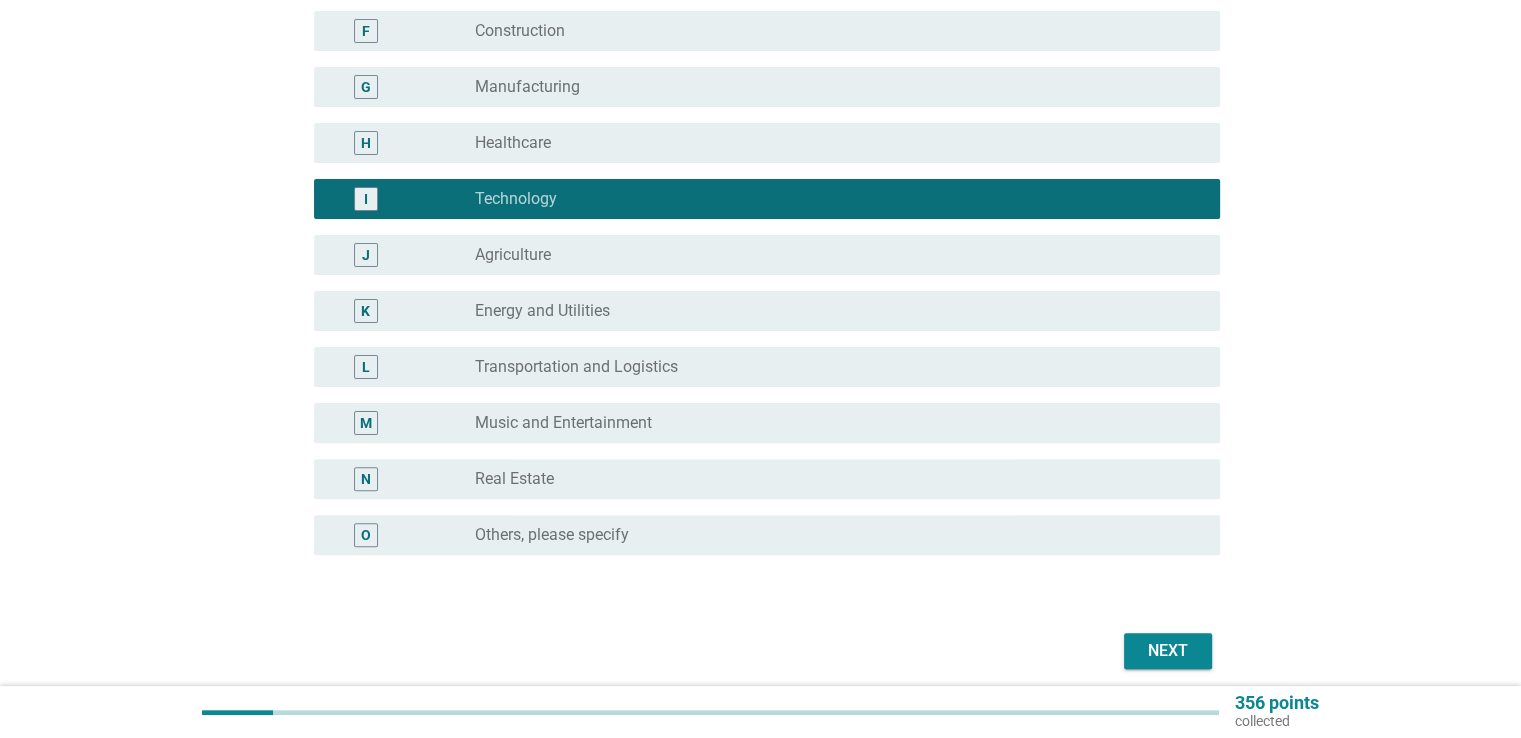 scroll, scrollTop: 594, scrollLeft: 0, axis: vertical 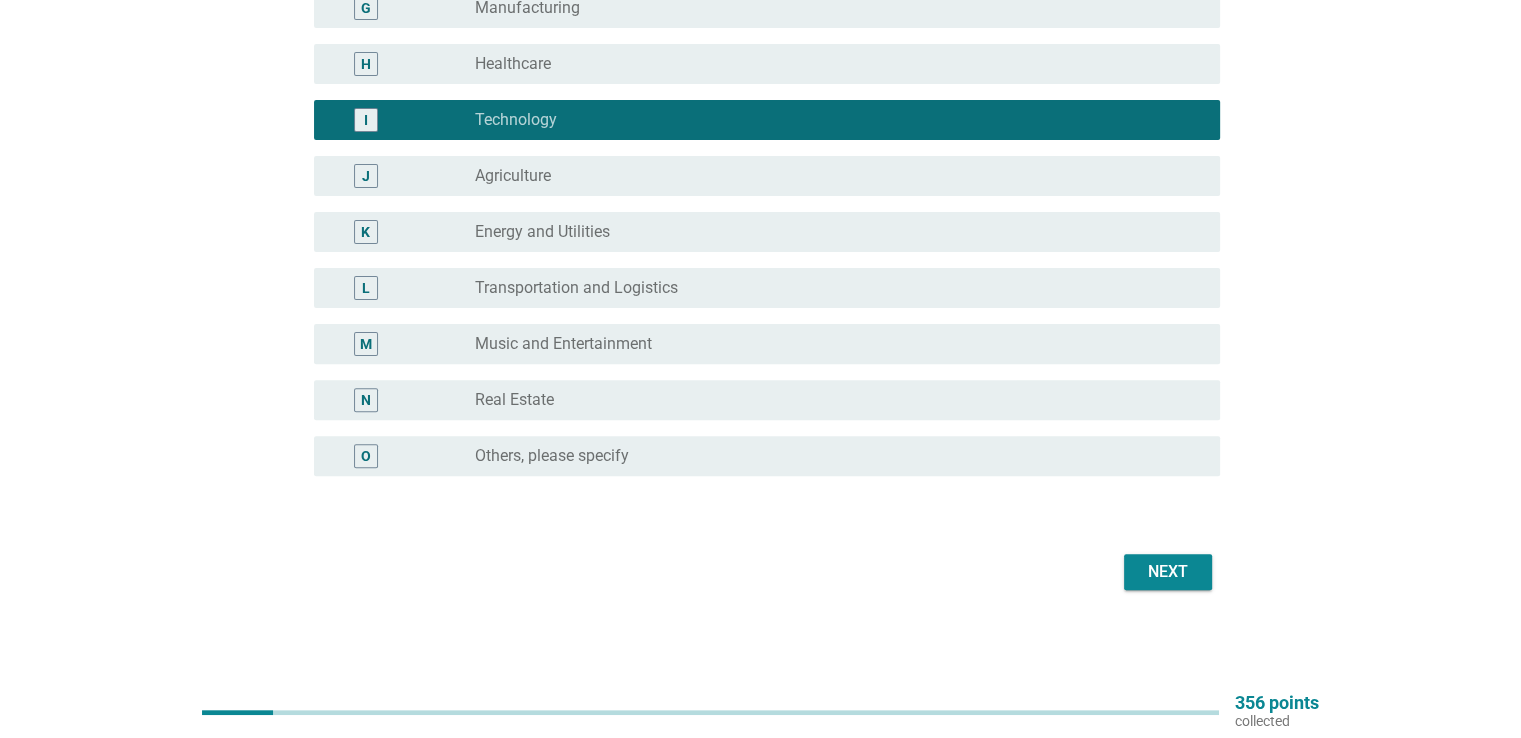 click on "Next" at bounding box center (1168, 572) 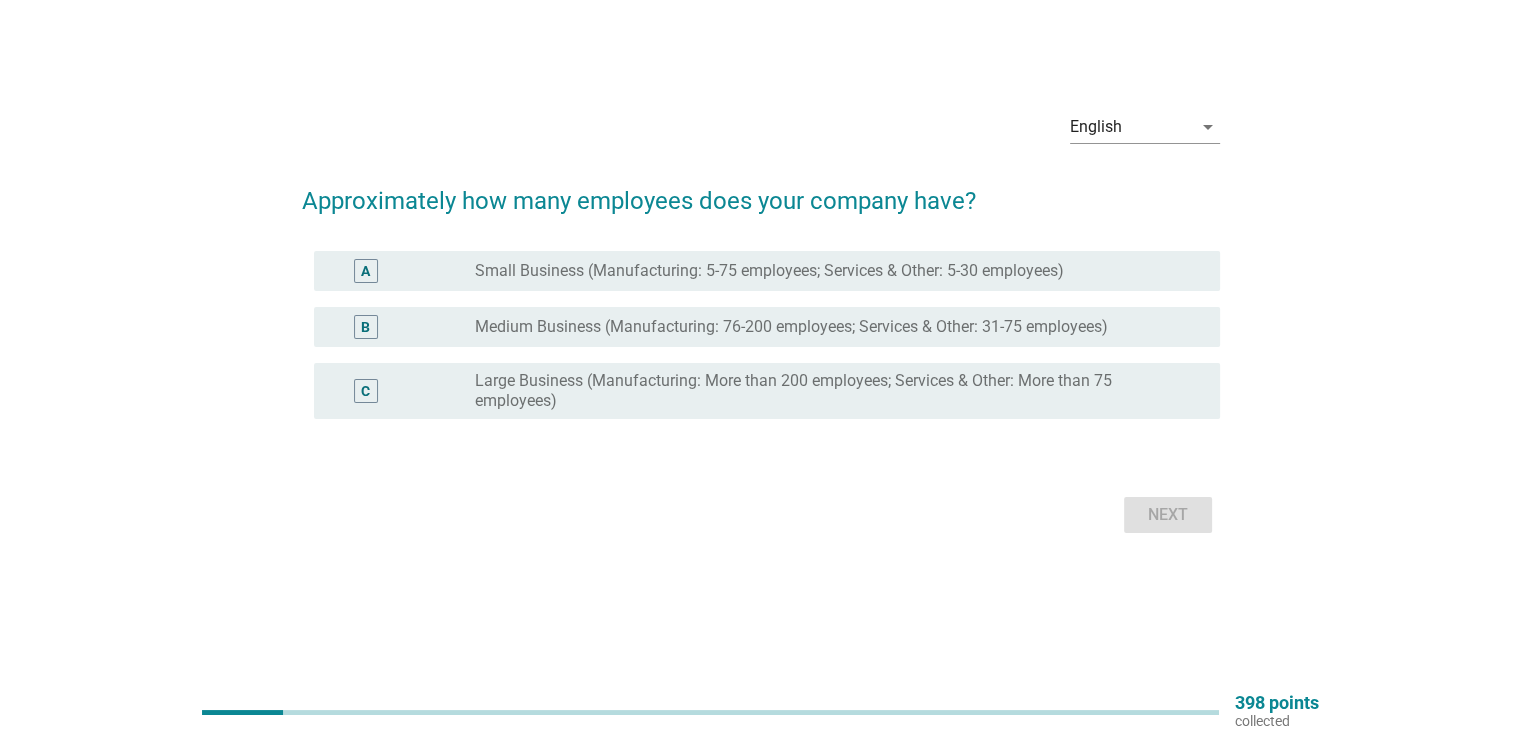 scroll, scrollTop: 0, scrollLeft: 0, axis: both 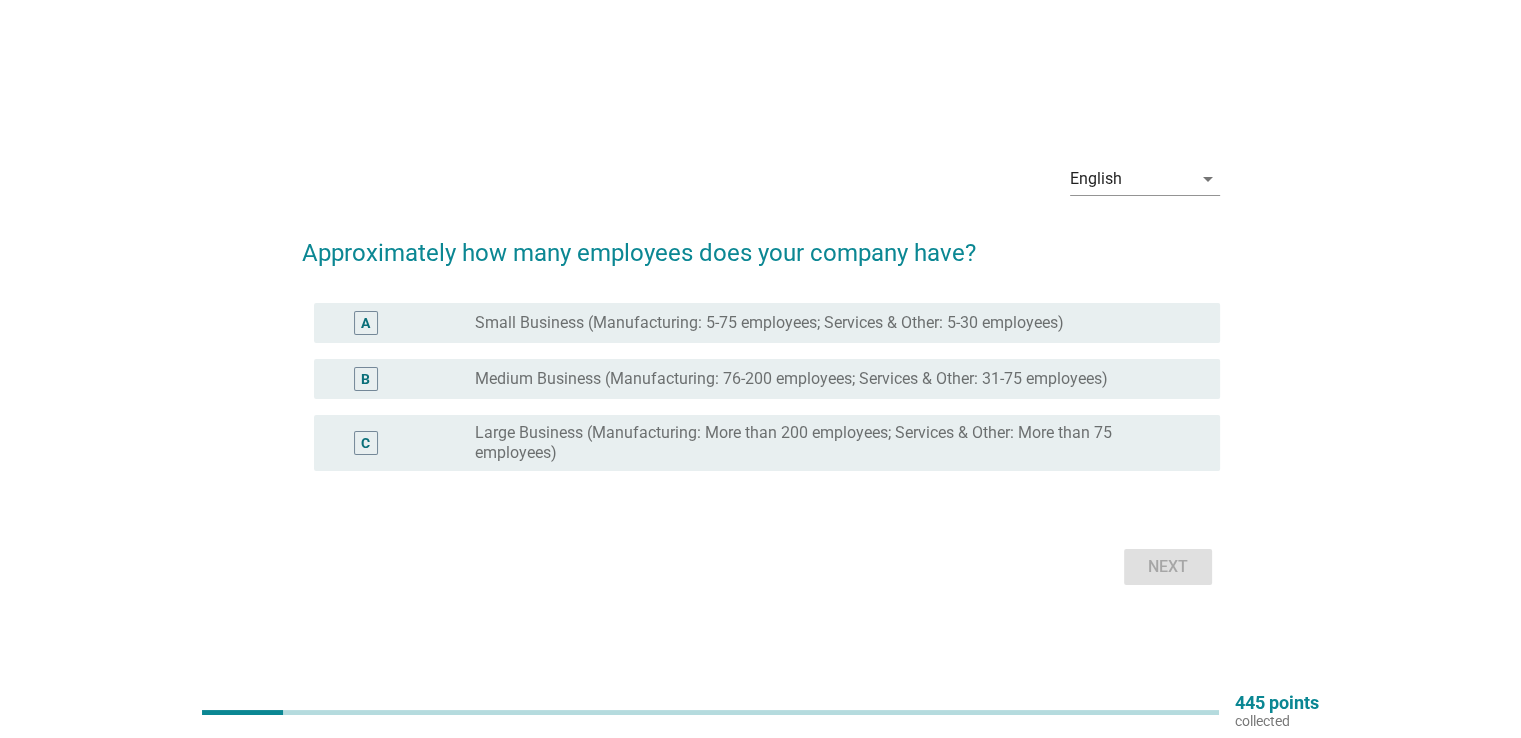 click on "Large Business (Manufacturing: More than 200 employees; Services & Other: More than 75 employees)" at bounding box center (831, 443) 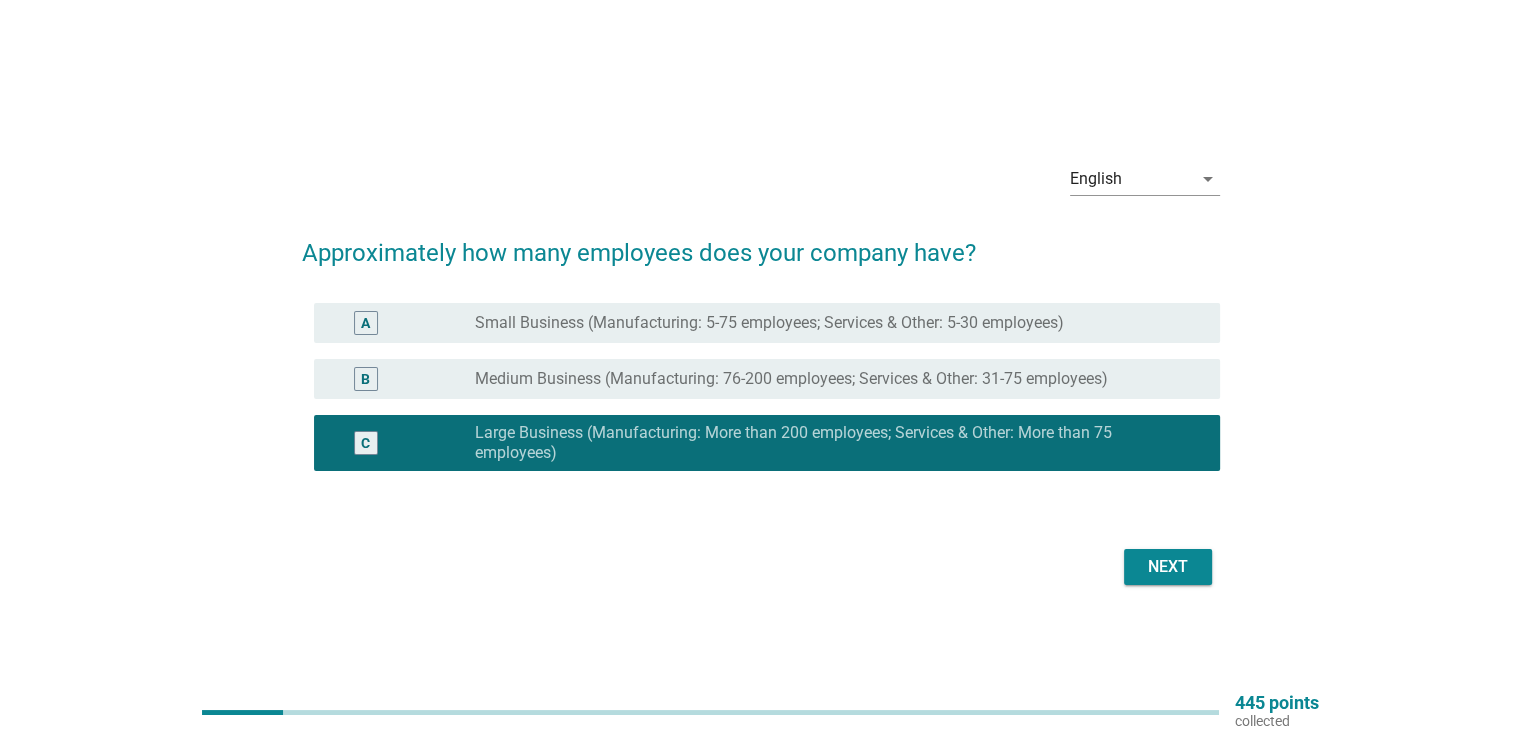 click on "Next" at bounding box center (1168, 567) 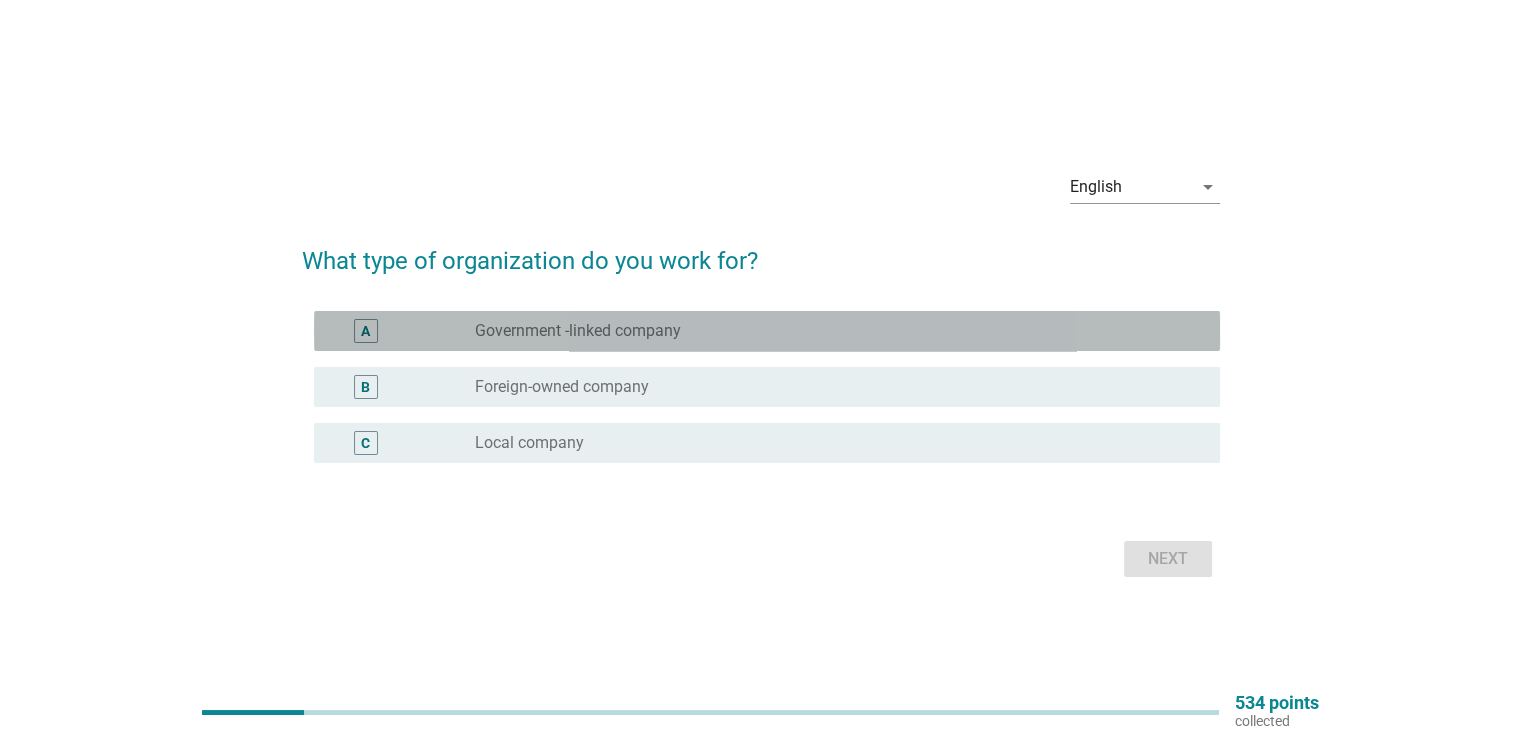 click on "Government -linked company" at bounding box center (578, 331) 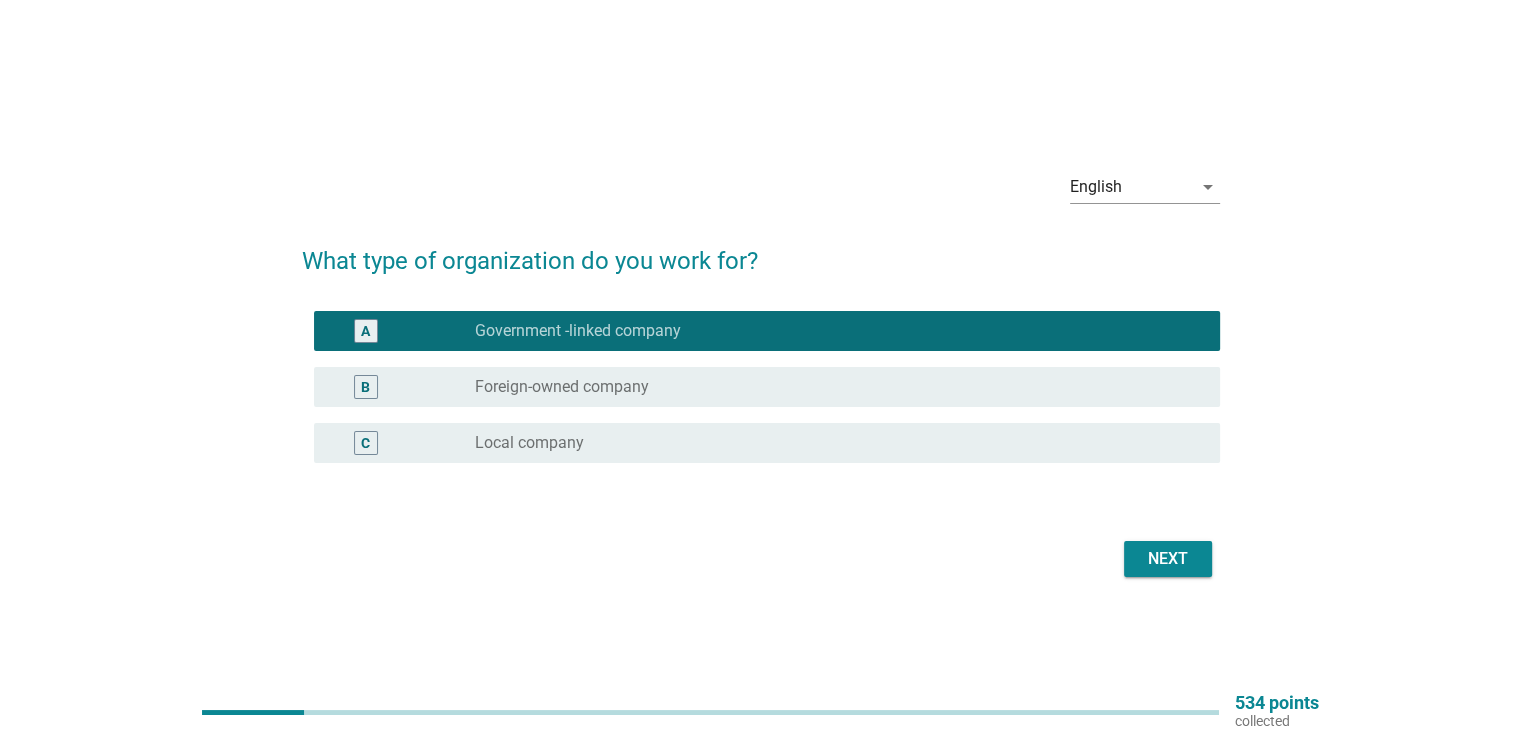 click on "radio_button_unchecked Foreign-owned company" at bounding box center [831, 387] 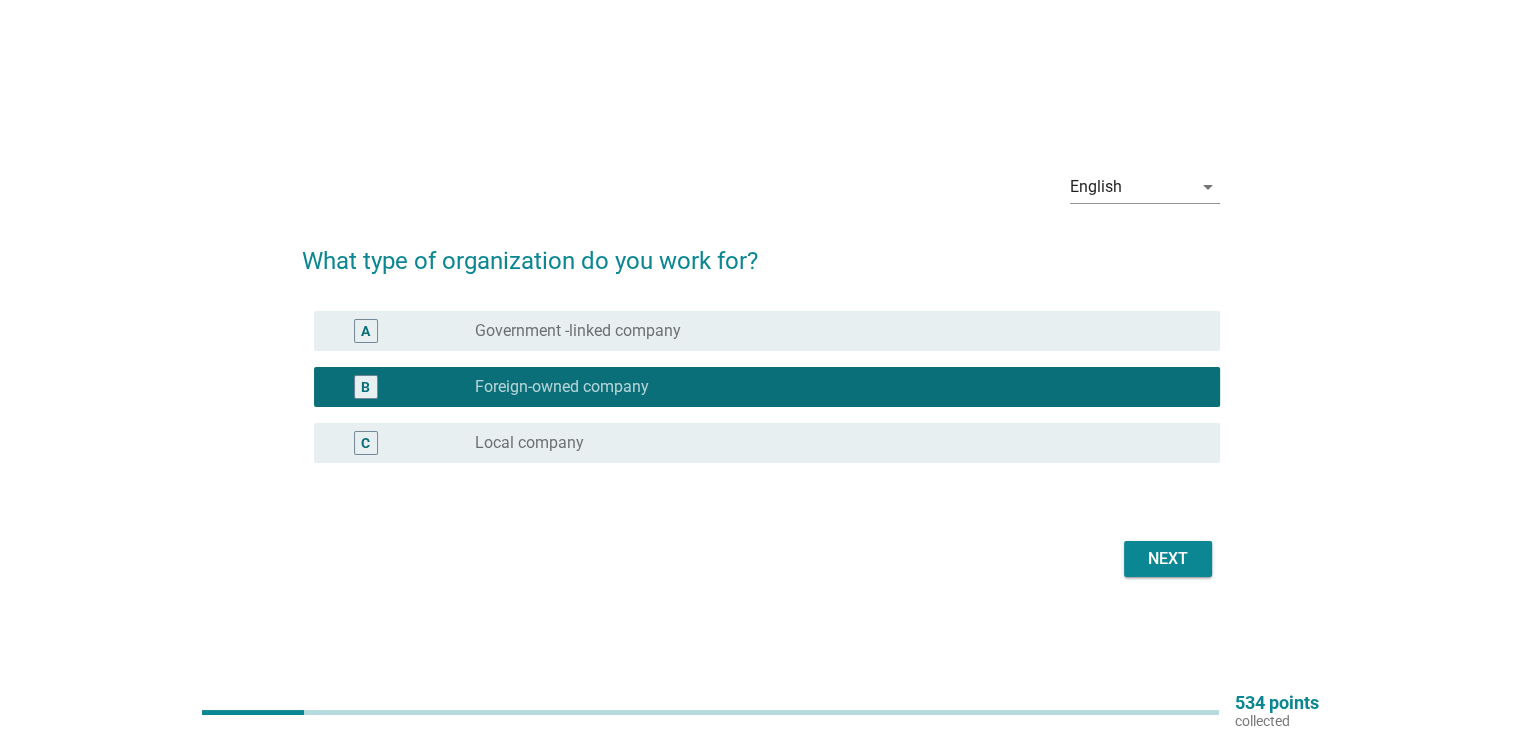 click on "Next" at bounding box center (1168, 559) 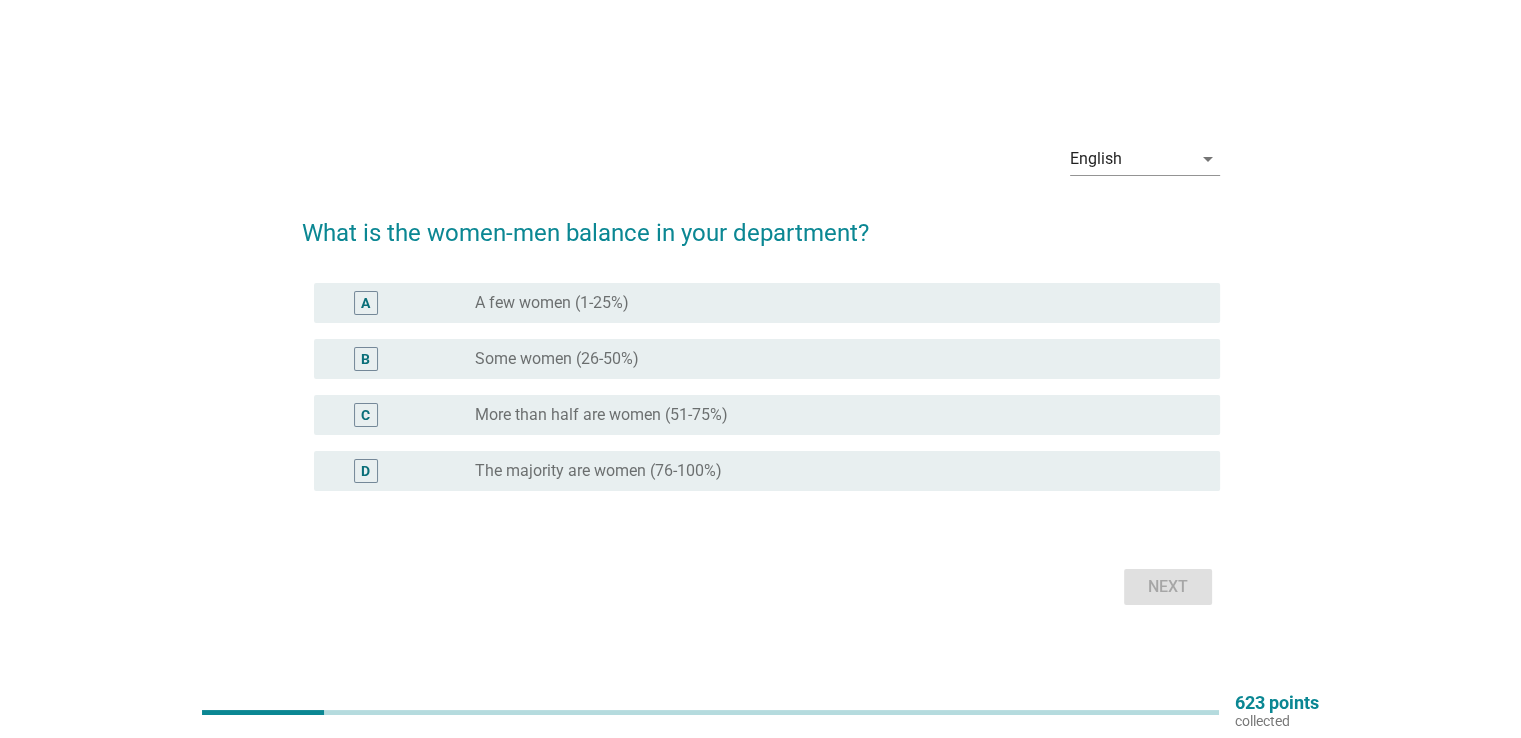 click on "radio_button_unchecked More than half are women (51-75%)" at bounding box center (831, 415) 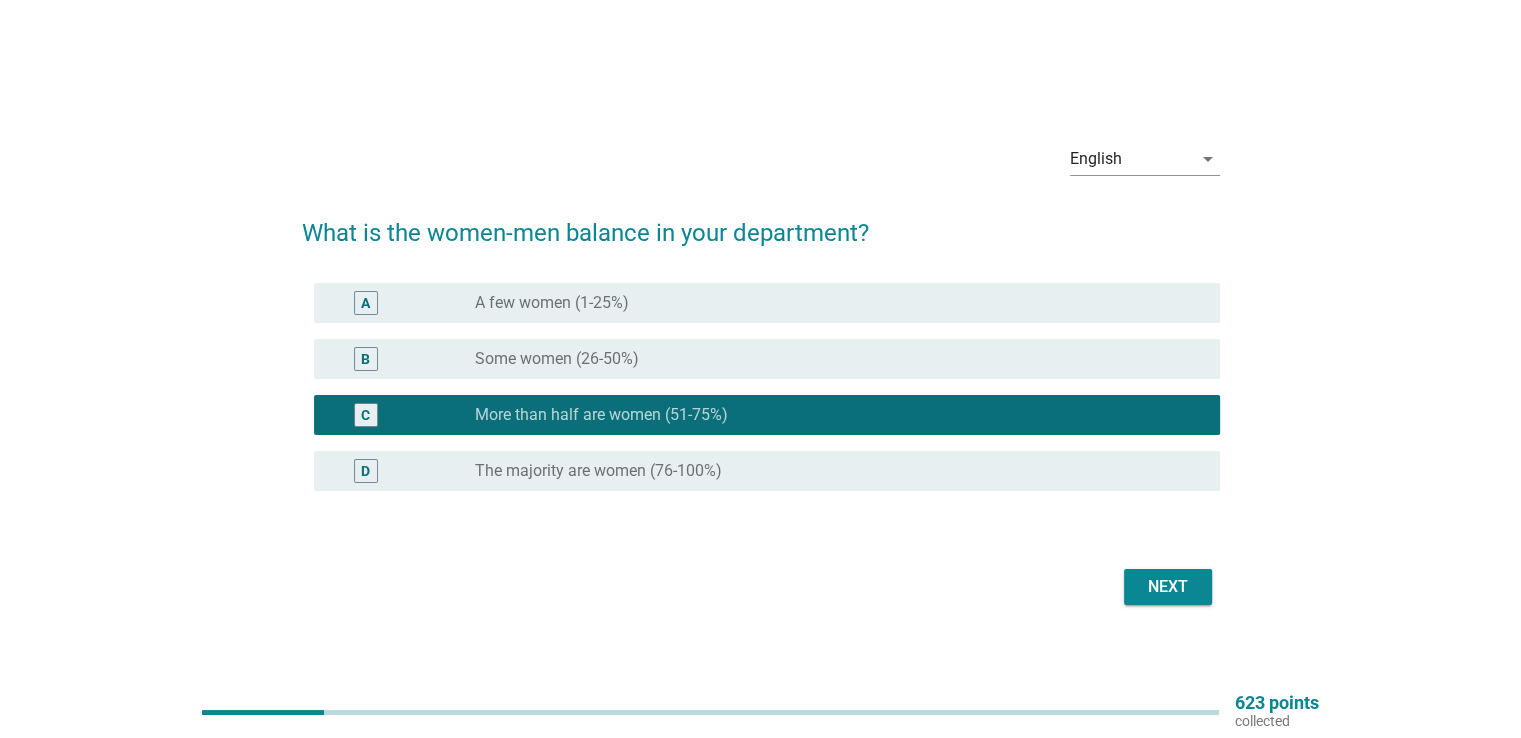 click on "B     radio_button_unchecked Some women (26-50%)" at bounding box center [767, 359] 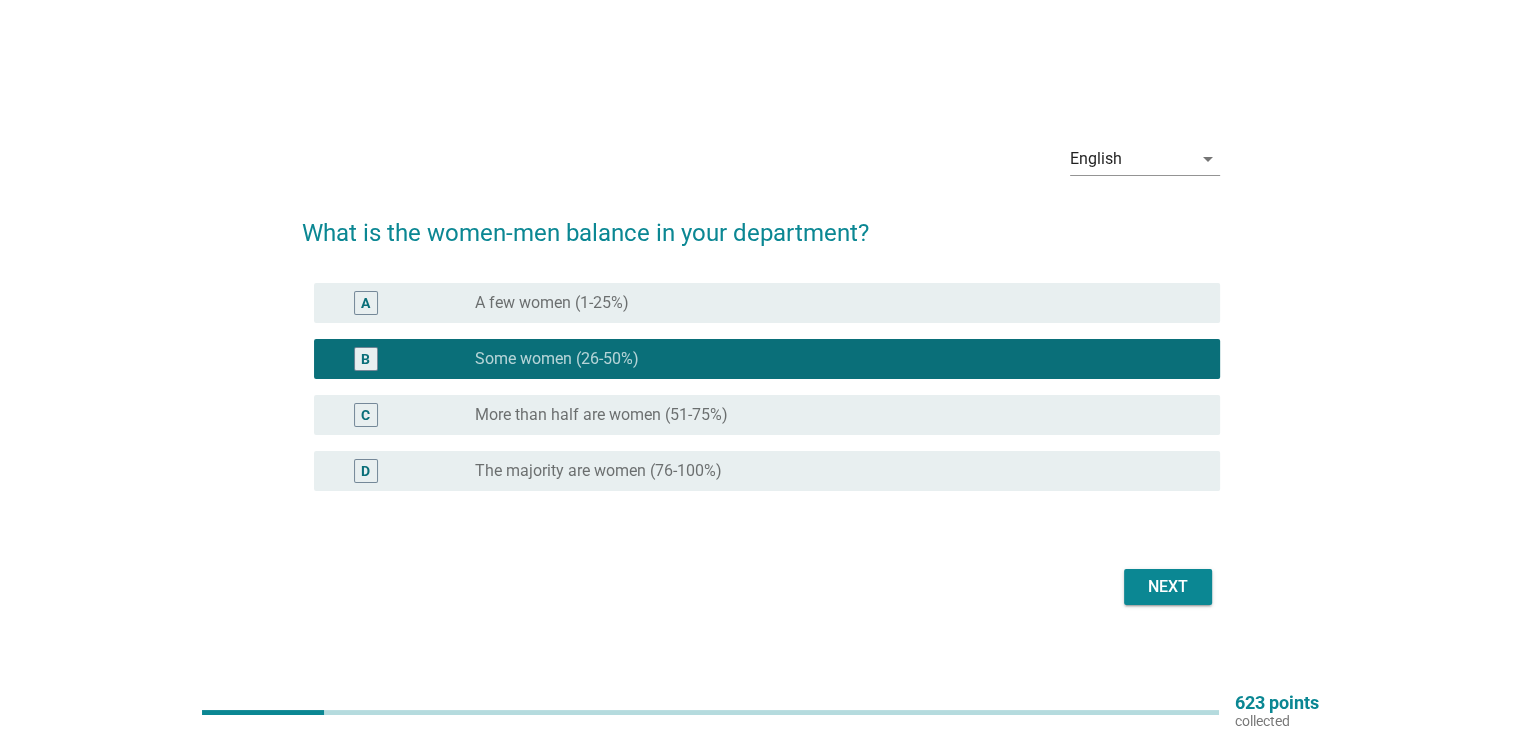 click on "radio_button_unchecked The majority are women (76-100%)" at bounding box center [831, 471] 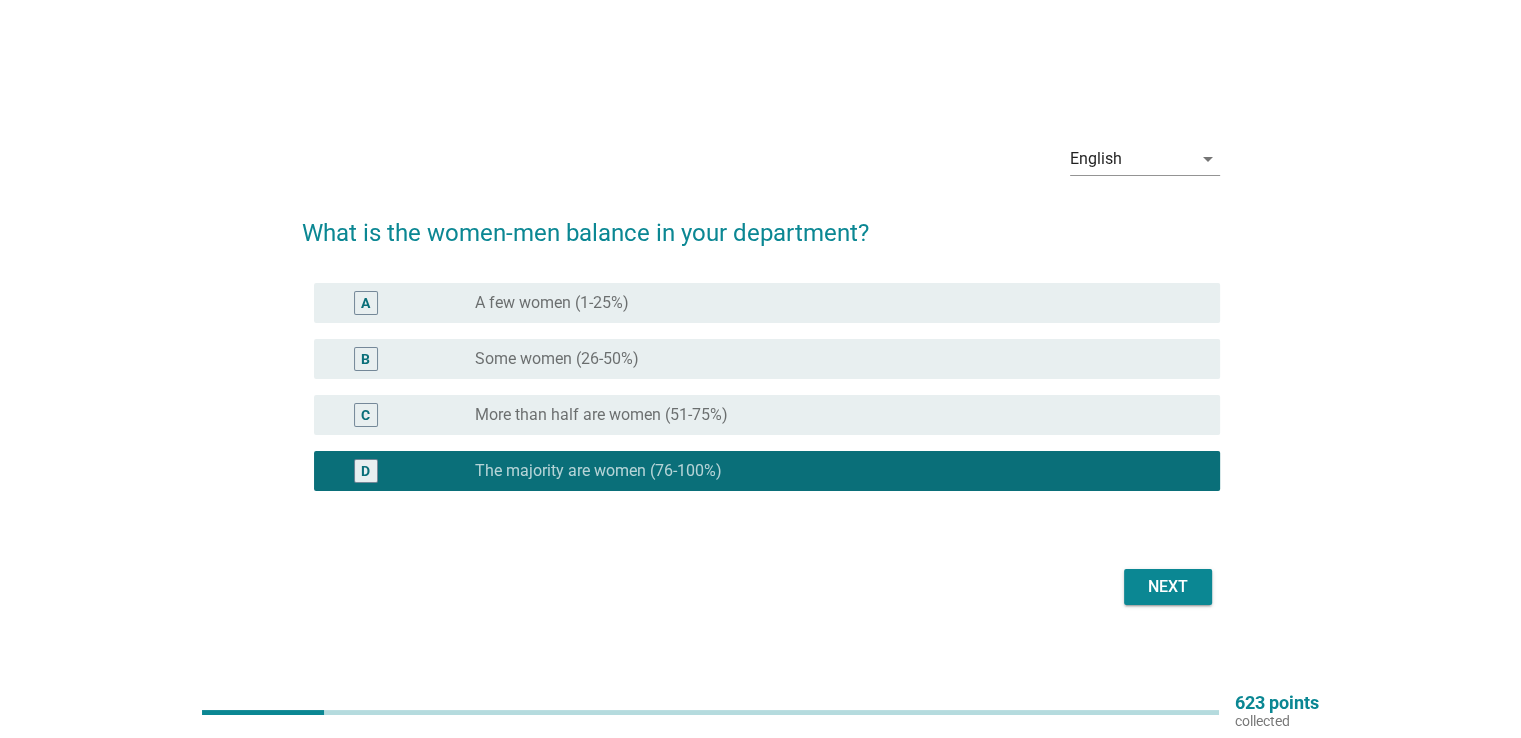 click on "radio_button_unchecked Some women (26-50%)" at bounding box center (831, 359) 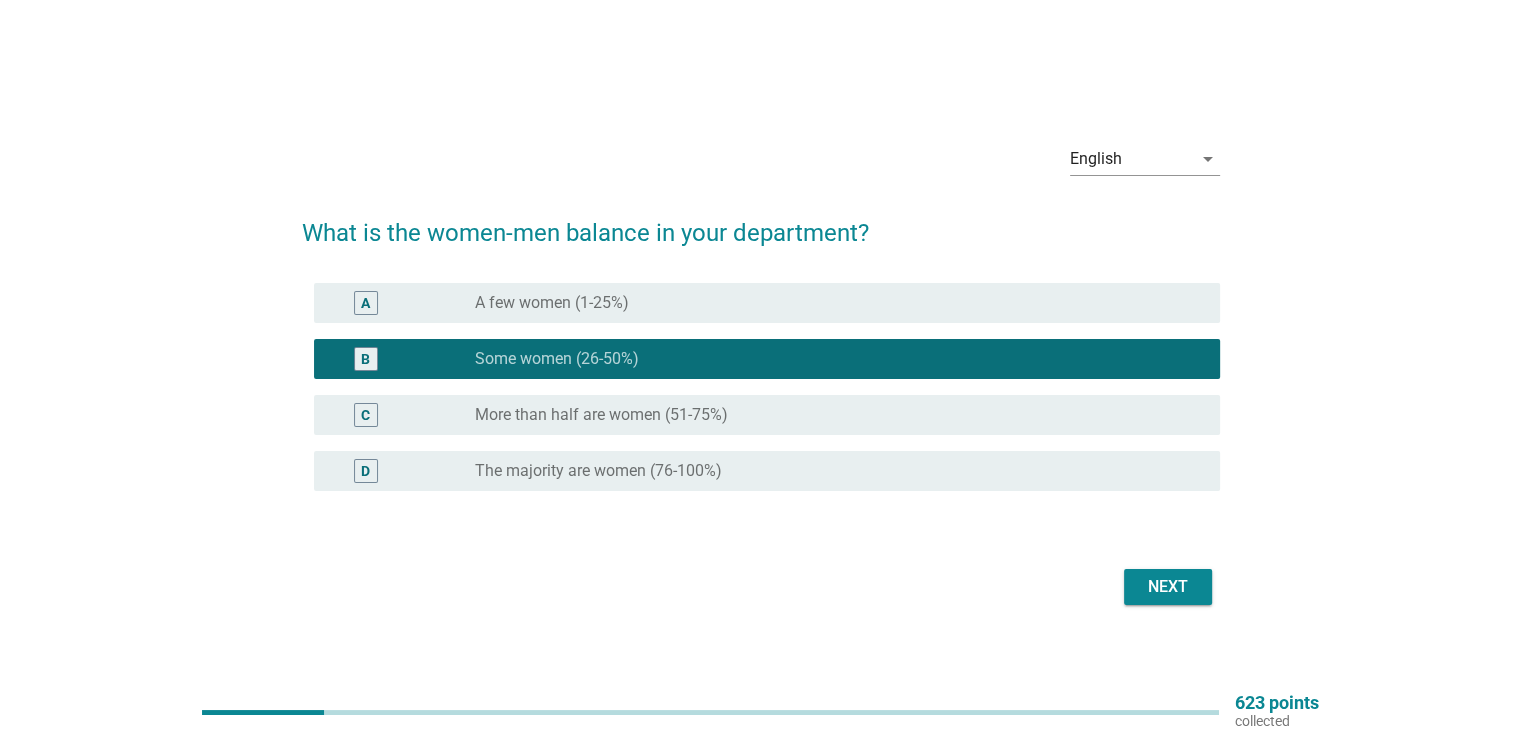 click on "Next" at bounding box center (761, 587) 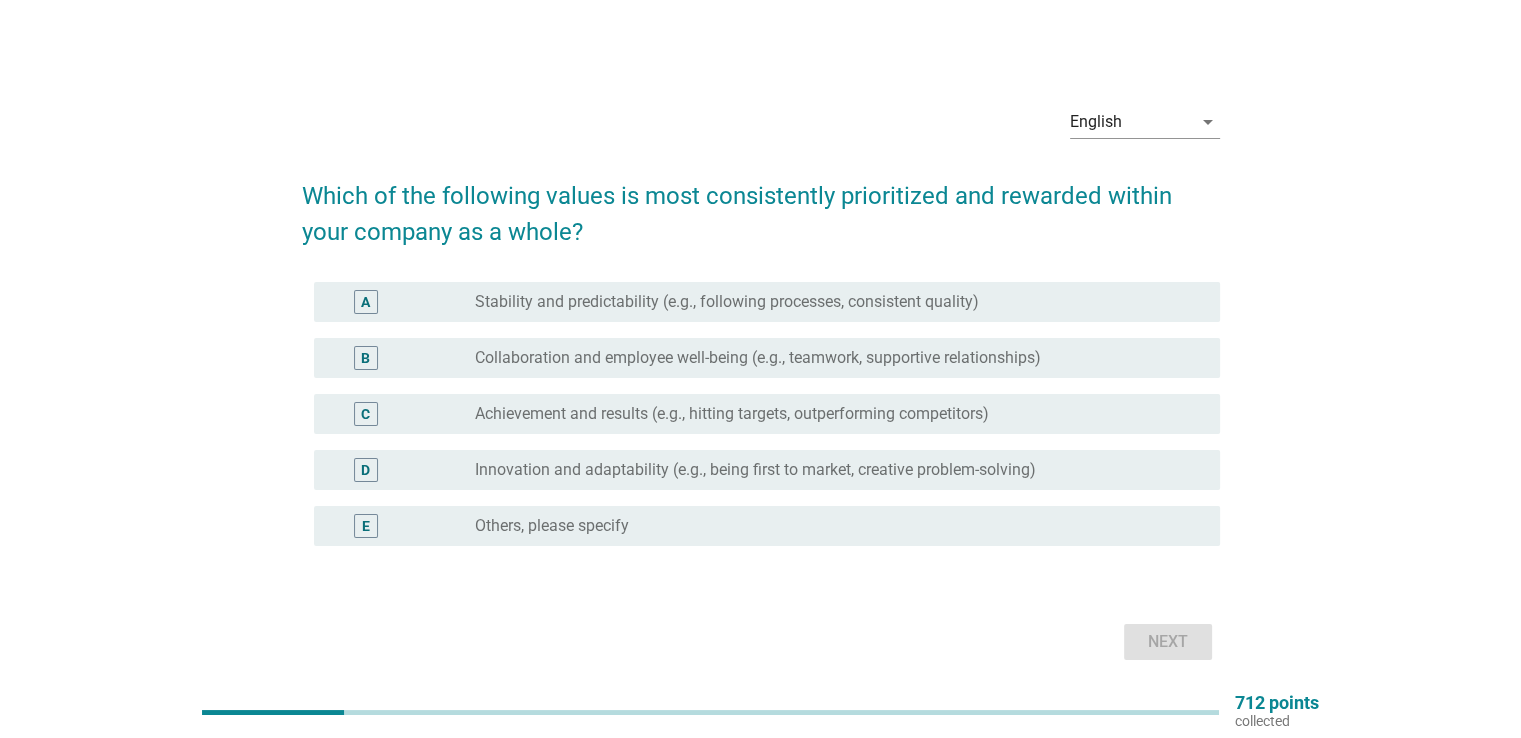 click on "Collaboration and employee well-being (e.g., teamwork, supportive relationships)" at bounding box center [758, 358] 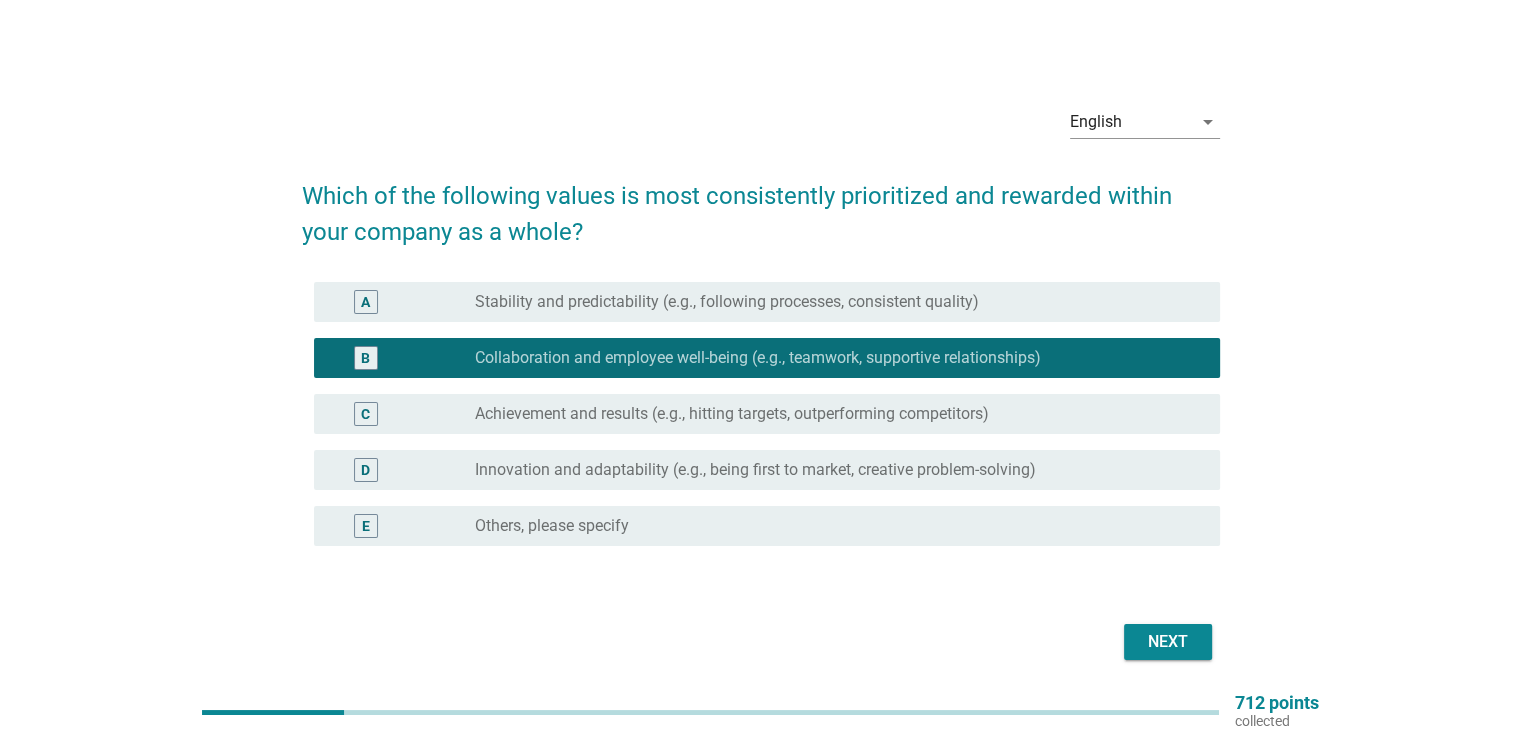 click on "Stability and predictability (e.g., following processes, consistent quality)" at bounding box center (727, 302) 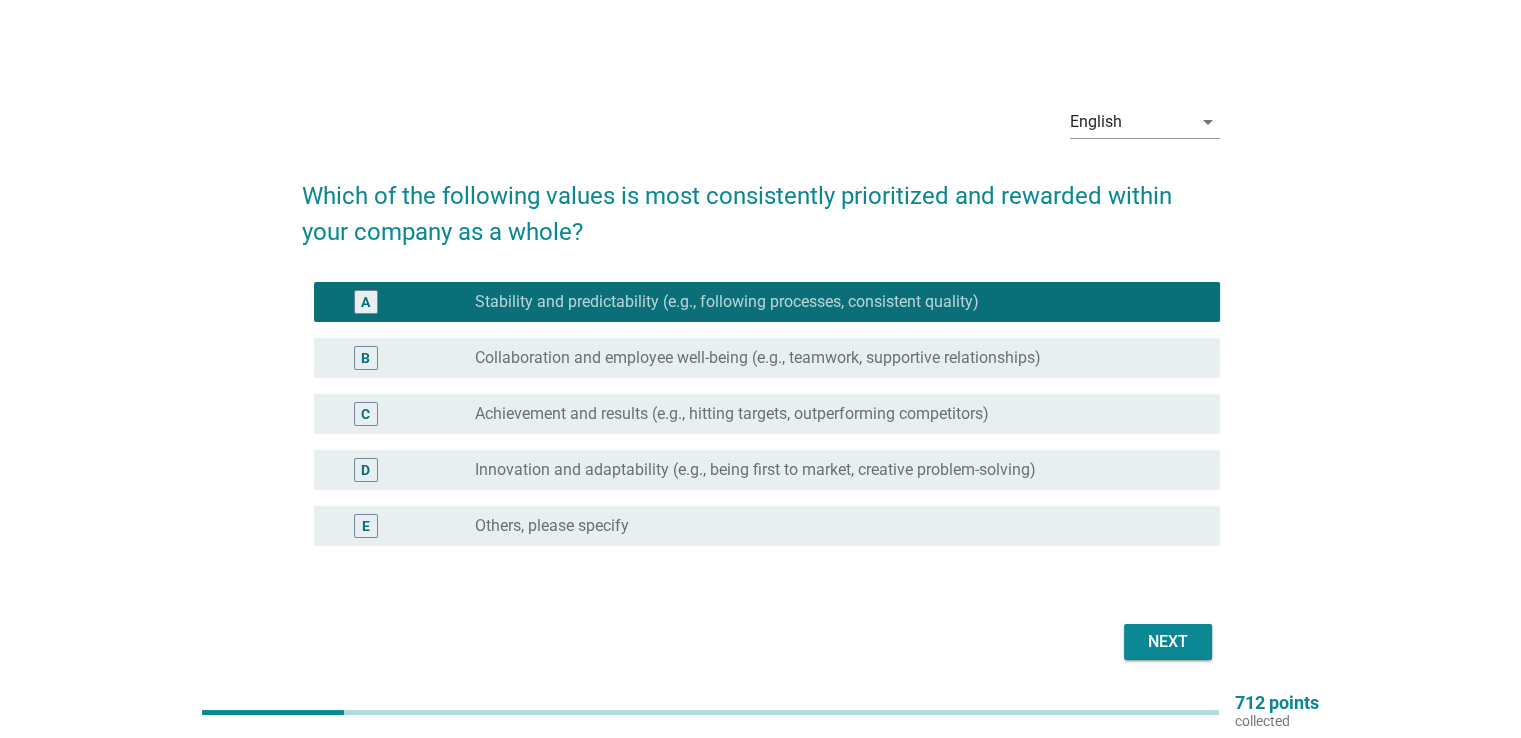 click on "radio_button_unchecked Innovation and adaptability (e.g., being first to market, creative problem-solving)" at bounding box center (831, 470) 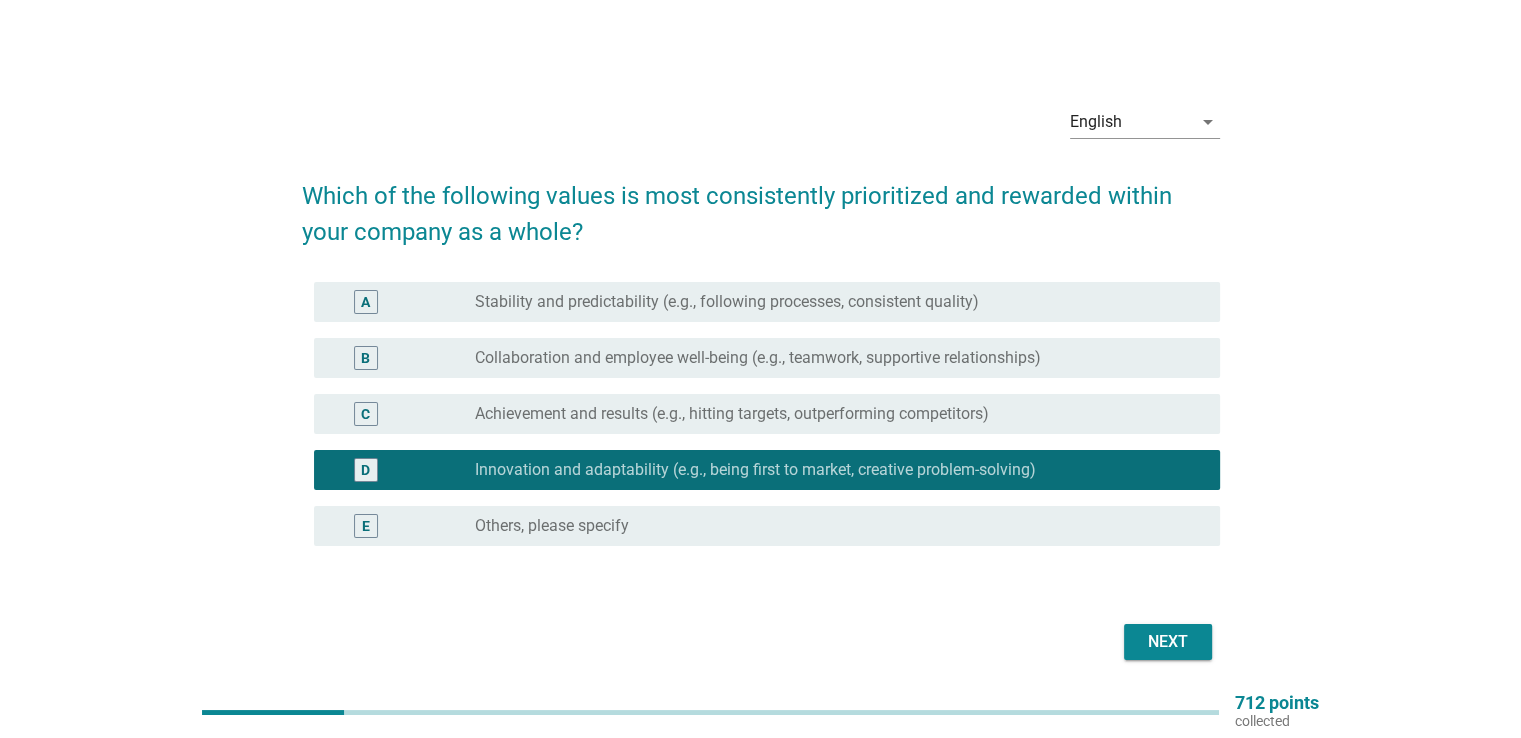 click on "Next" at bounding box center [1168, 642] 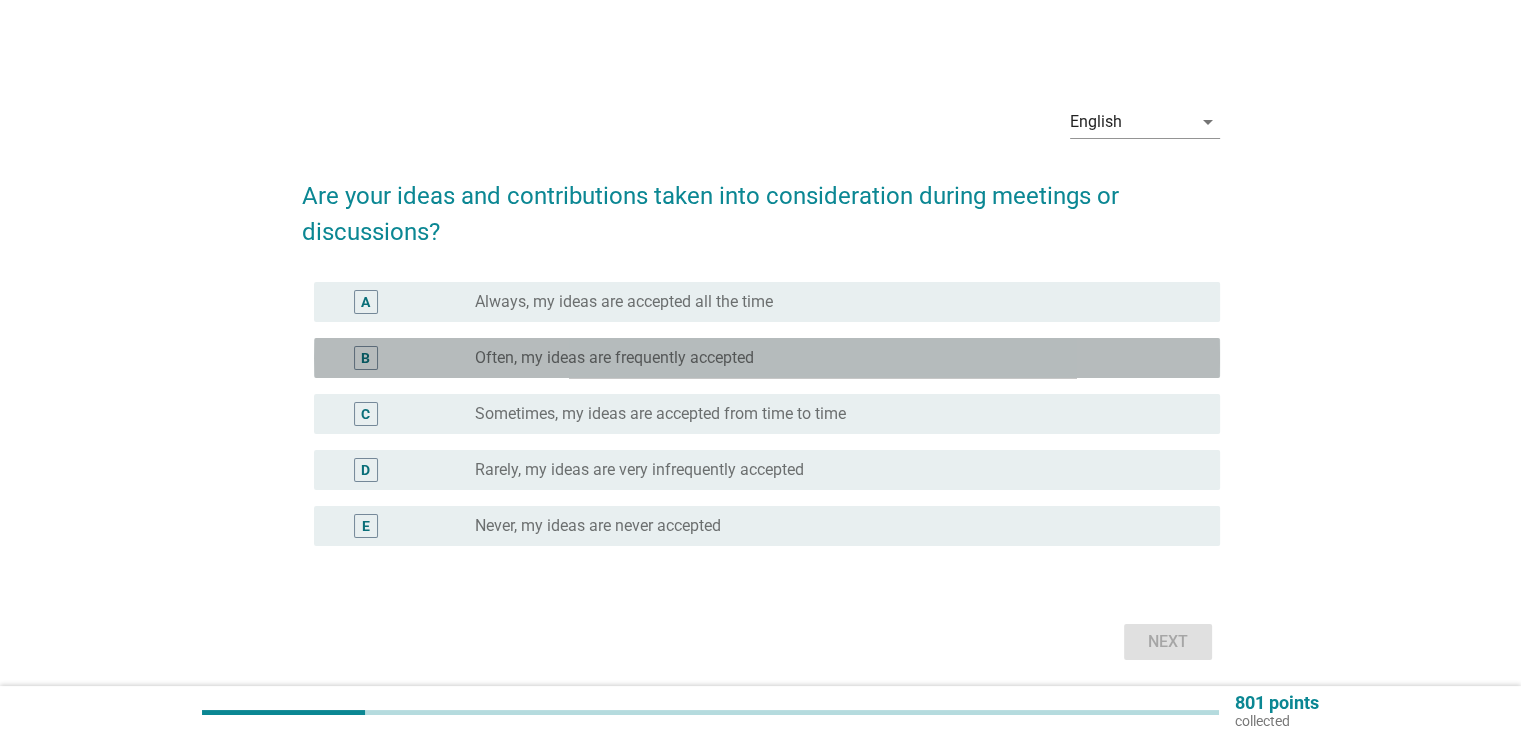 click on "Often, my ideas are frequently accepted" at bounding box center [614, 358] 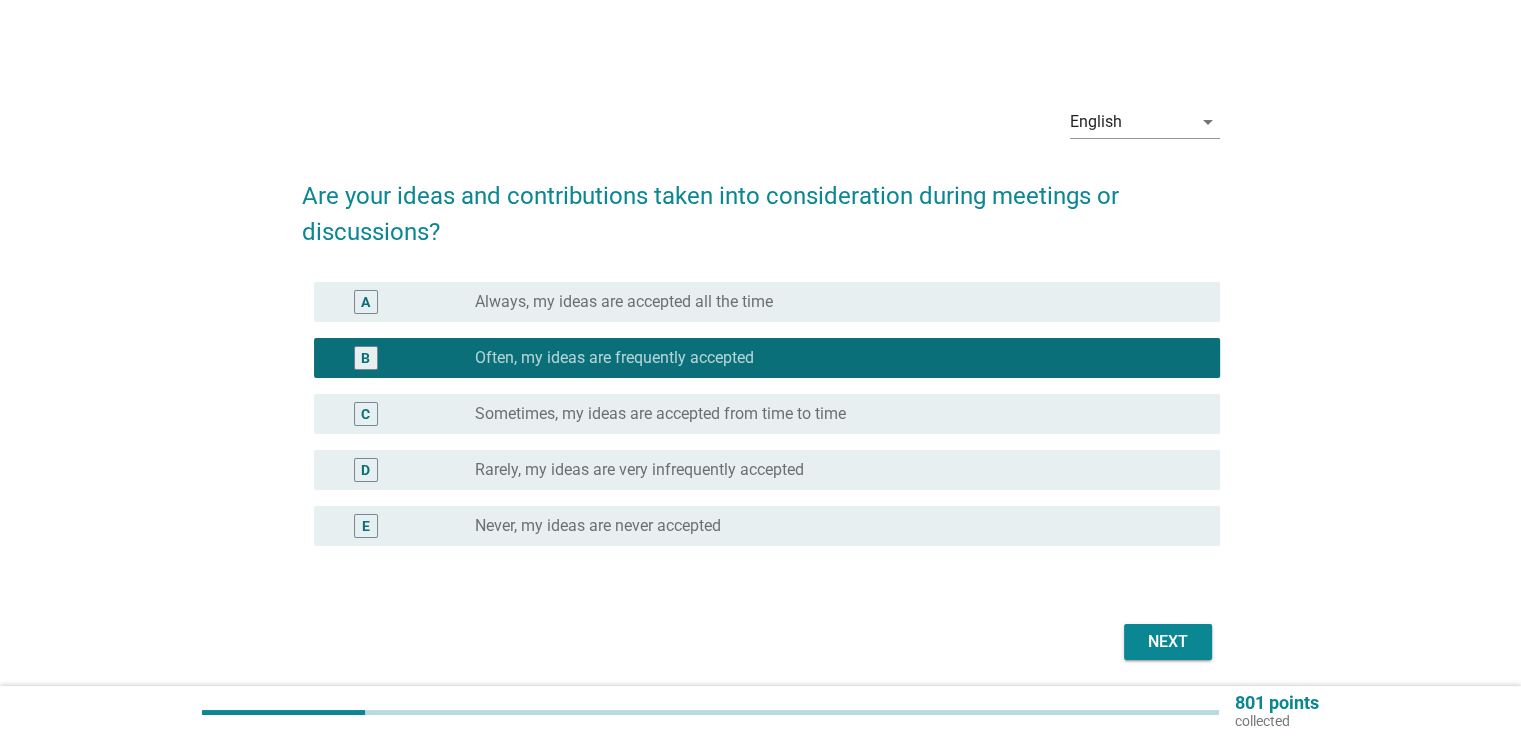 click on "Next" at bounding box center (1168, 642) 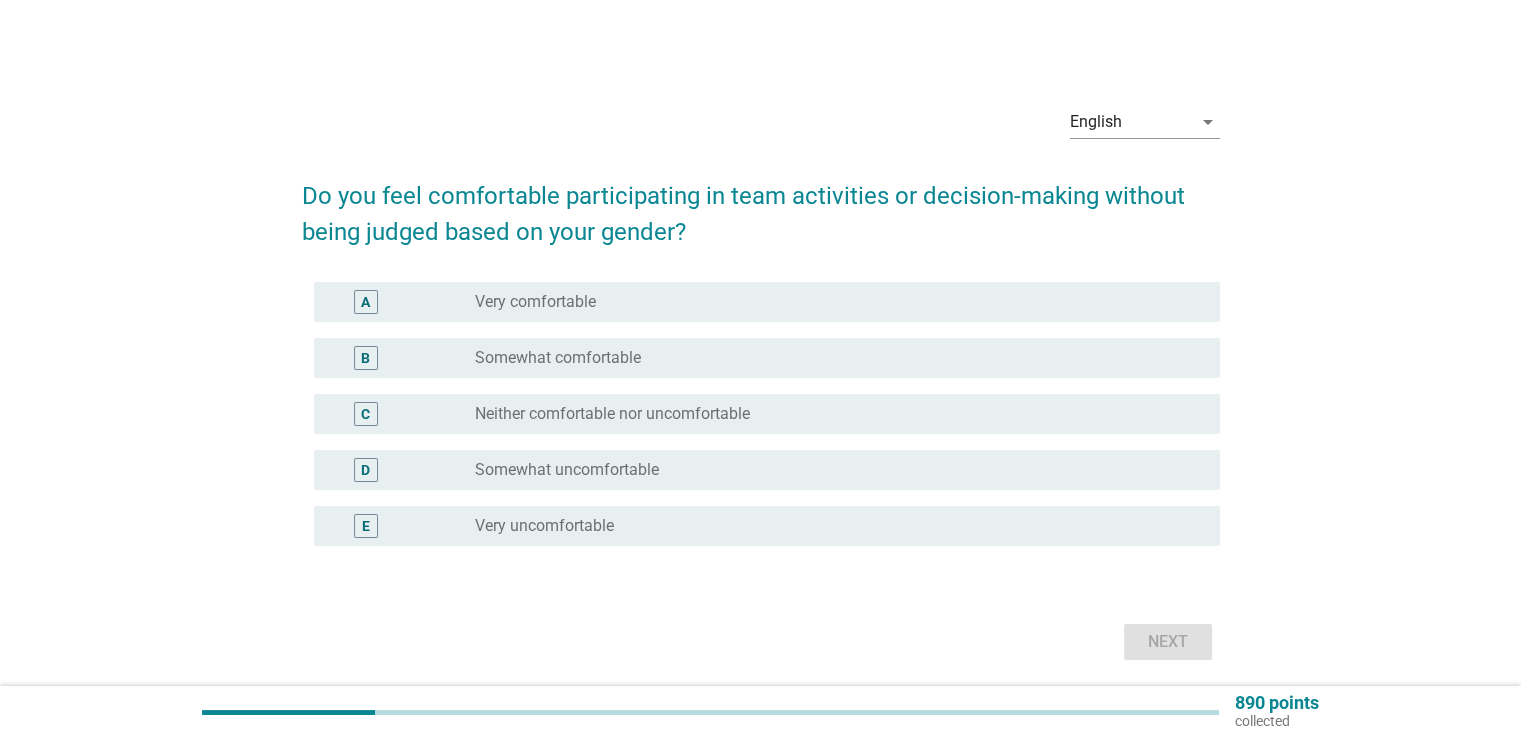 click on "radio_button_unchecked Very comfortable" at bounding box center [831, 302] 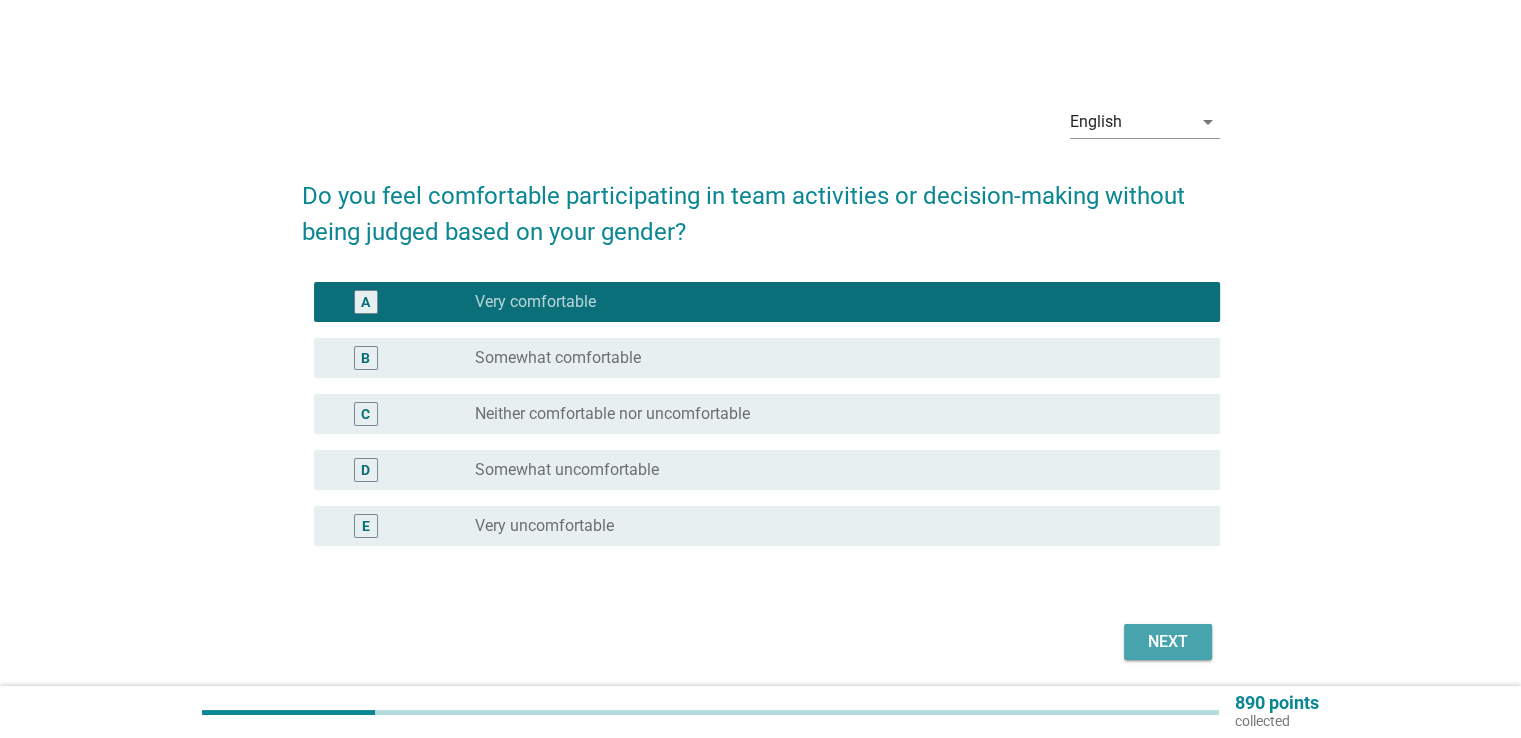 click on "Next" at bounding box center (1168, 642) 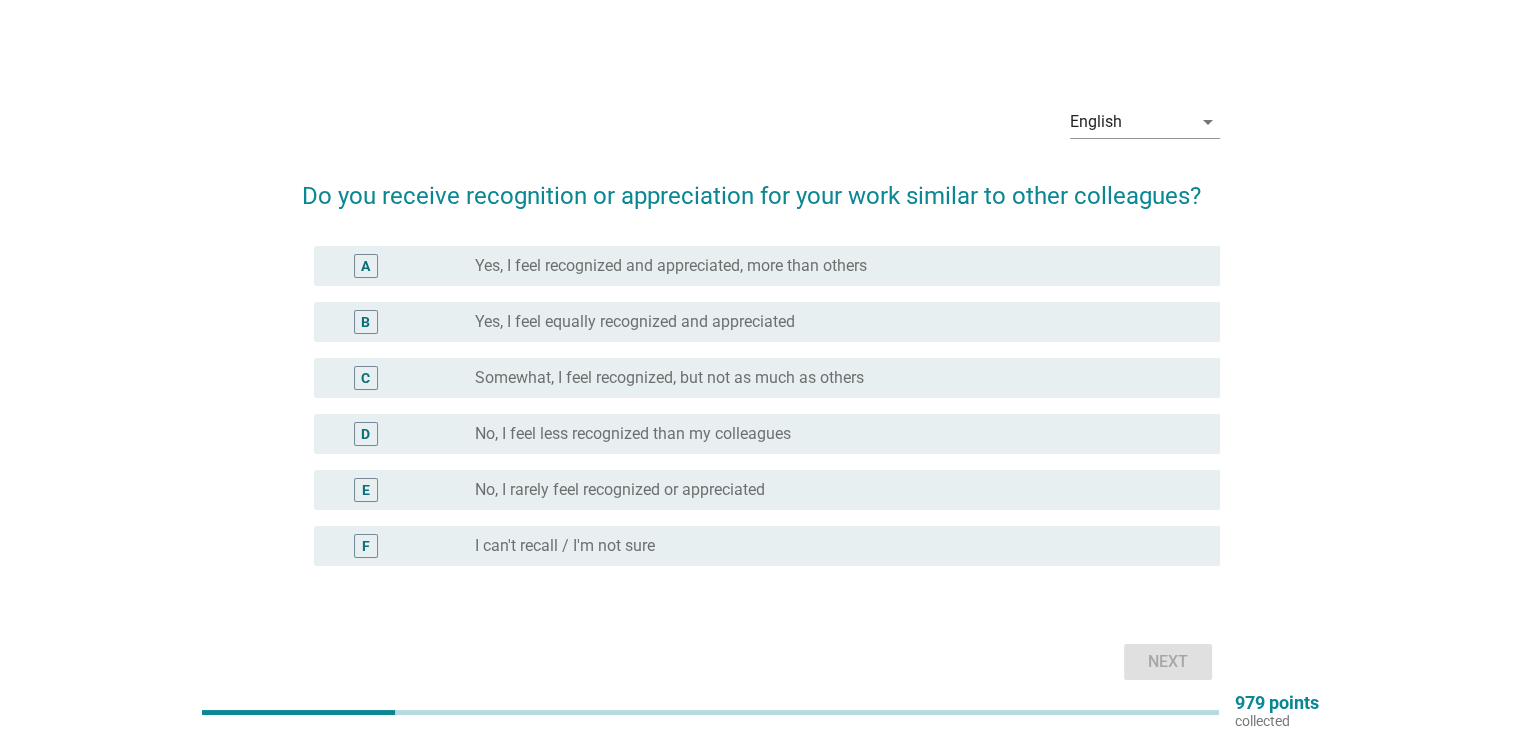 click on "Yes, I feel equally recognized and appreciated" at bounding box center [635, 322] 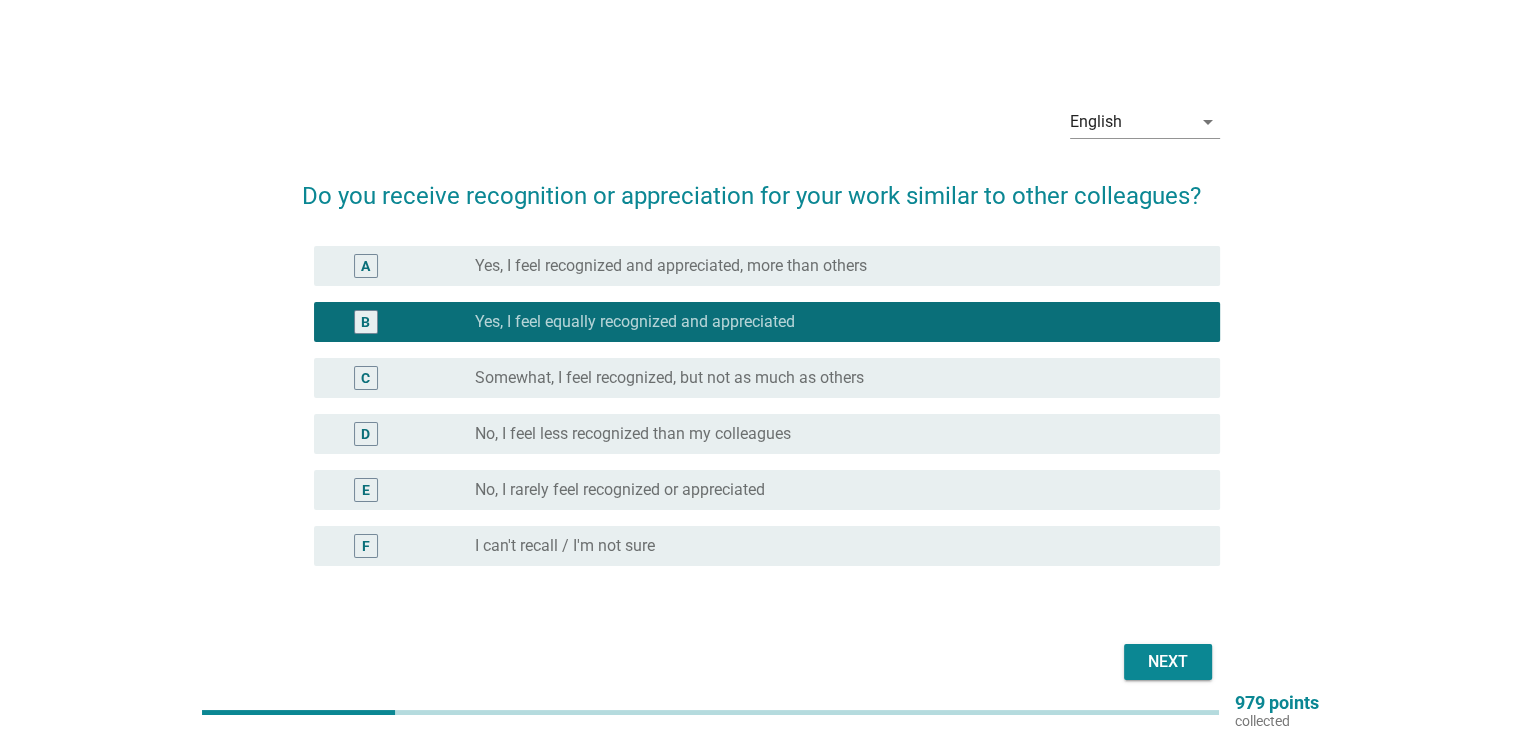 click on "Next" at bounding box center [1168, 662] 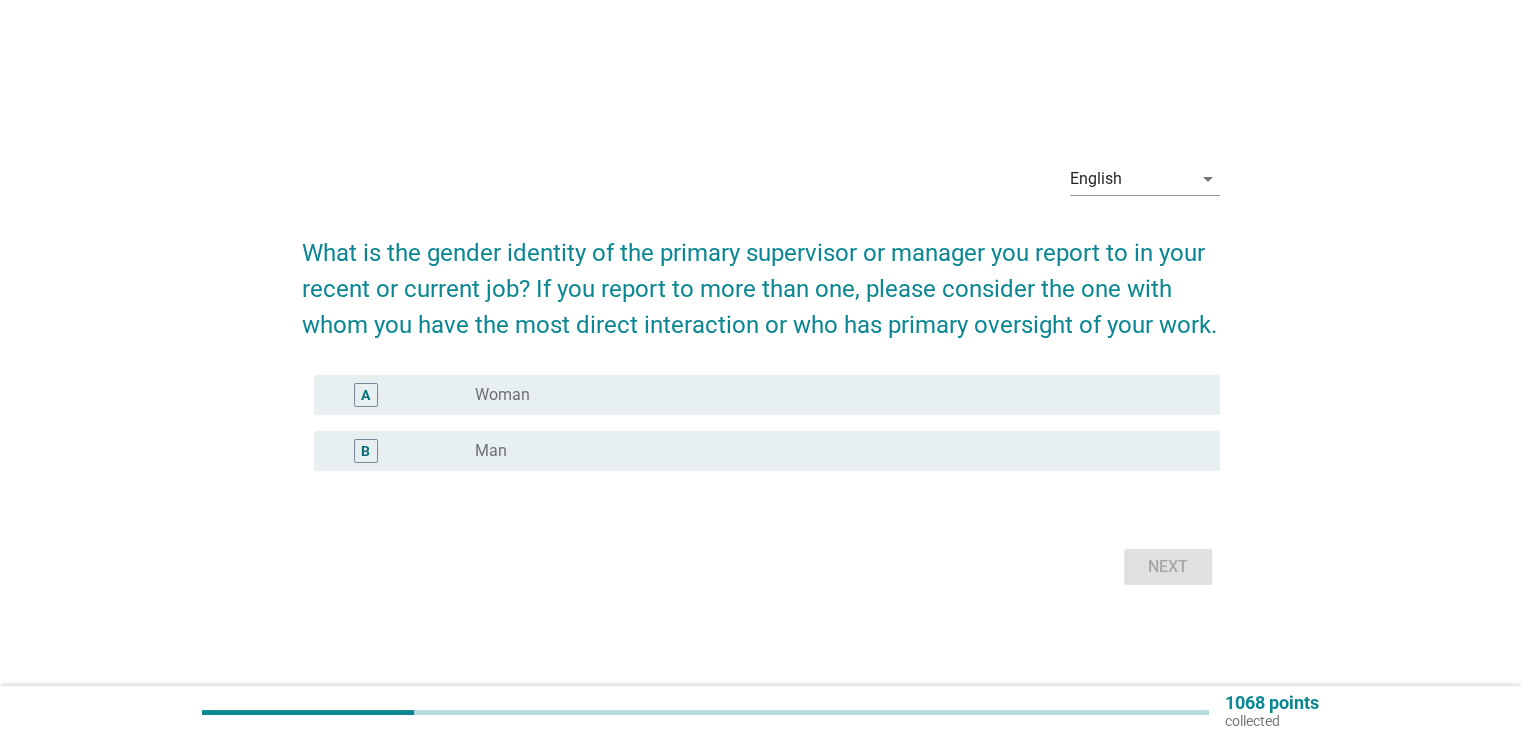 click on "radio_button_unchecked Man" at bounding box center (839, 451) 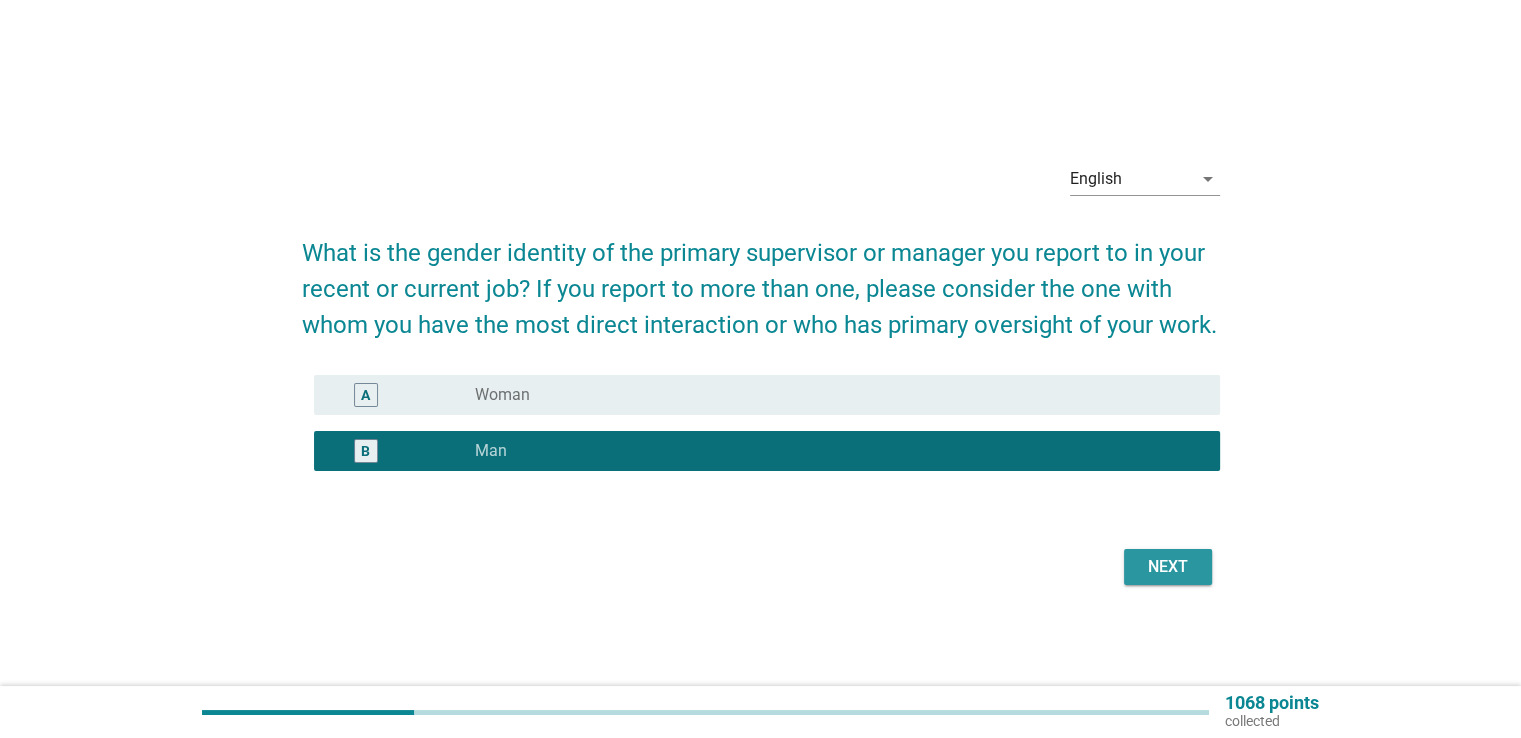 click on "Next" at bounding box center (1168, 567) 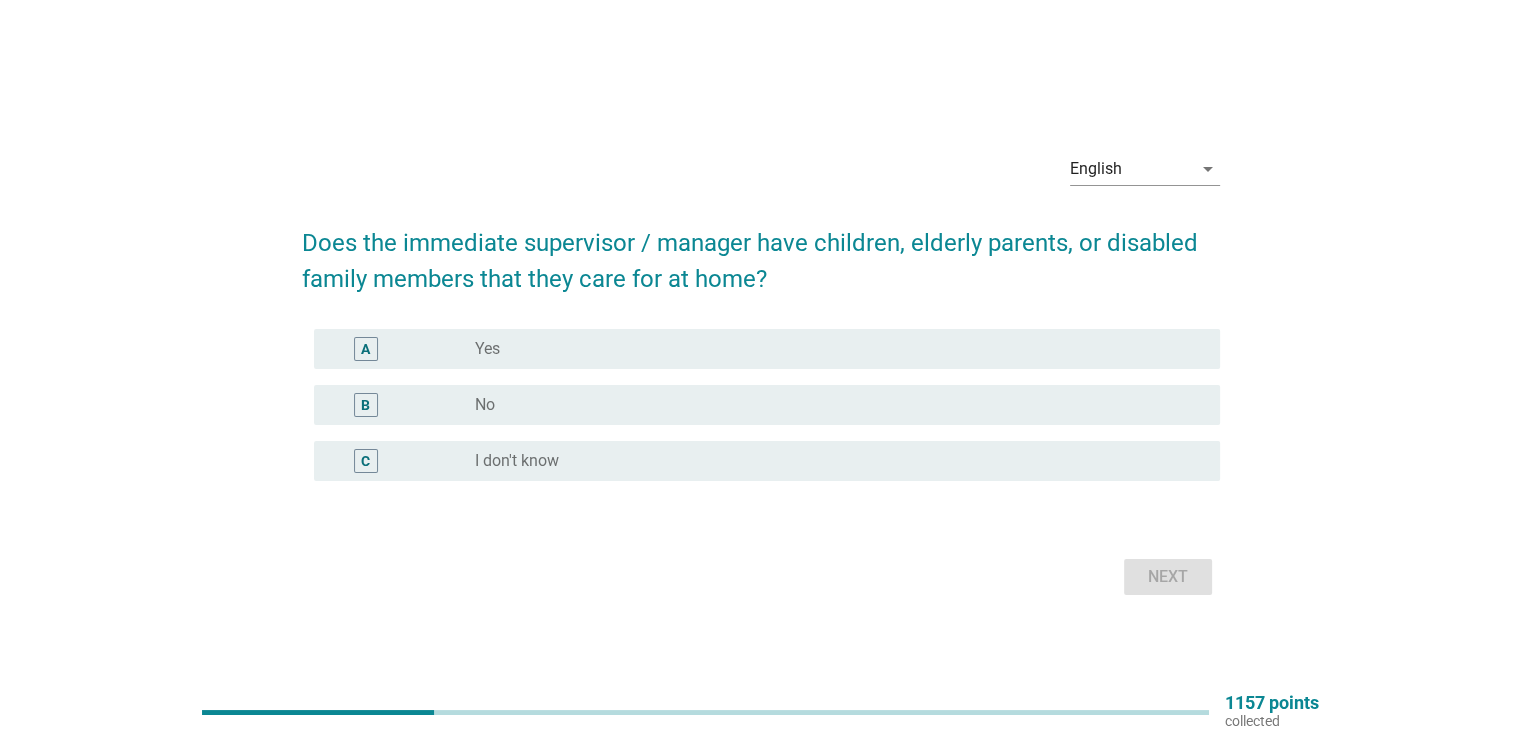 click on "radio_button_unchecked I don't know" at bounding box center (831, 461) 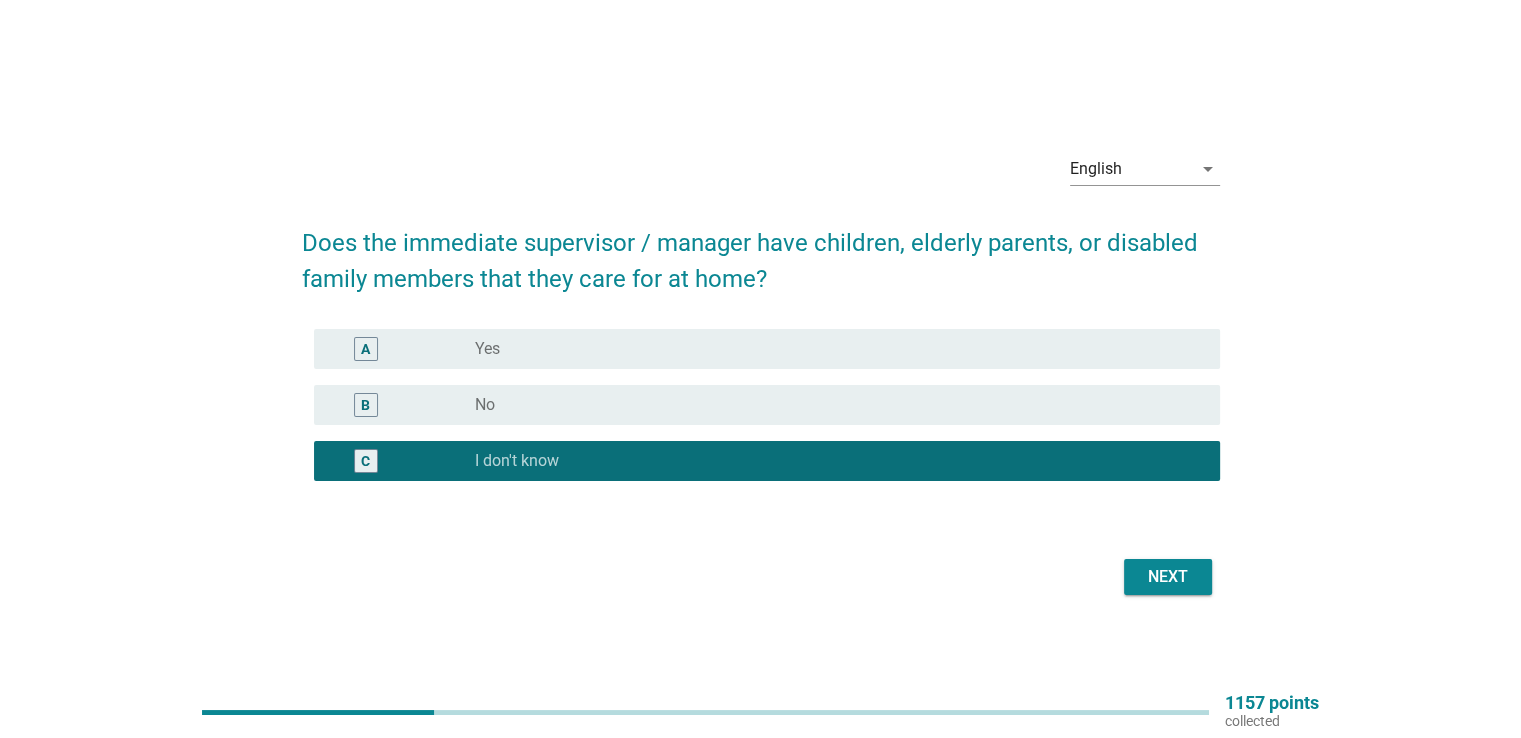 click on "Next" at bounding box center (1168, 577) 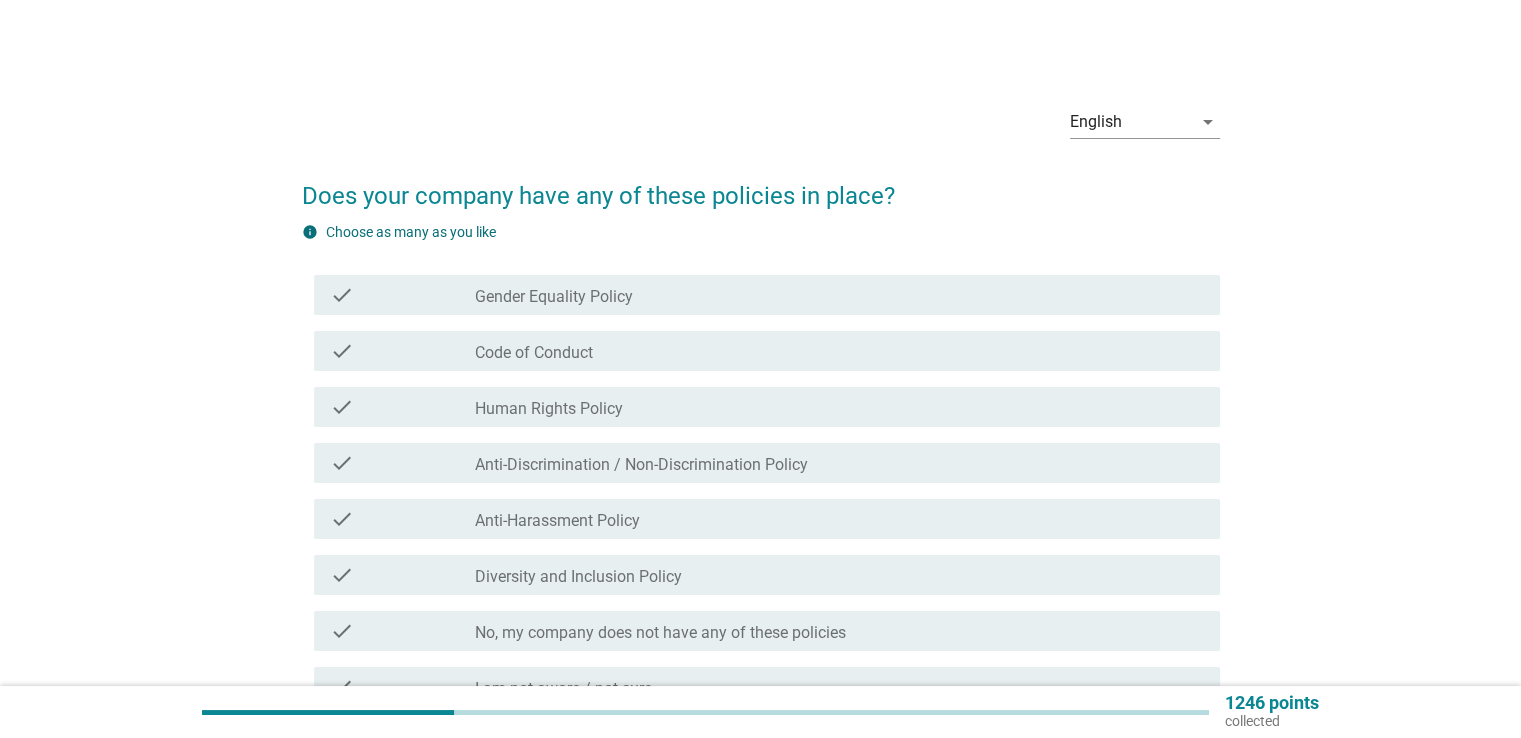 click on "check_box_outline_blank Code of Conduct" at bounding box center [839, 351] 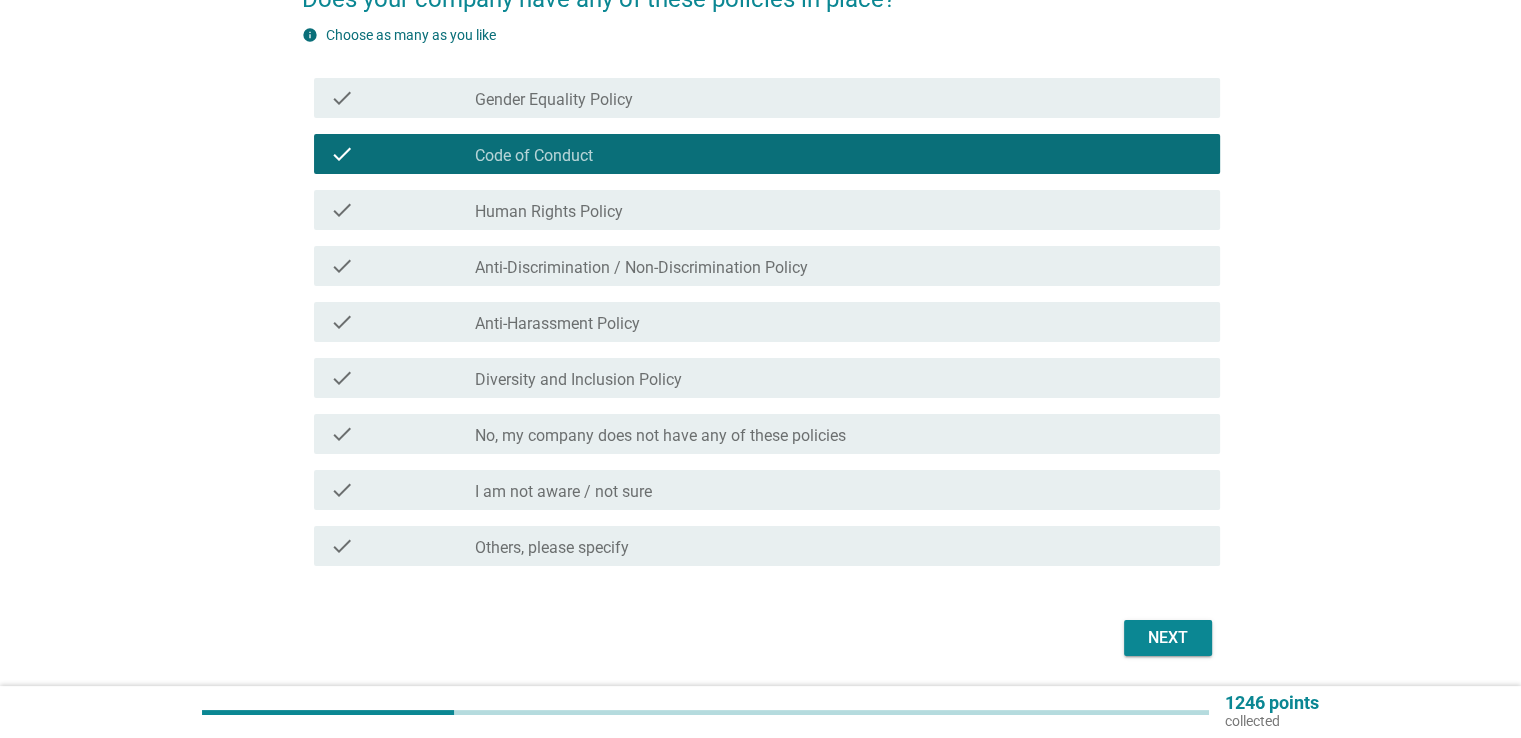 scroll, scrollTop: 200, scrollLeft: 0, axis: vertical 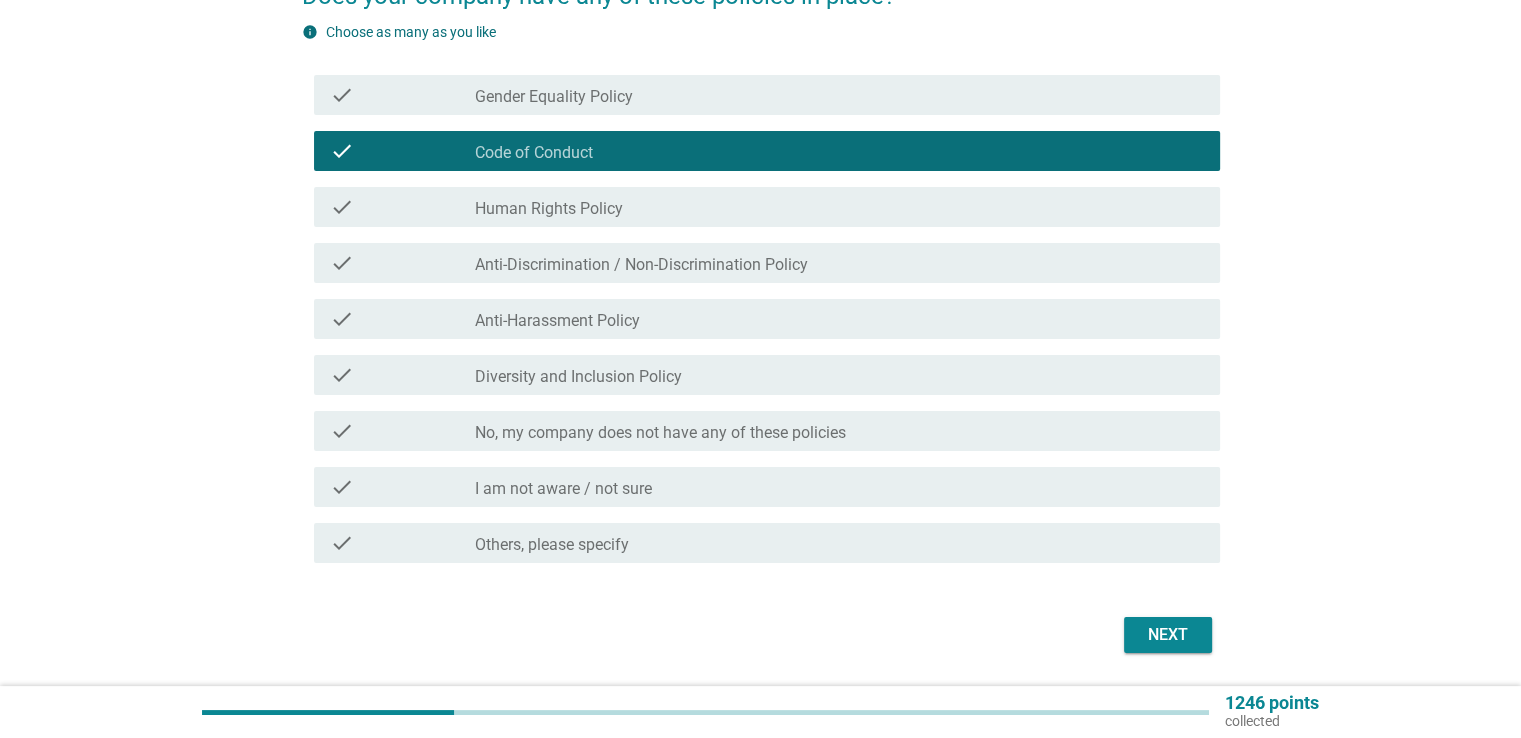 click on "Anti-Discrimination / Non-Discrimination Policy" at bounding box center (641, 265) 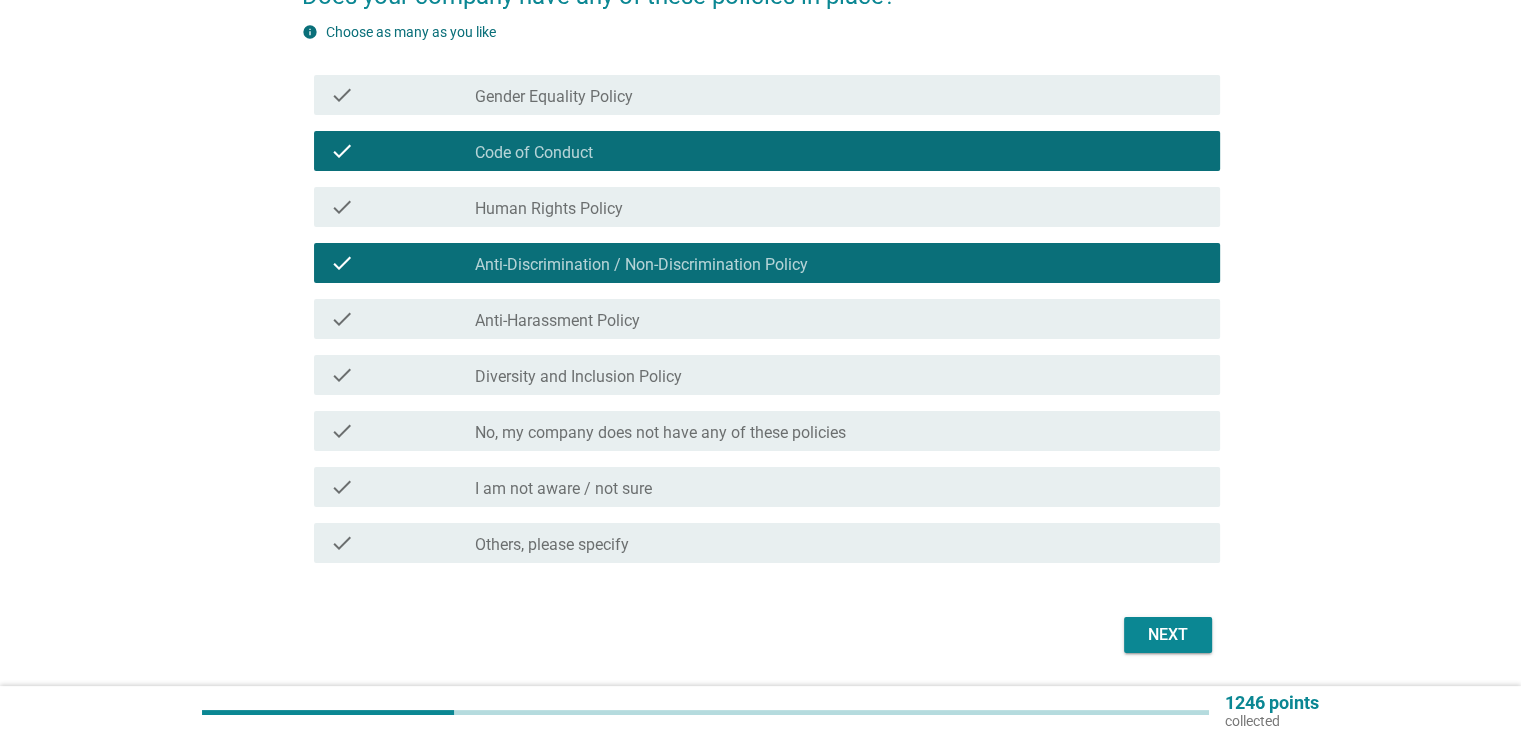click on "Human Rights Policy" at bounding box center (549, 209) 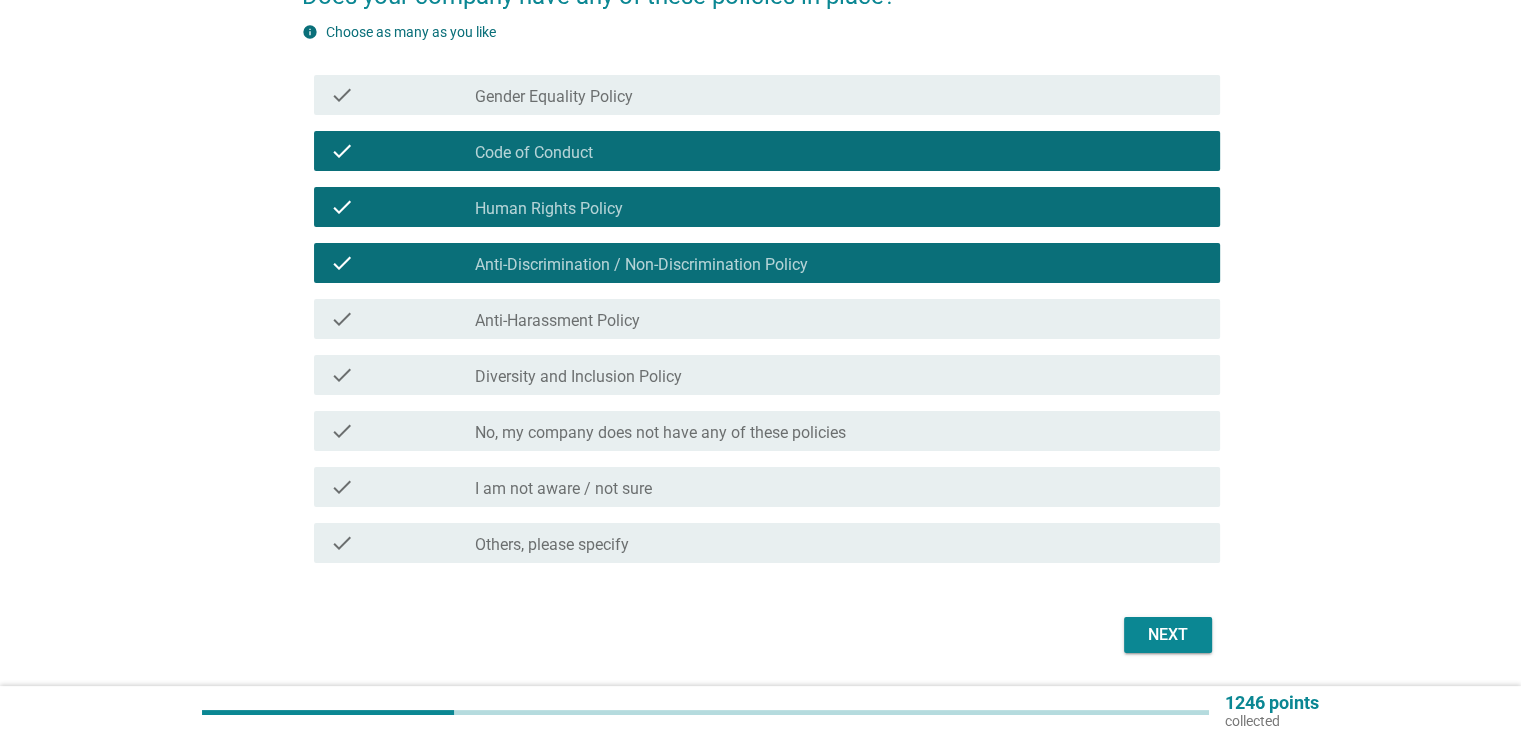 click on "Anti-Harassment Policy" at bounding box center (557, 321) 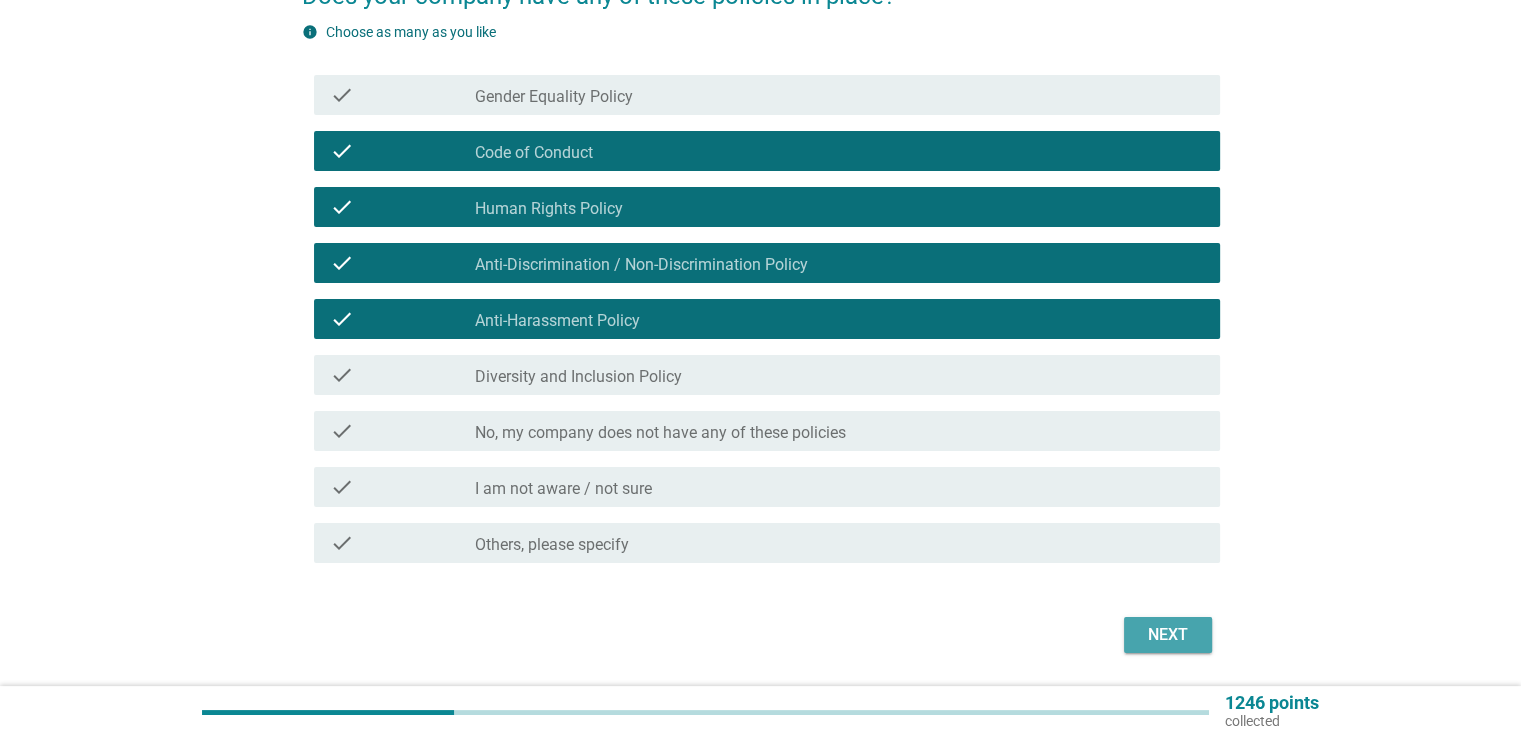 click on "Next" at bounding box center [1168, 635] 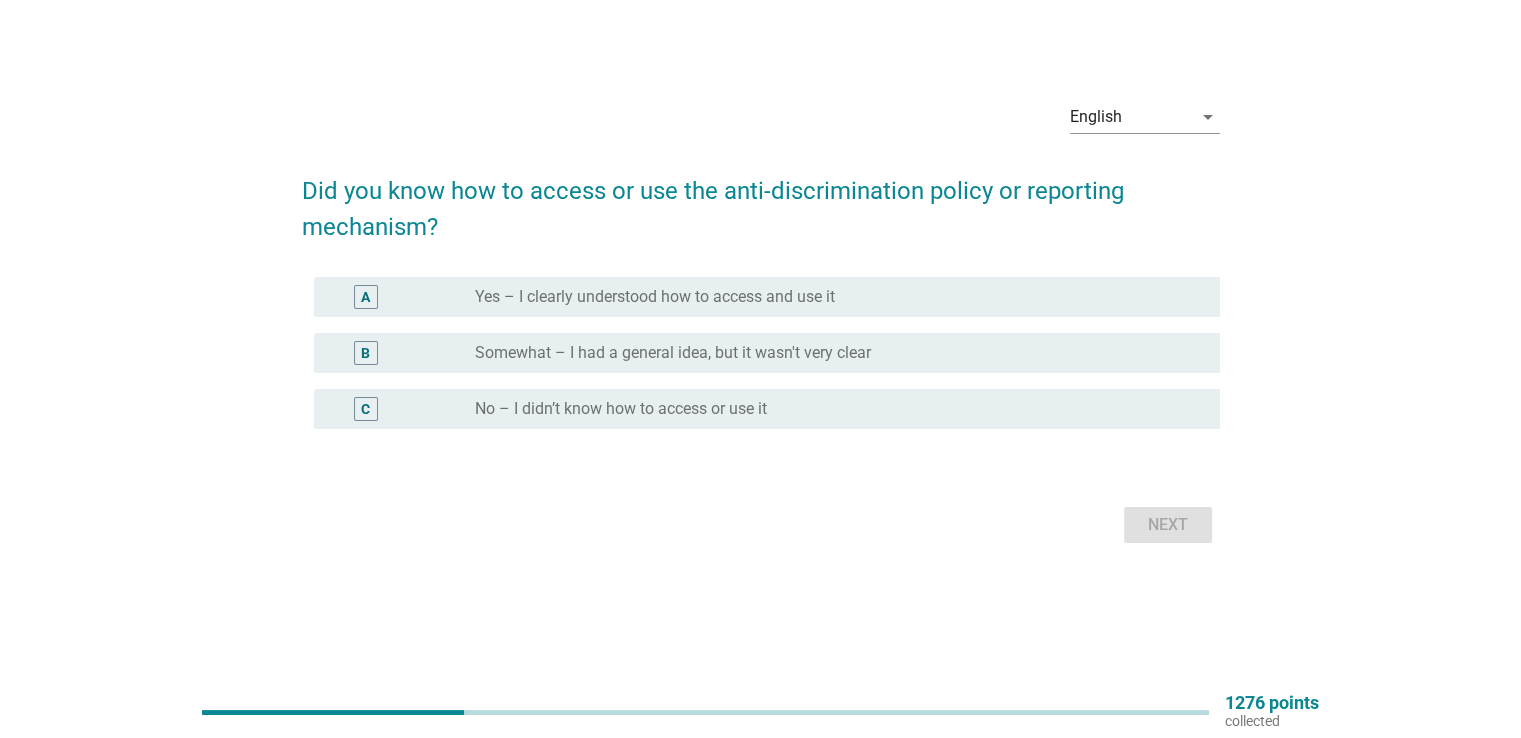 scroll, scrollTop: 0, scrollLeft: 0, axis: both 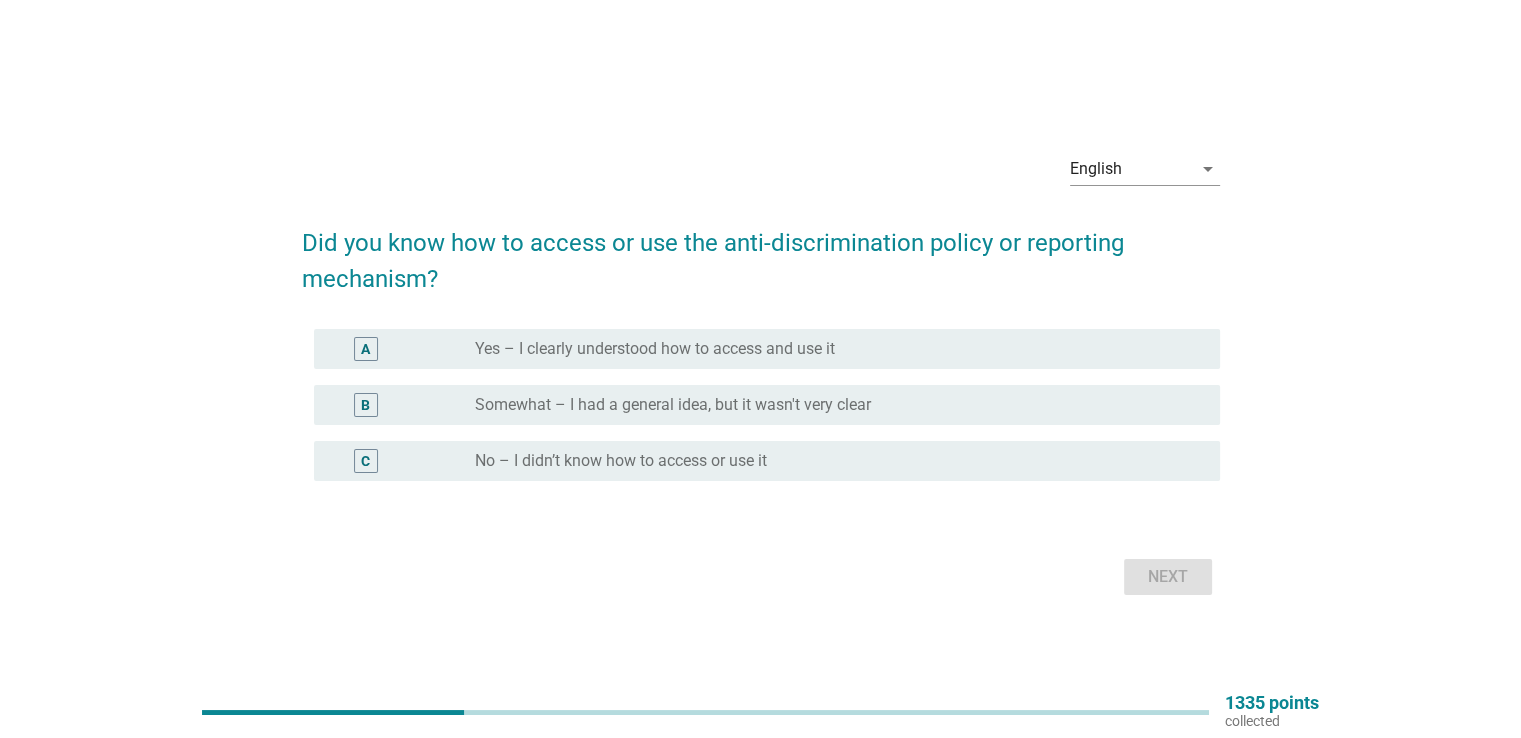 click on "Yes – I clearly understood how to access and use it" at bounding box center [655, 349] 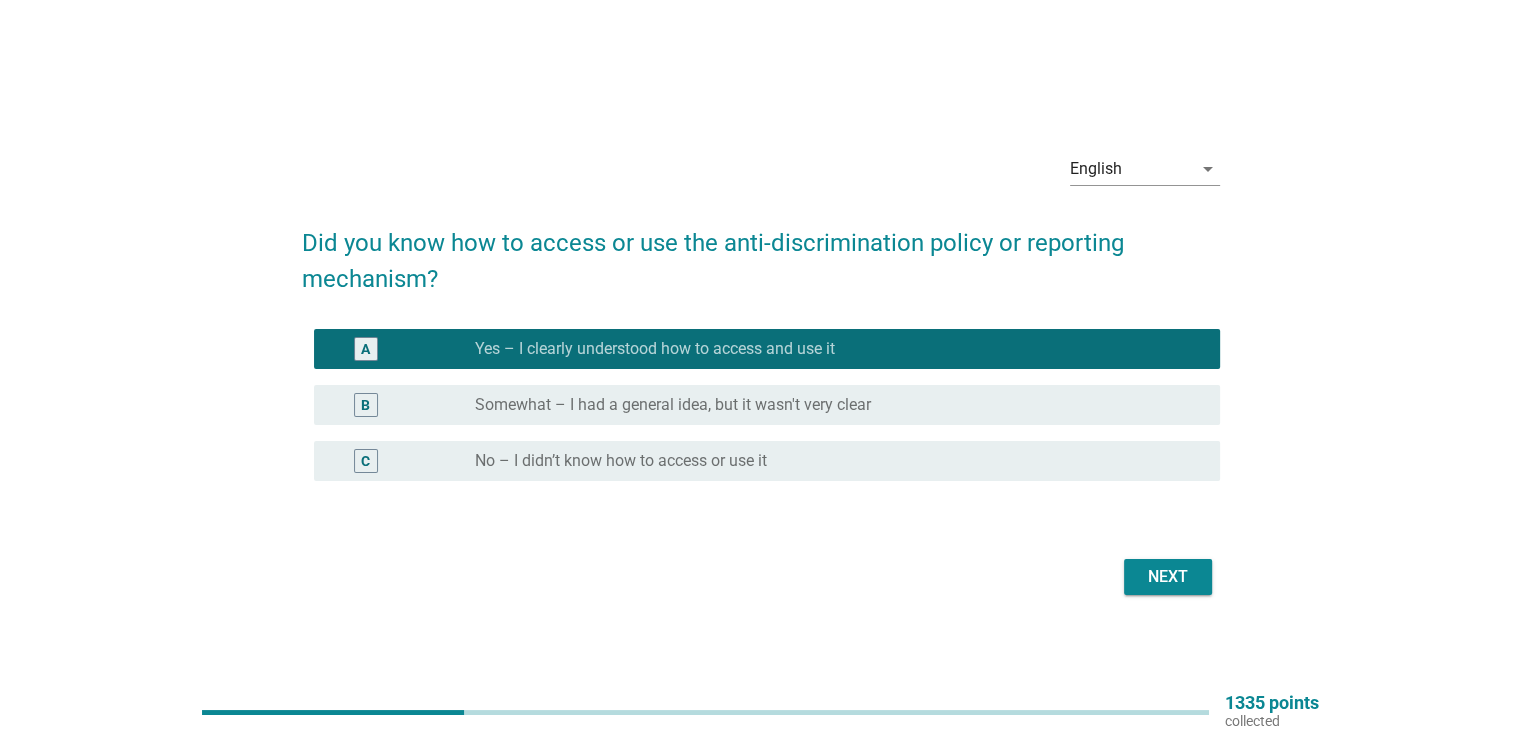 click on "Next" at bounding box center [1168, 577] 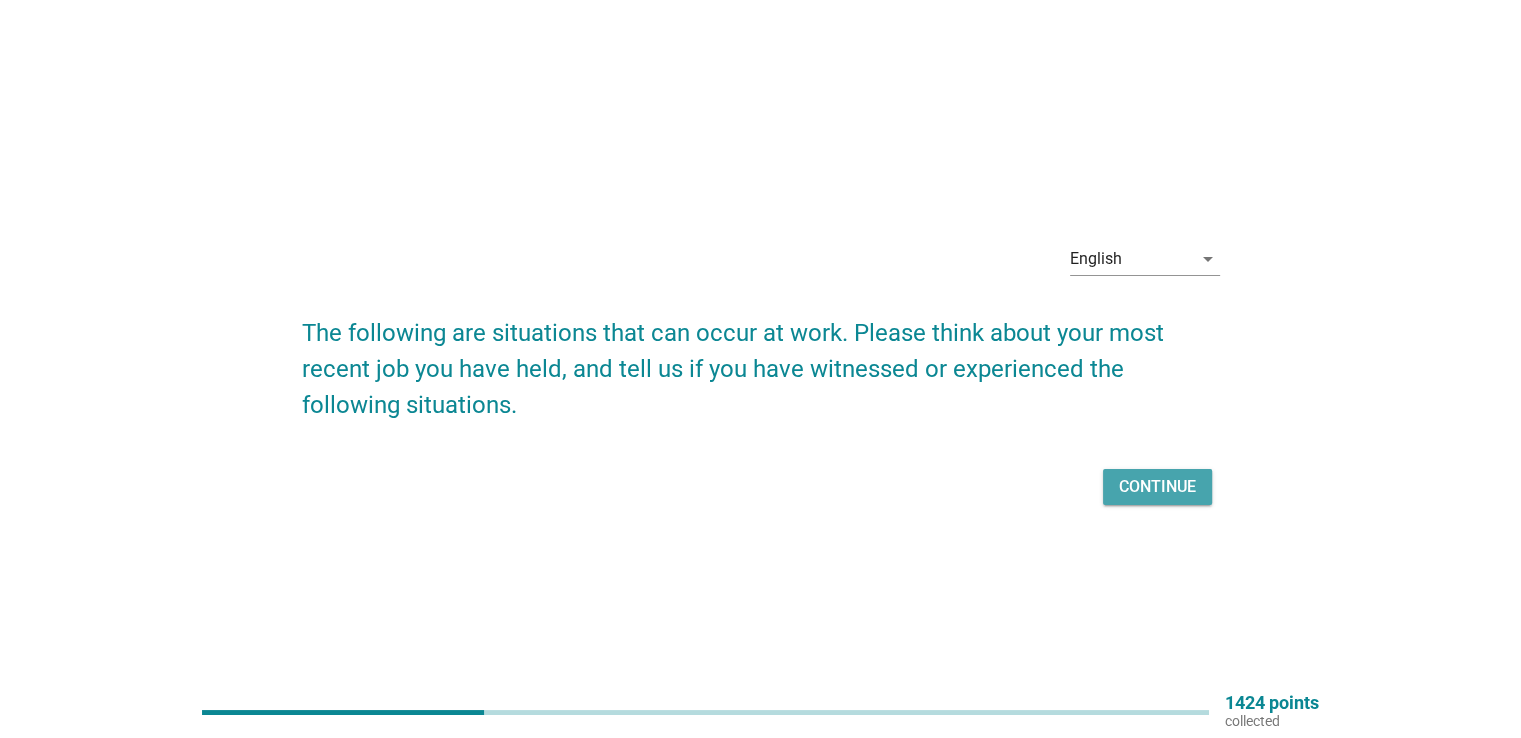 click on "Continue" at bounding box center [1157, 487] 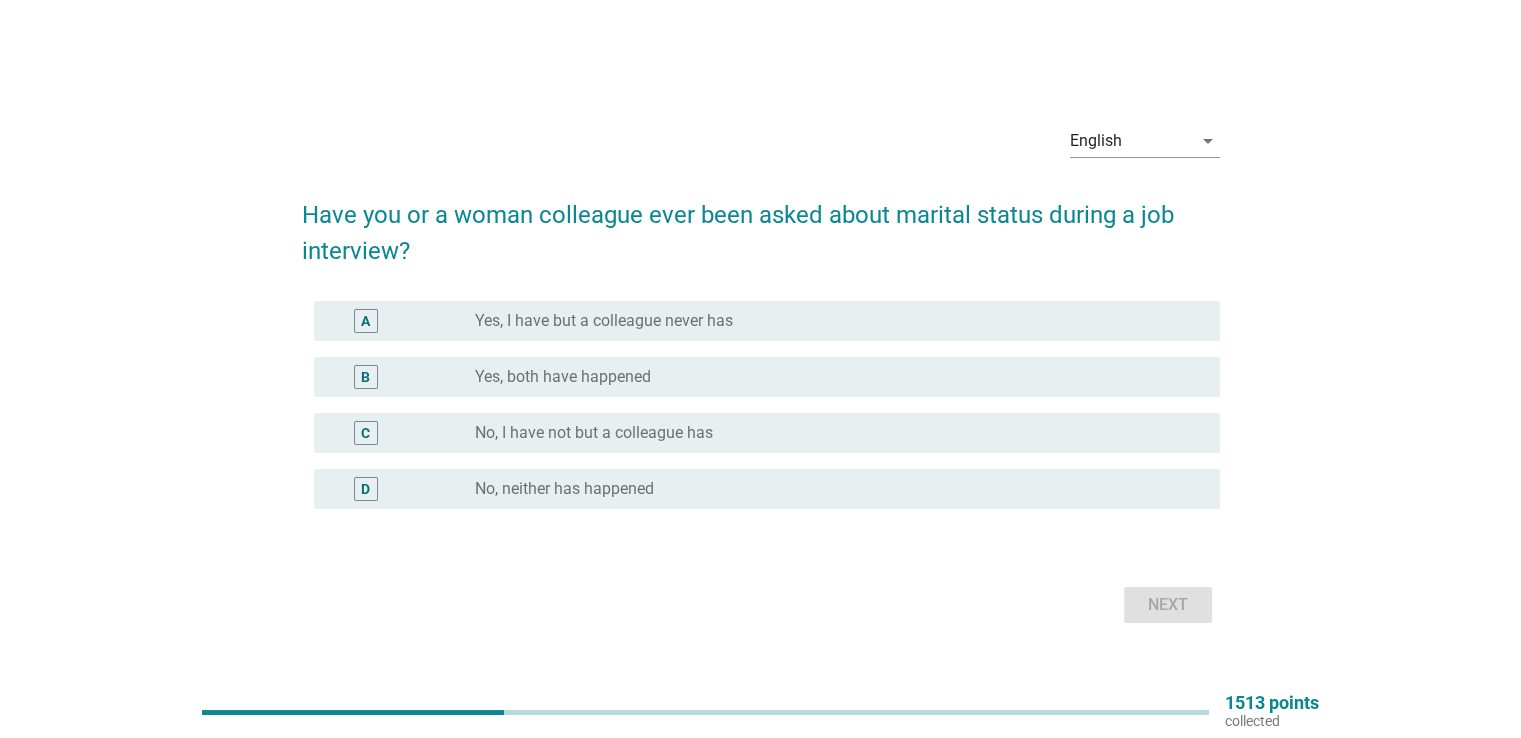 click on "B     radio_button_unchecked Yes, both have happened" at bounding box center [767, 377] 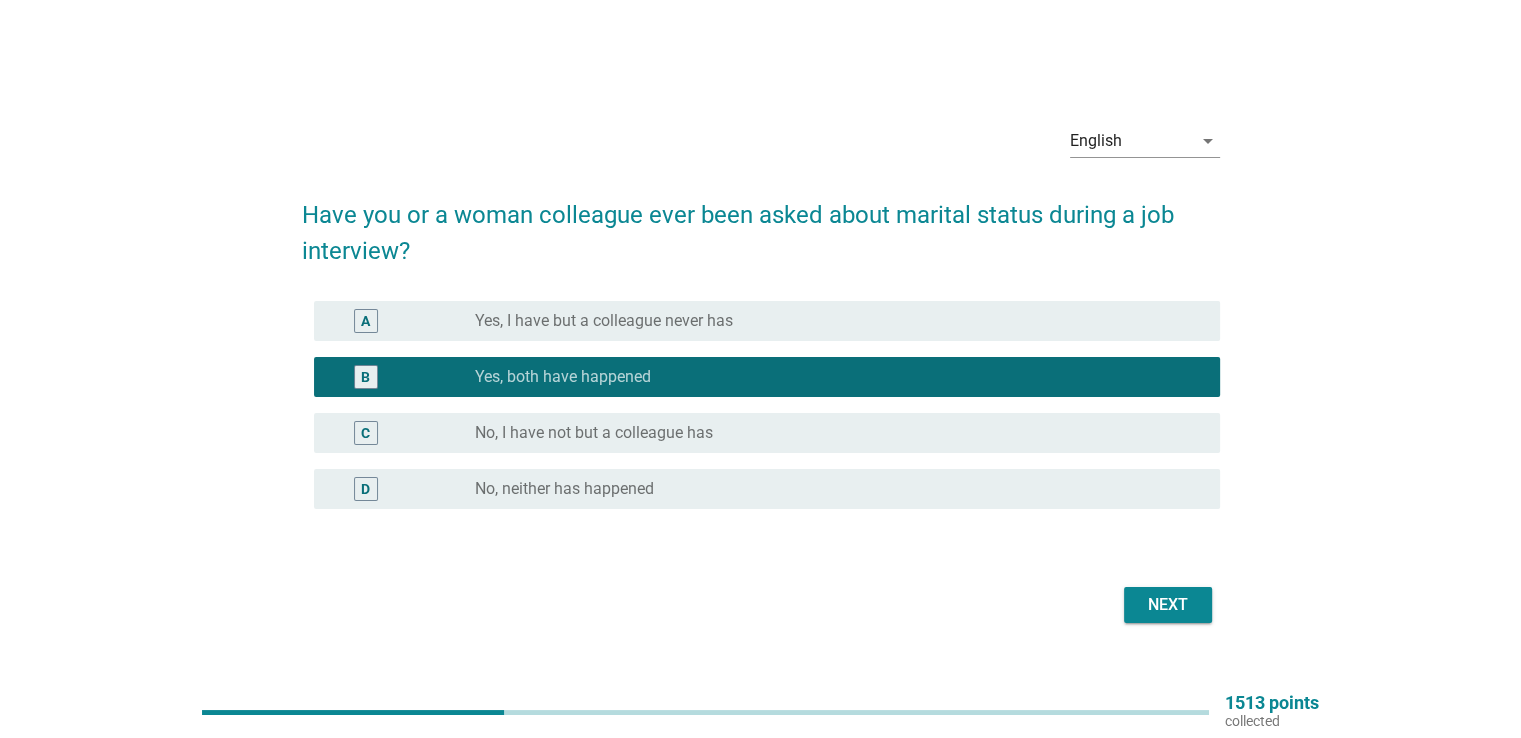 click on "Next" at bounding box center [1168, 605] 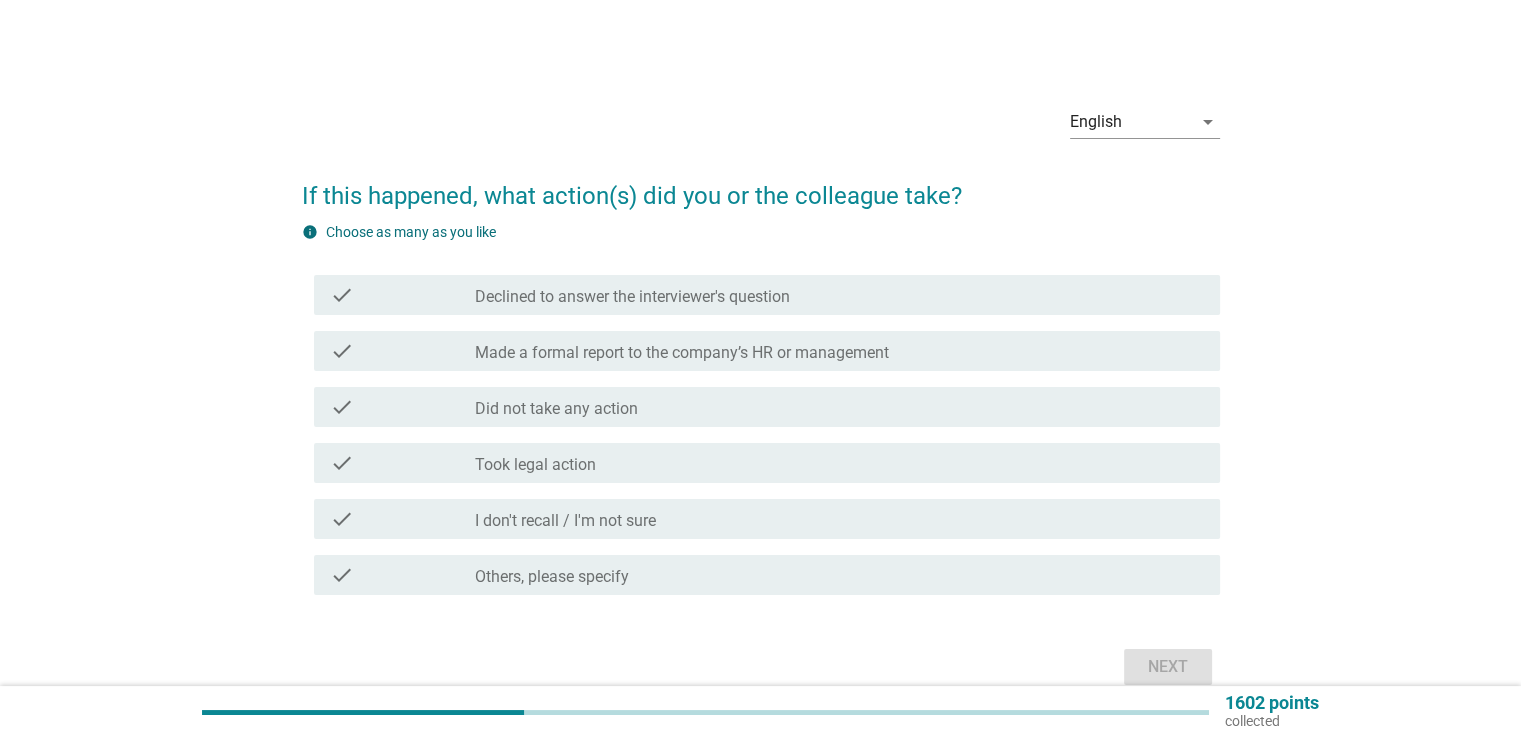 click on "check_box_outline_blank I don't recall / I'm not sure" at bounding box center (839, 519) 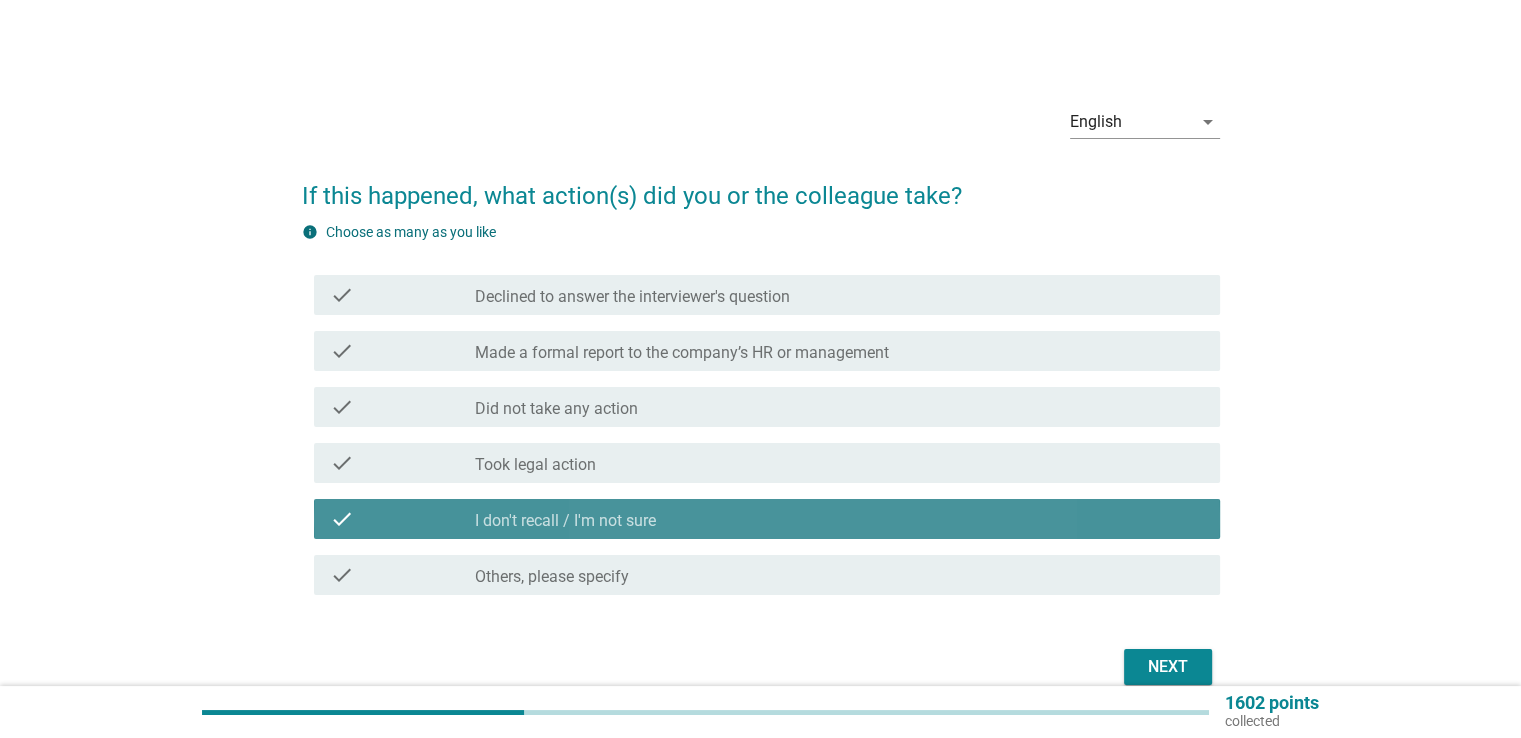 click on "check_box_outline_blank I don't recall / I'm not sure" at bounding box center (839, 519) 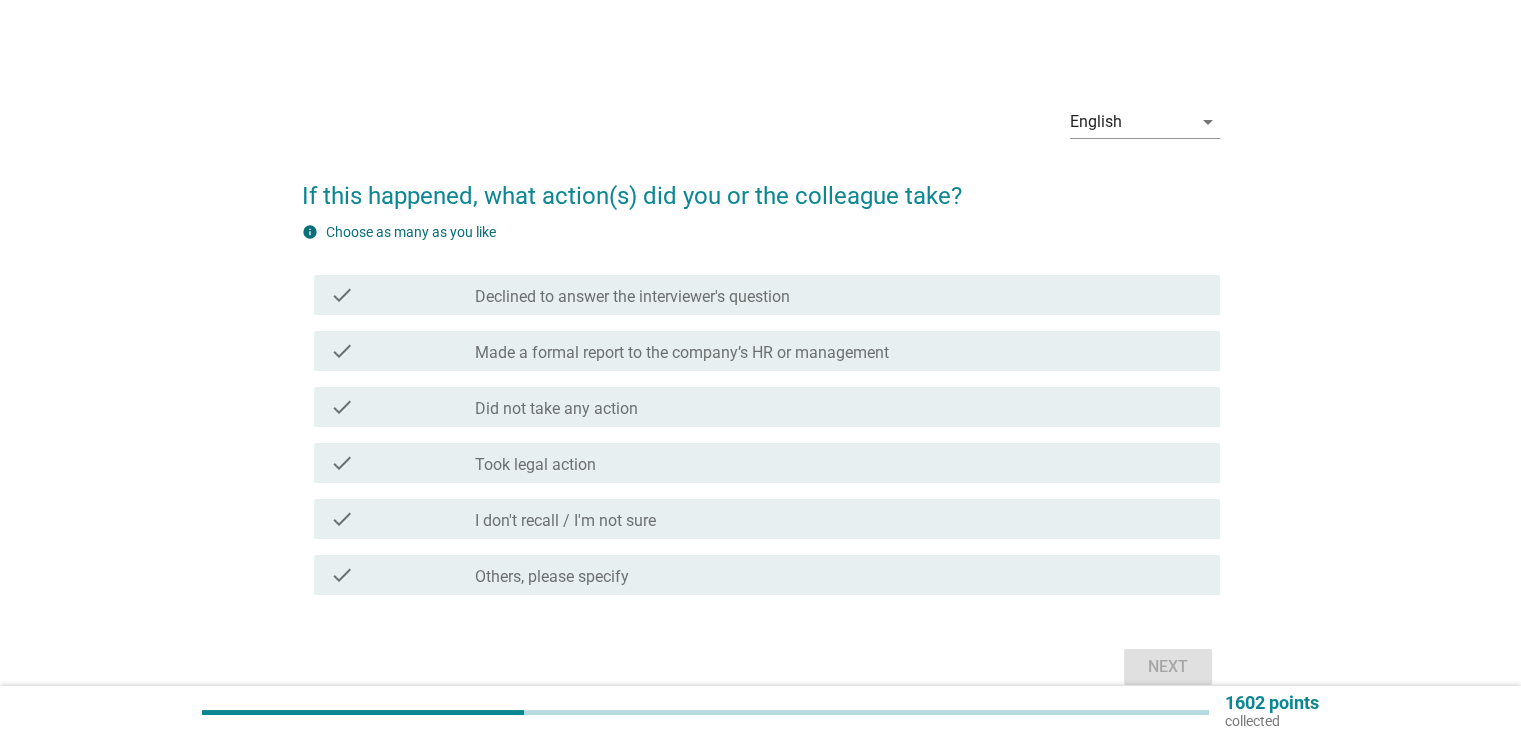 click on "check_box_outline_blank Did not take any action" at bounding box center (839, 407) 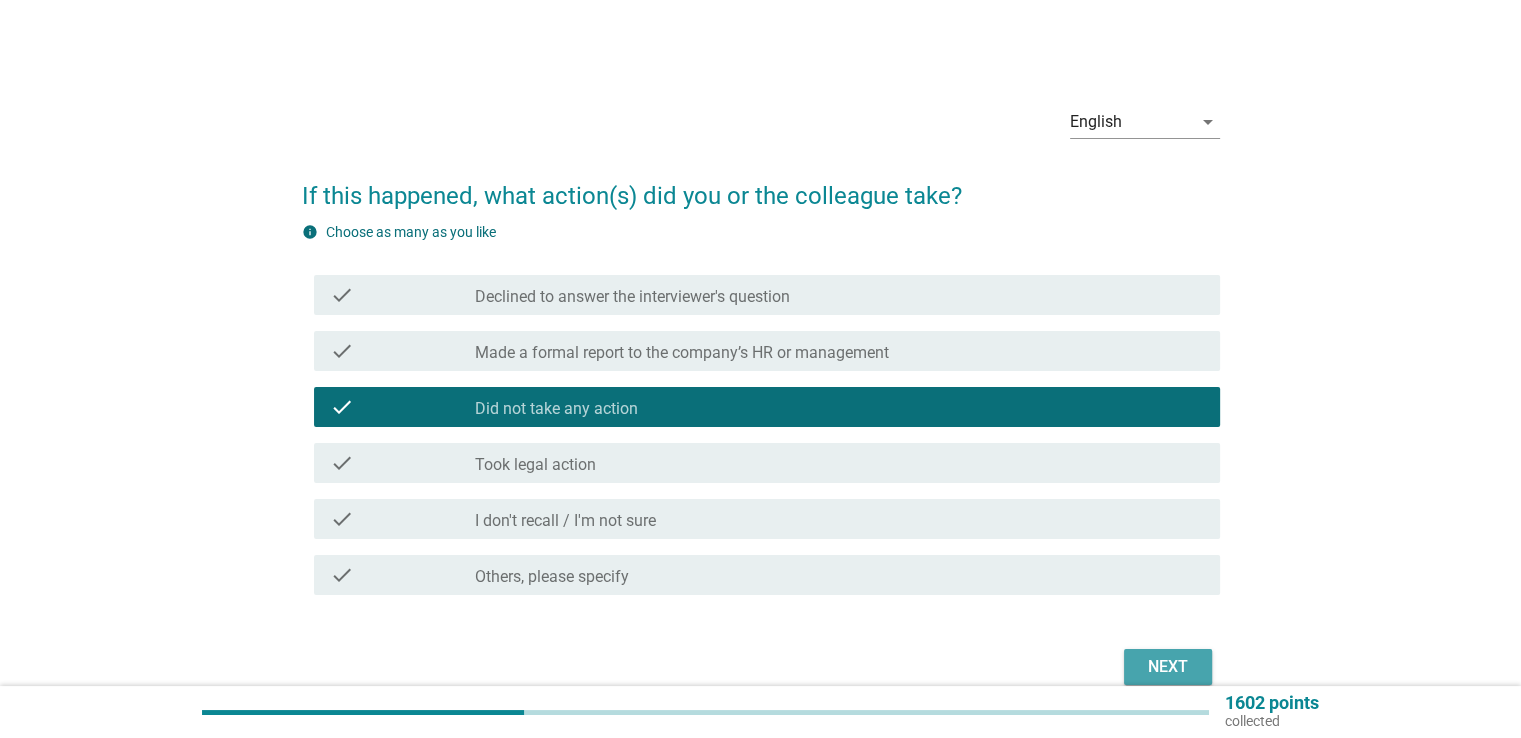click on "Next" at bounding box center [1168, 667] 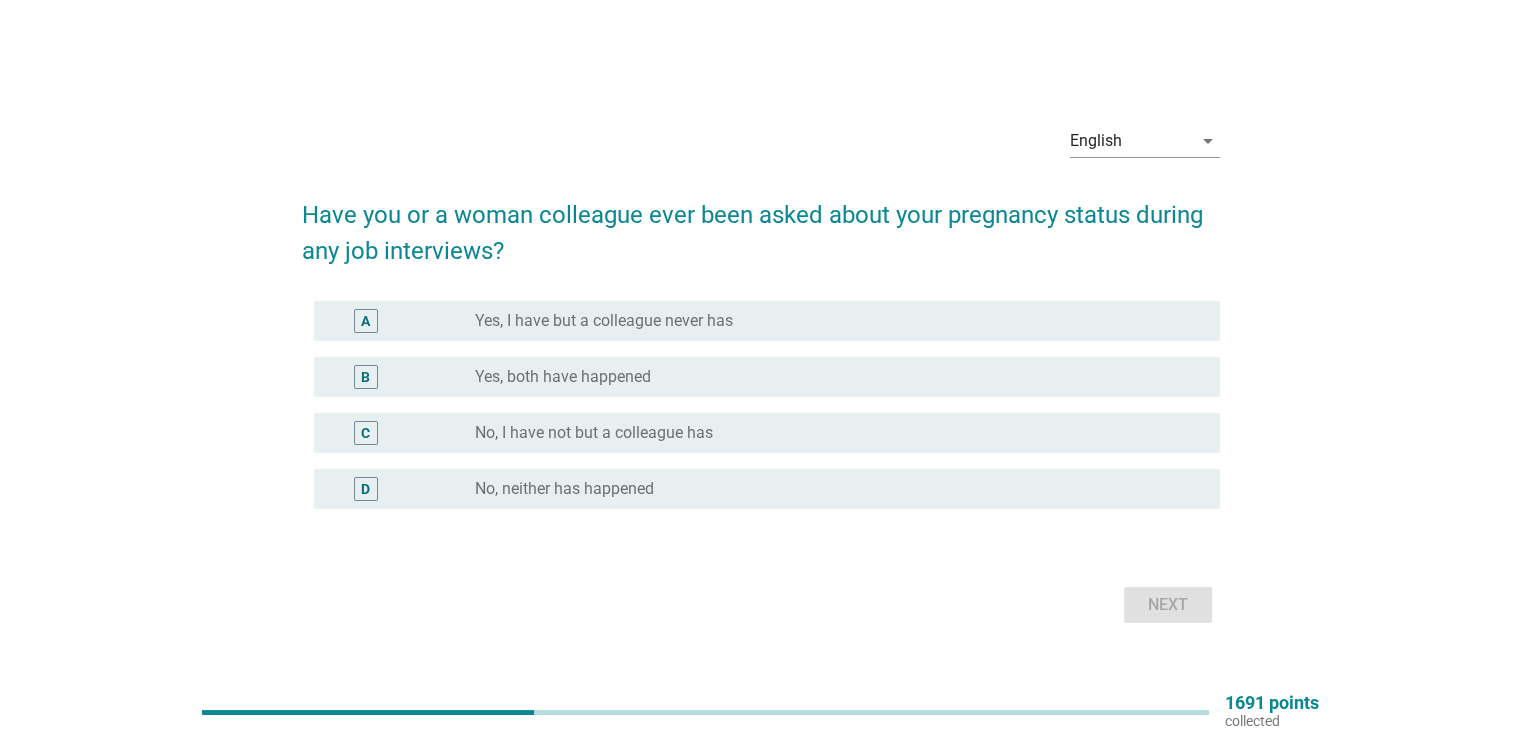 click on "No, I have not but a colleague has" at bounding box center [594, 433] 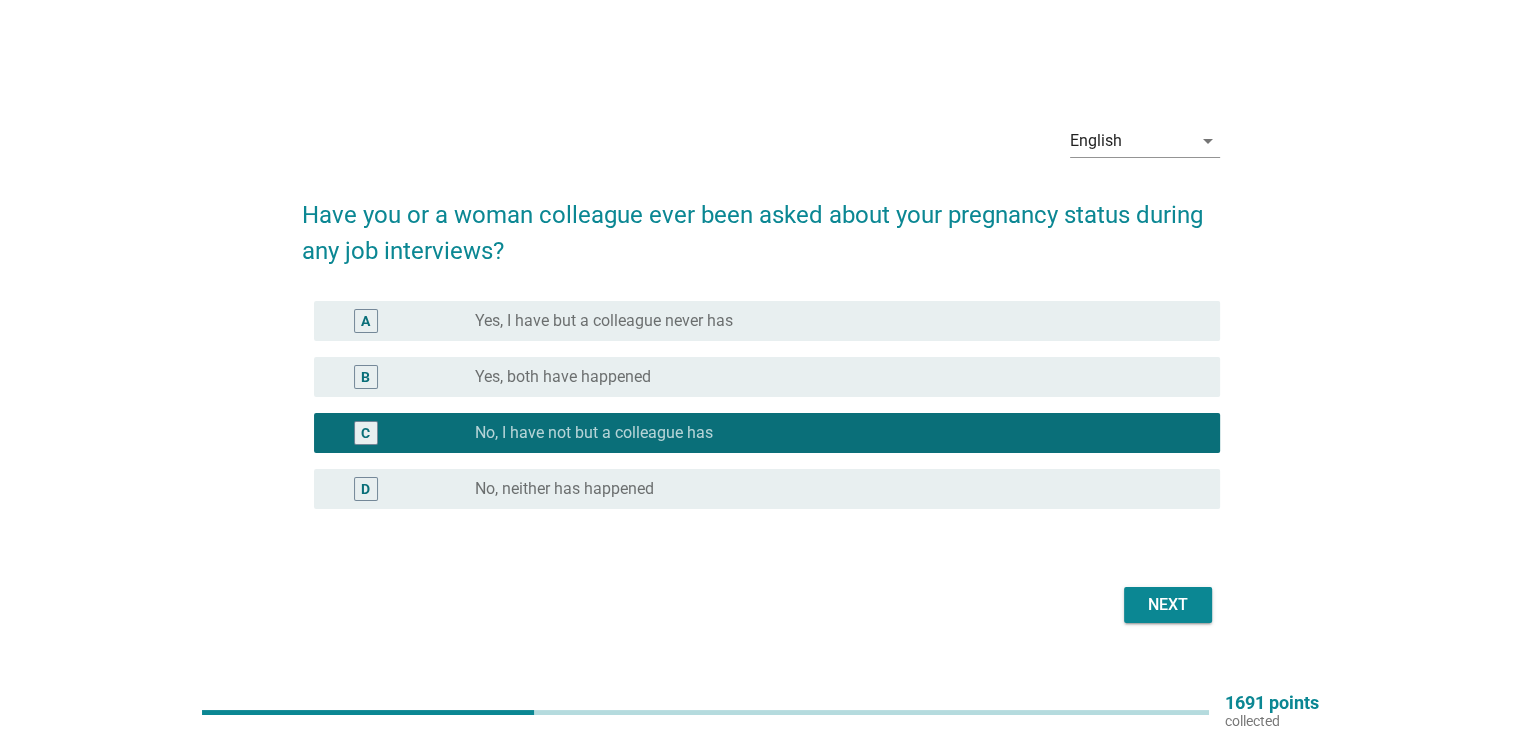 click on "Next" at bounding box center (1168, 605) 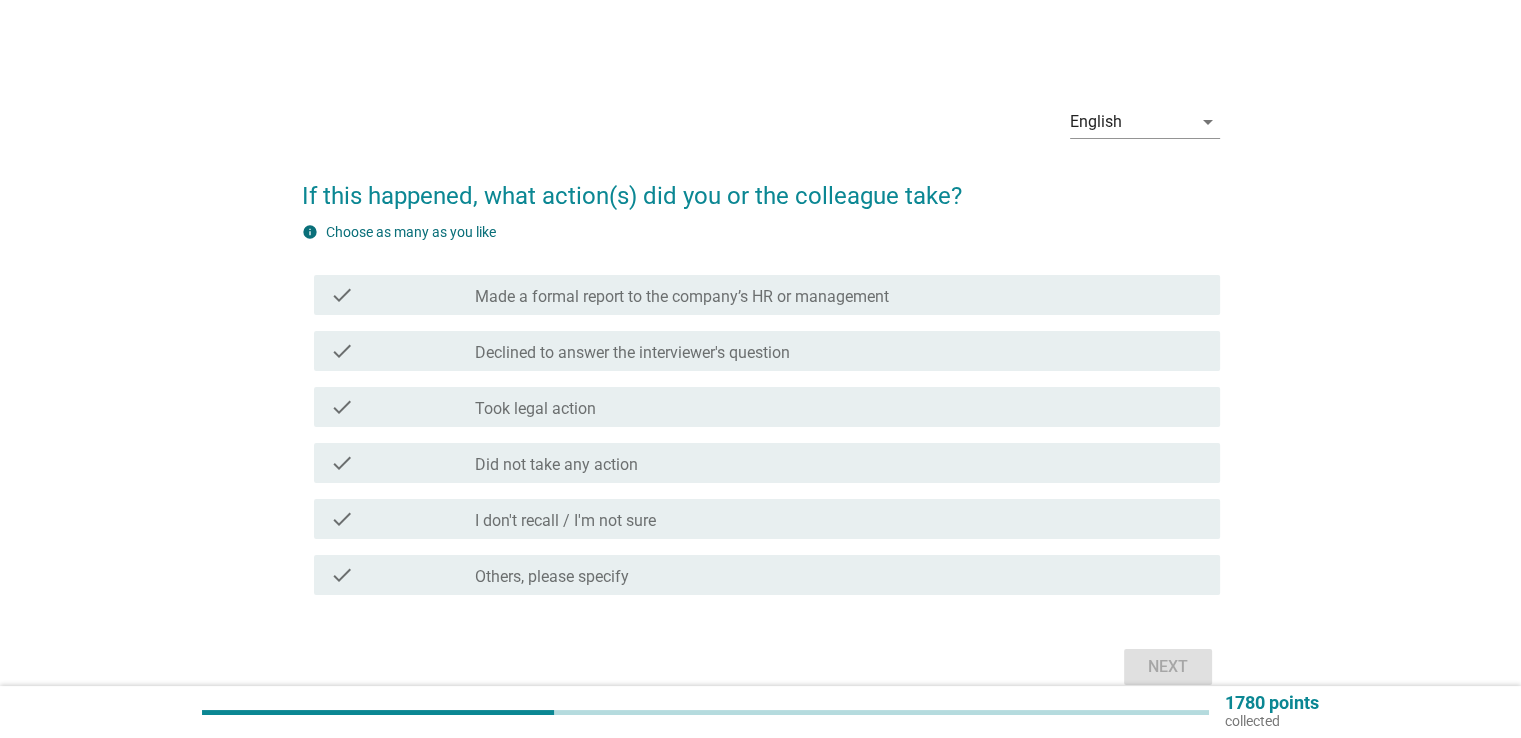 click on "check_box_outline_blank Did not take any action" at bounding box center [839, 463] 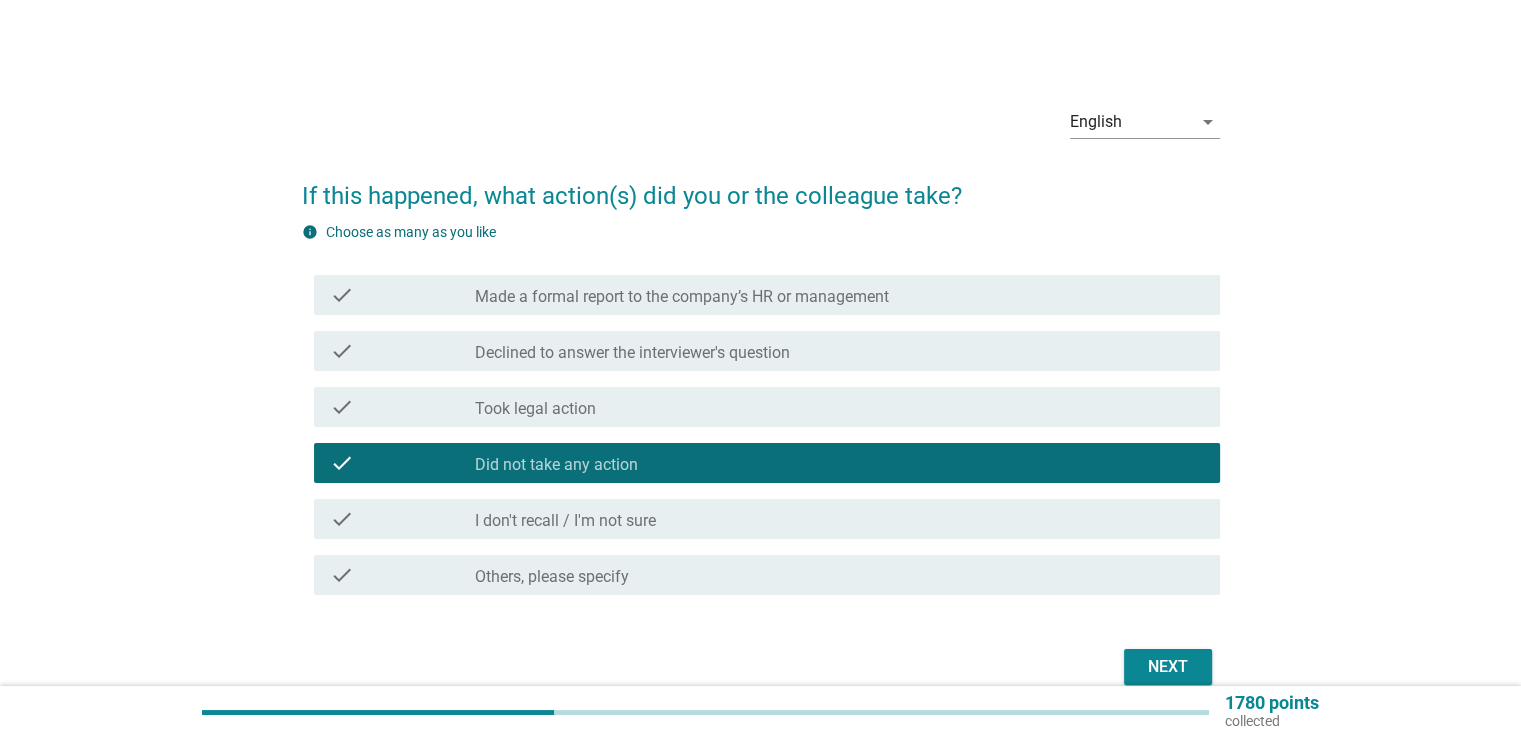 click on "Next" at bounding box center [1168, 667] 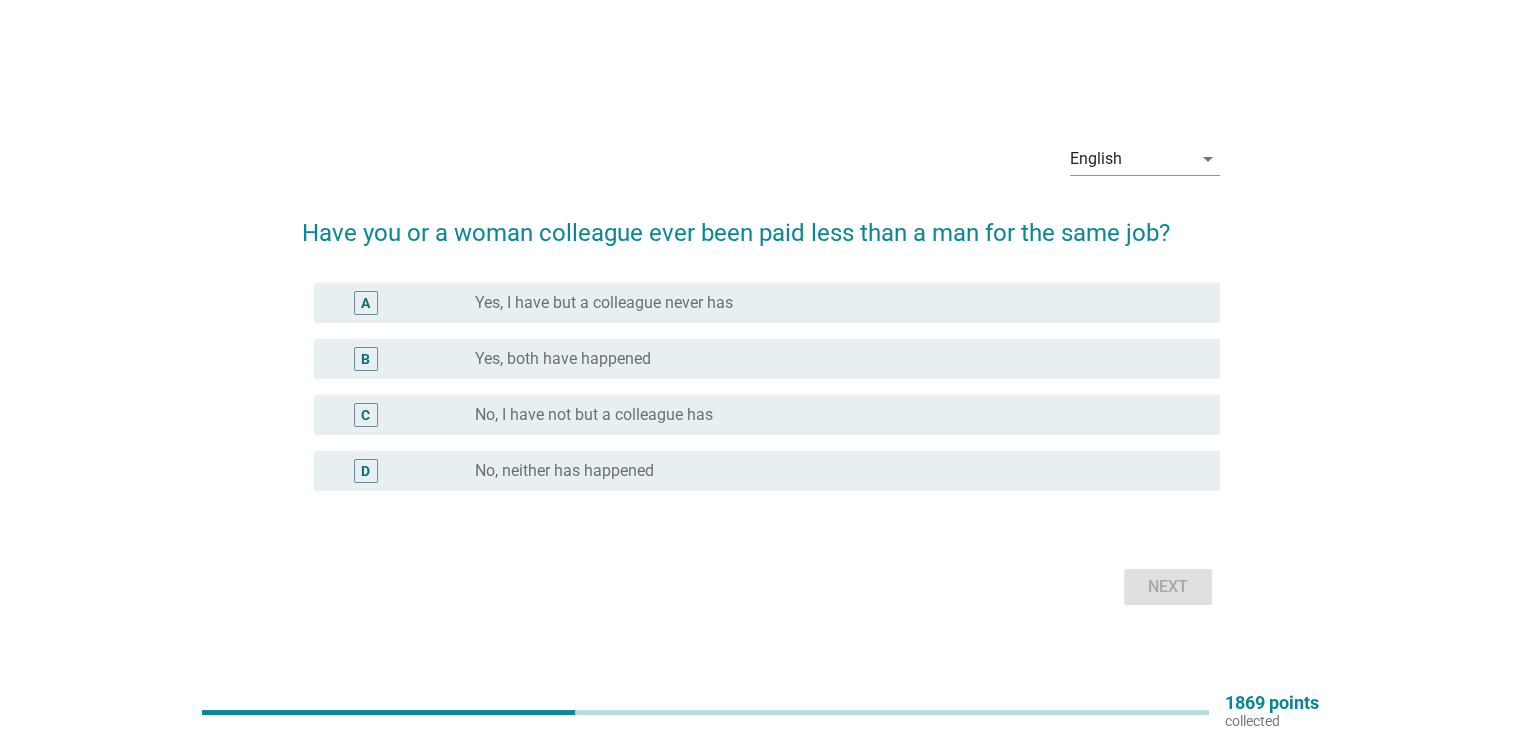 click on "radio_button_unchecked Yes, I have but a colleague never has" at bounding box center (831, 303) 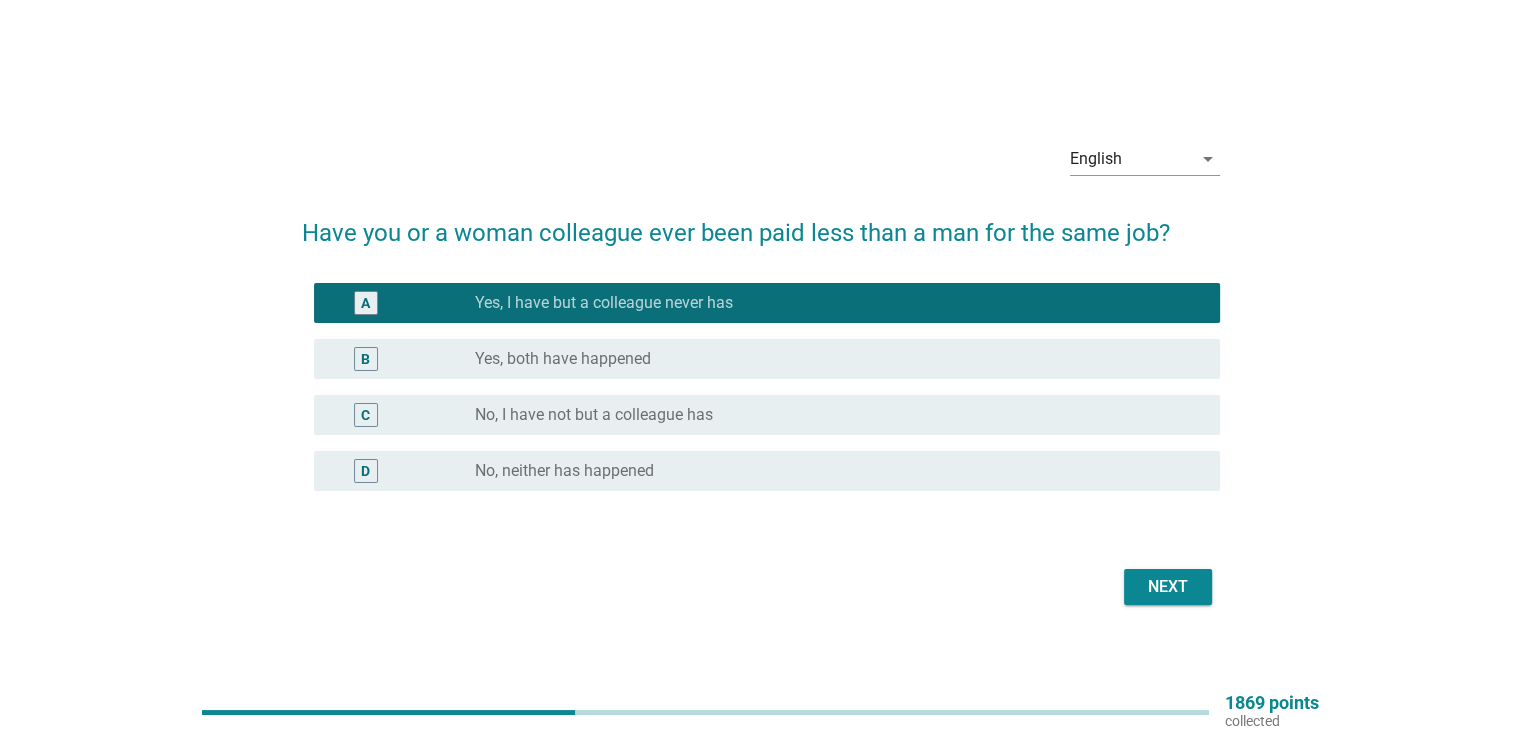 click on "radio_button_unchecked Yes, both have happened" at bounding box center (831, 359) 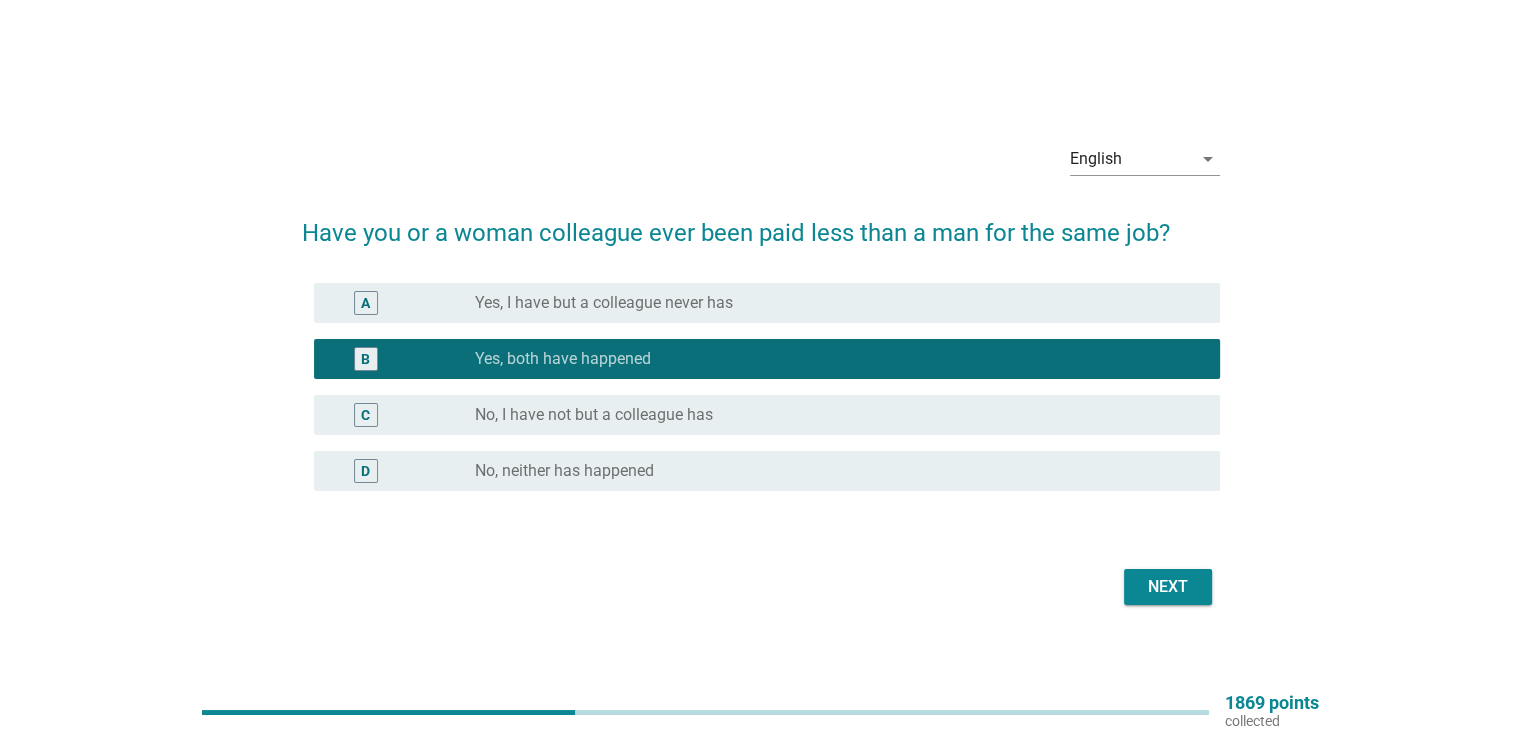 click on "Next" at bounding box center (1168, 587) 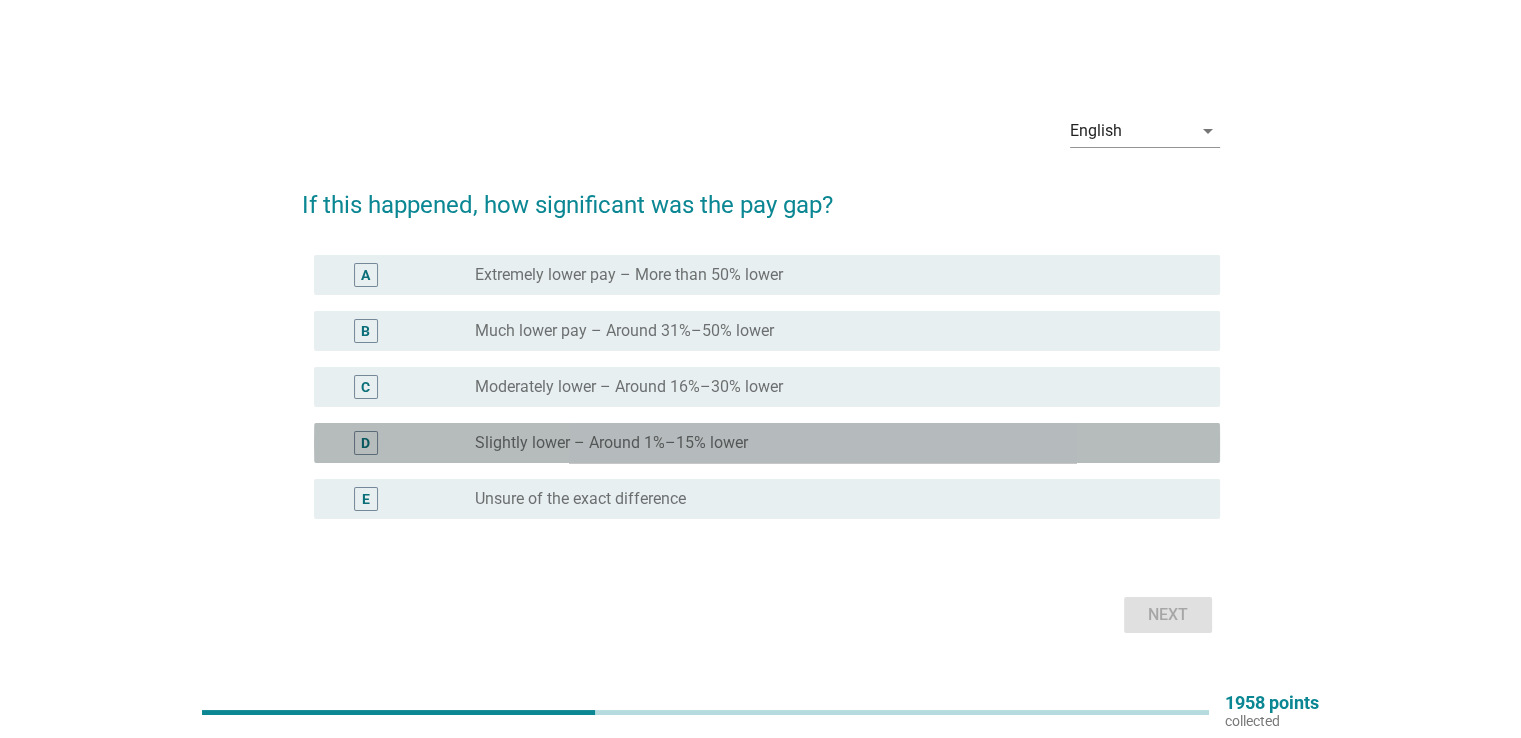 click on "radio_button_unchecked Slightly lower – Around 1%–15% lower" at bounding box center (831, 443) 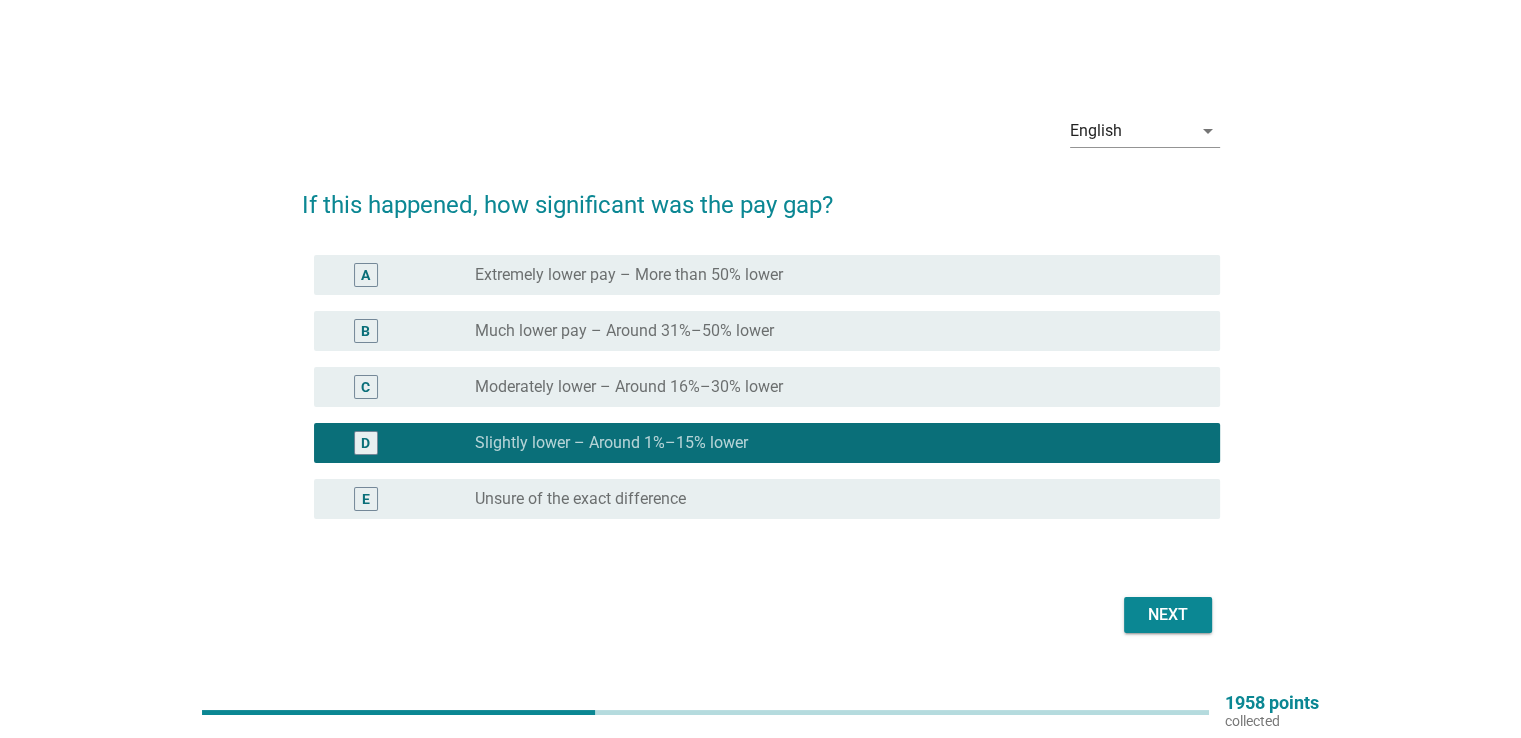 click on "E     radio_button_unchecked Unsure of the exact difference" at bounding box center (767, 499) 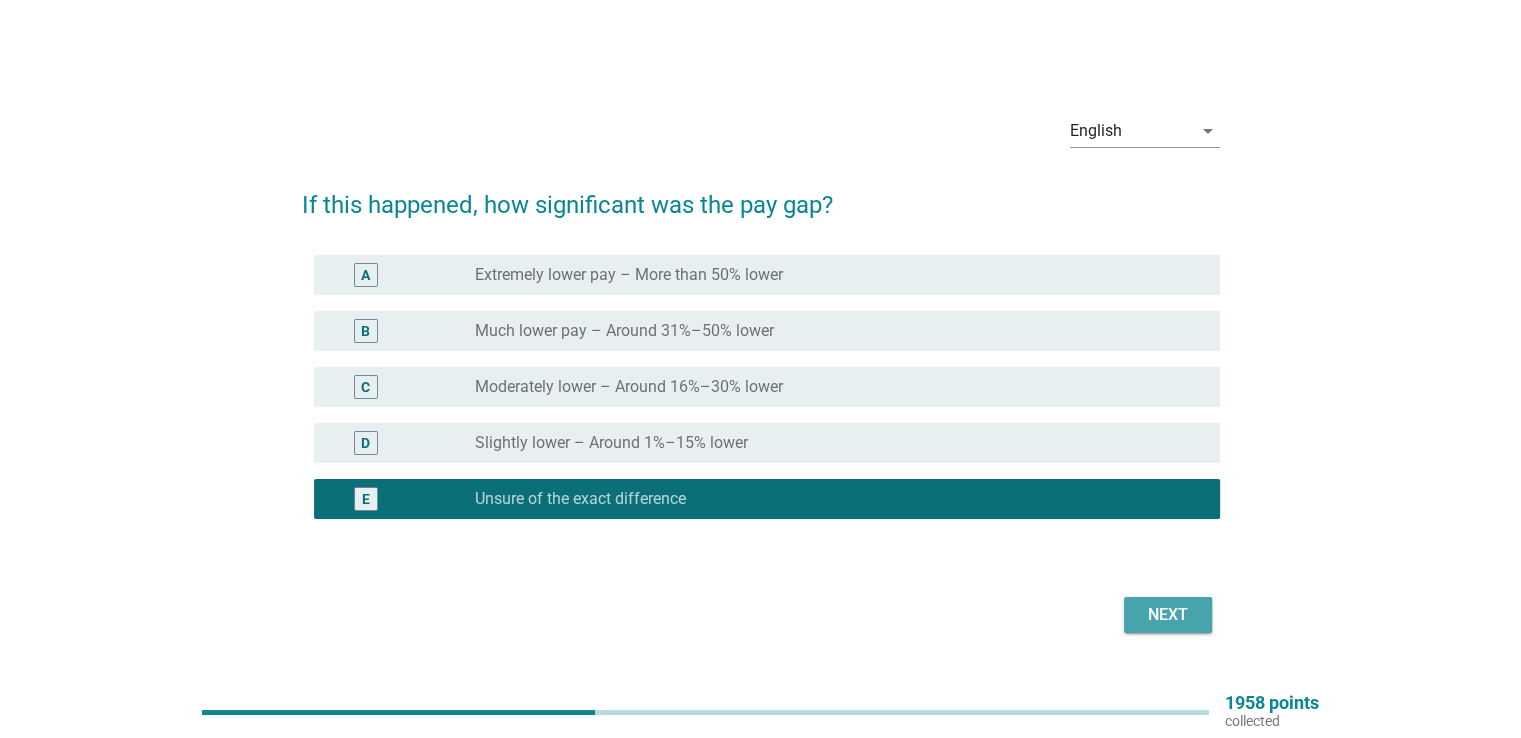 click on "Next" at bounding box center (1168, 615) 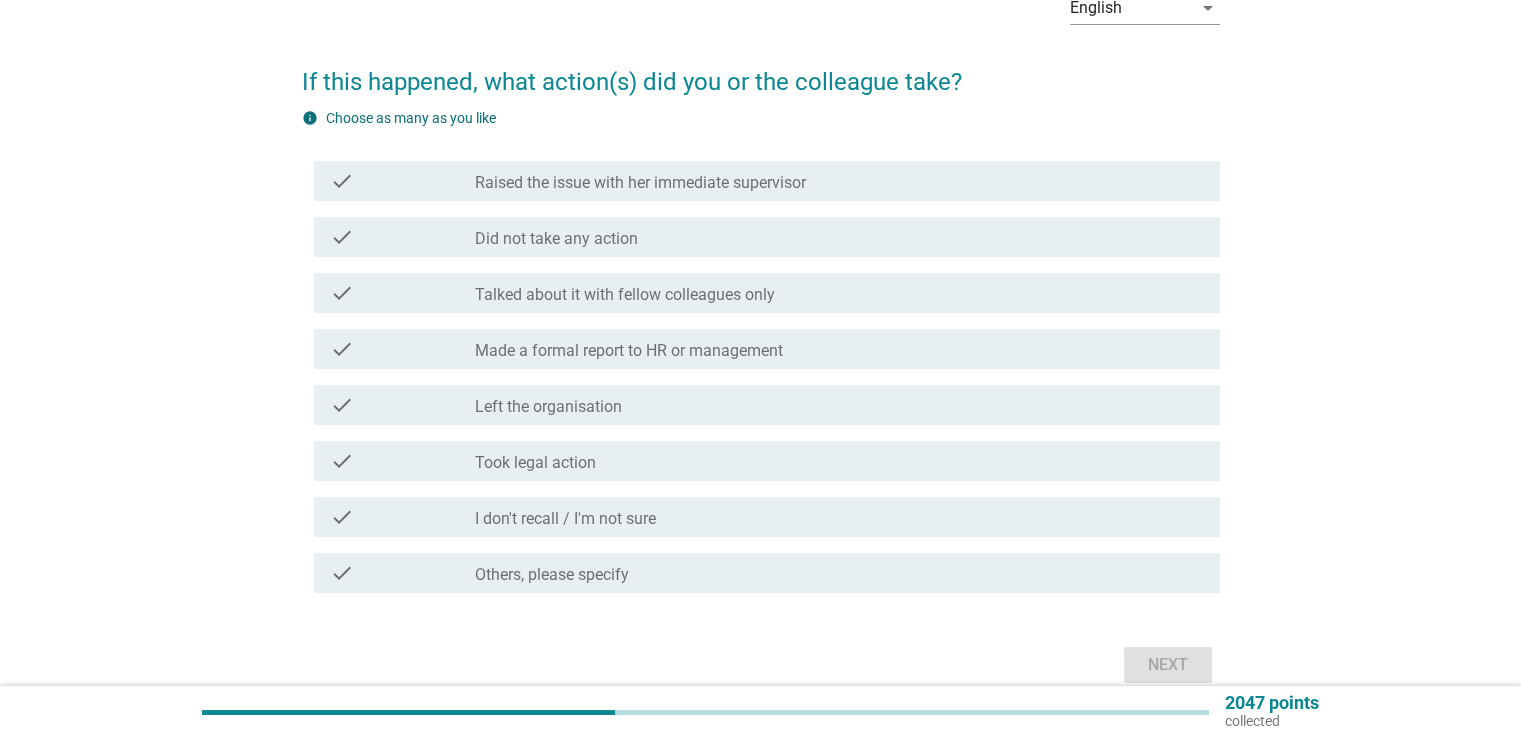scroll, scrollTop: 200, scrollLeft: 0, axis: vertical 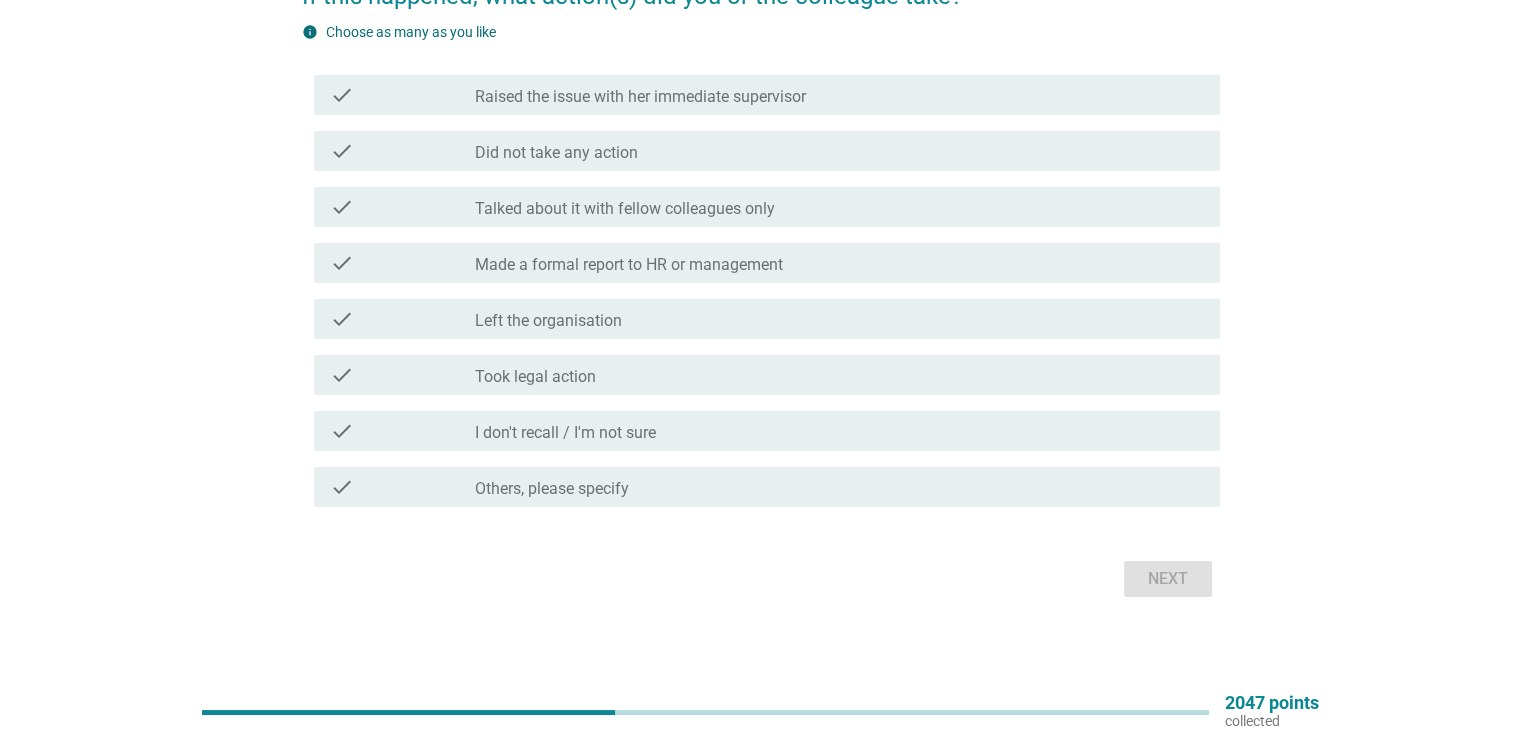 click on "check_box_outline_blank I don't recall / I'm not sure" at bounding box center (839, 431) 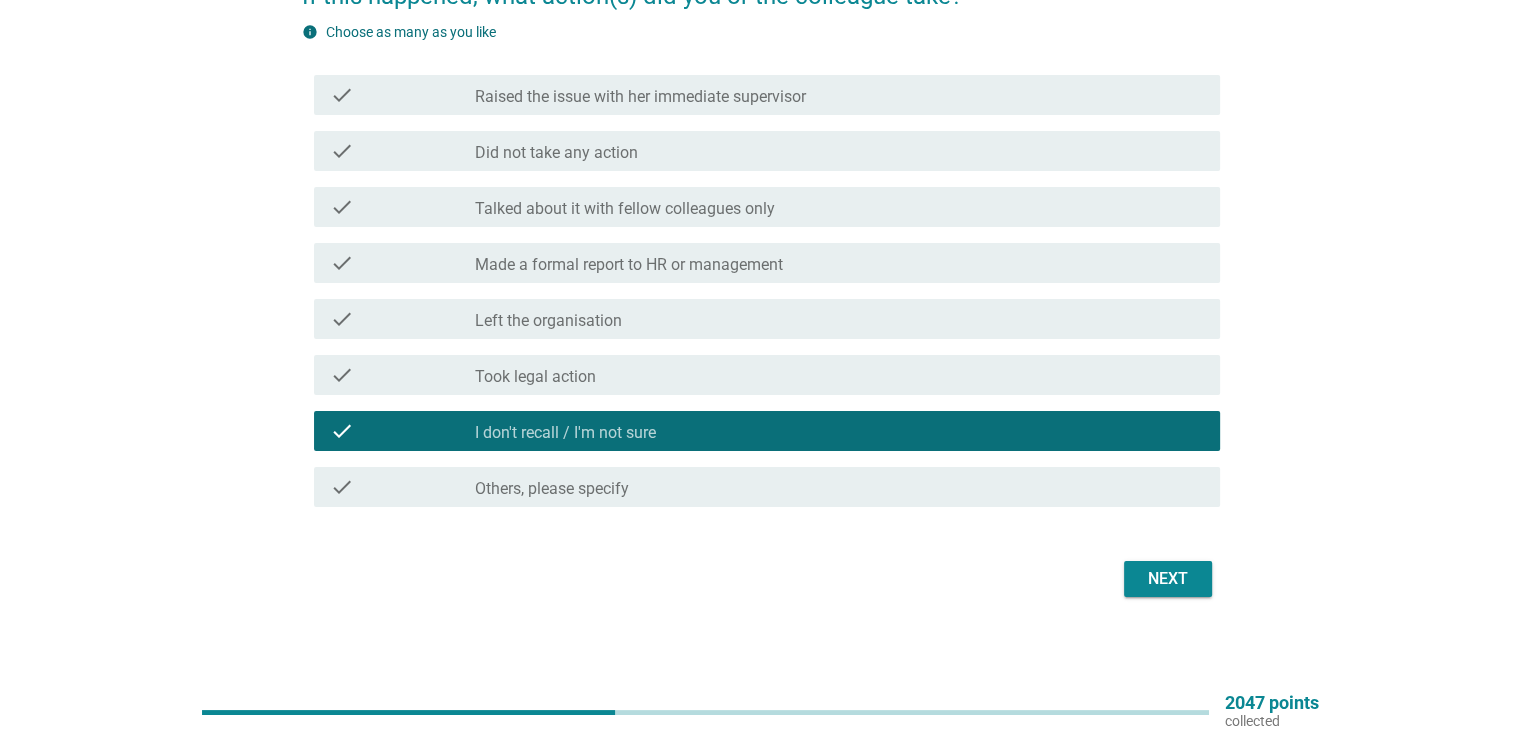 click on "Next" at bounding box center (1168, 579) 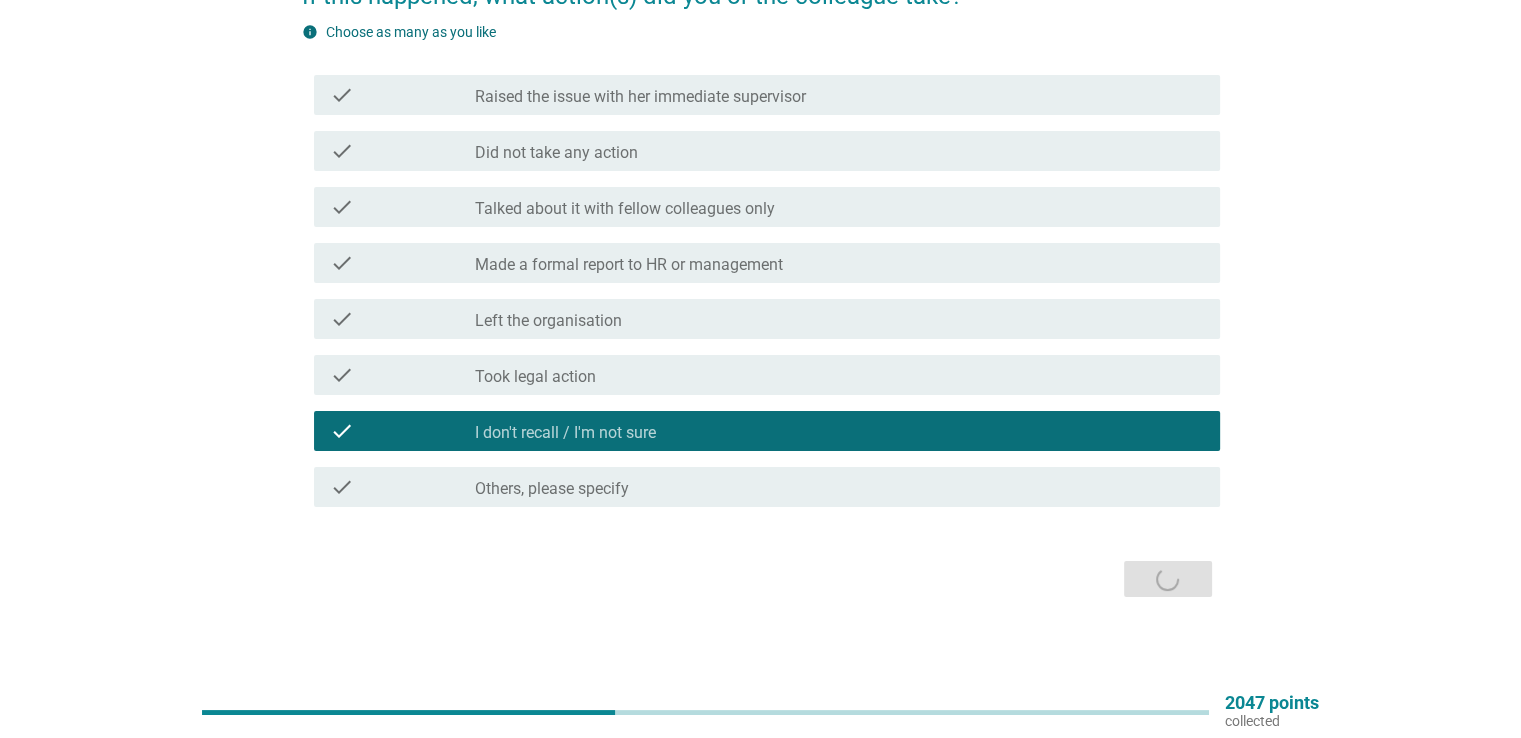 scroll, scrollTop: 0, scrollLeft: 0, axis: both 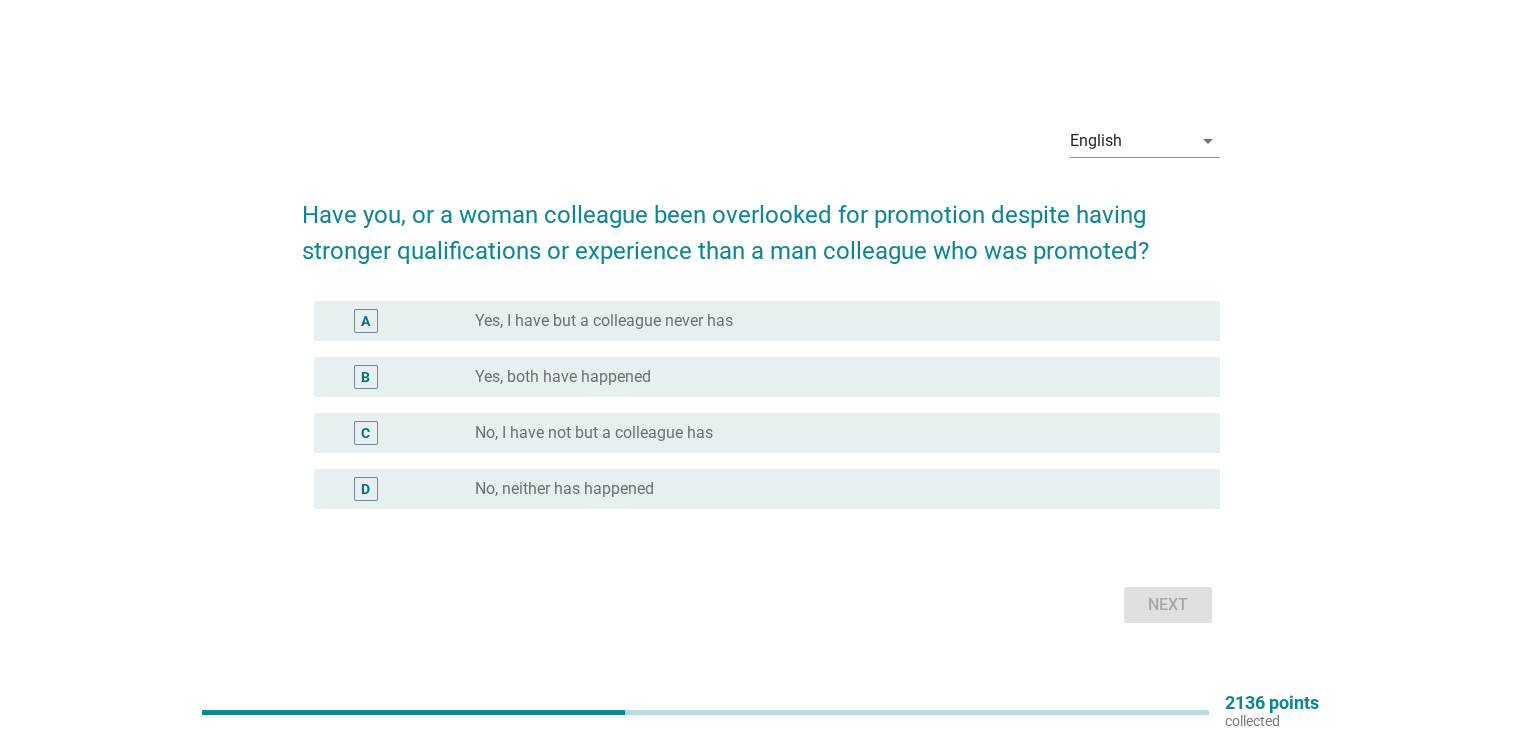 click on "No, neither has happened" at bounding box center (564, 489) 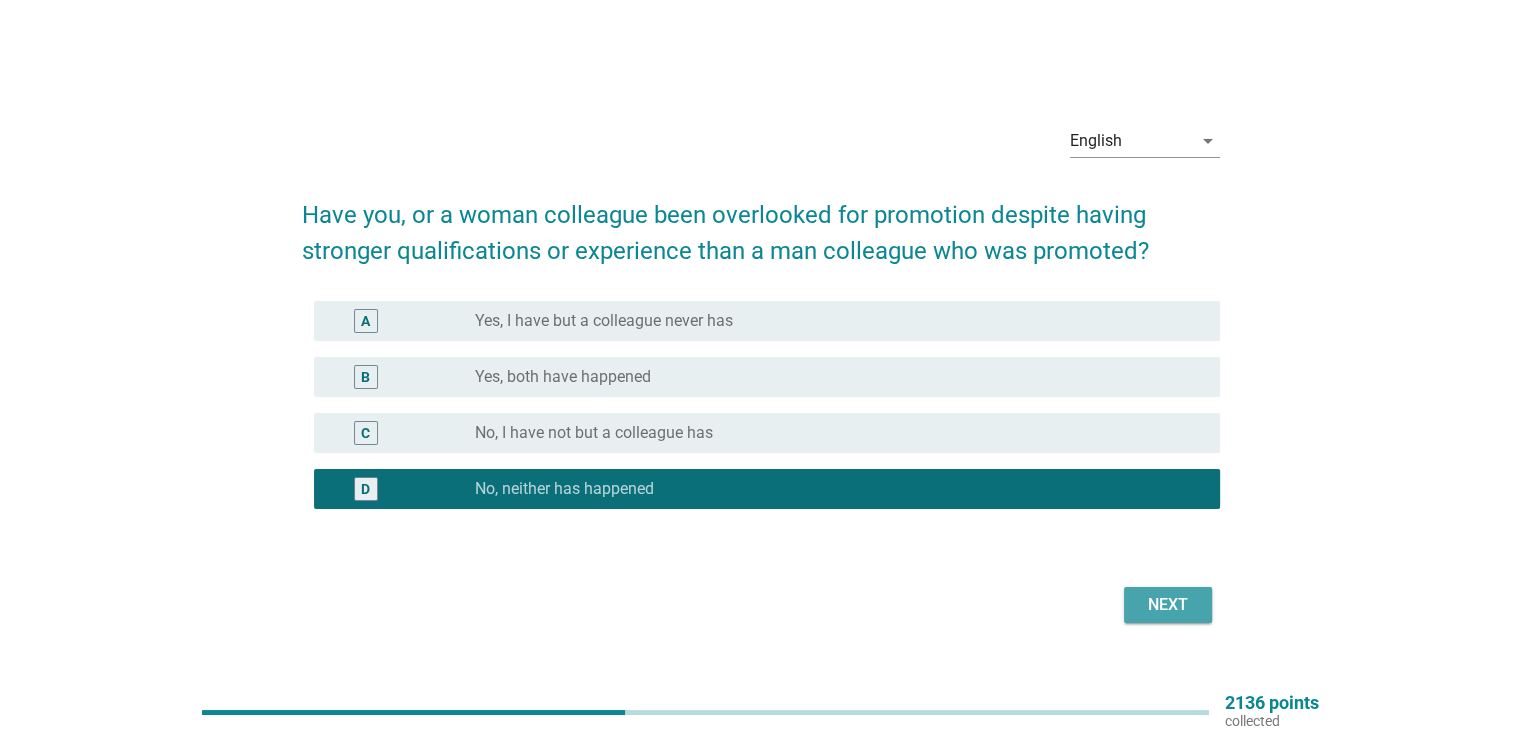click on "Next" at bounding box center (1168, 605) 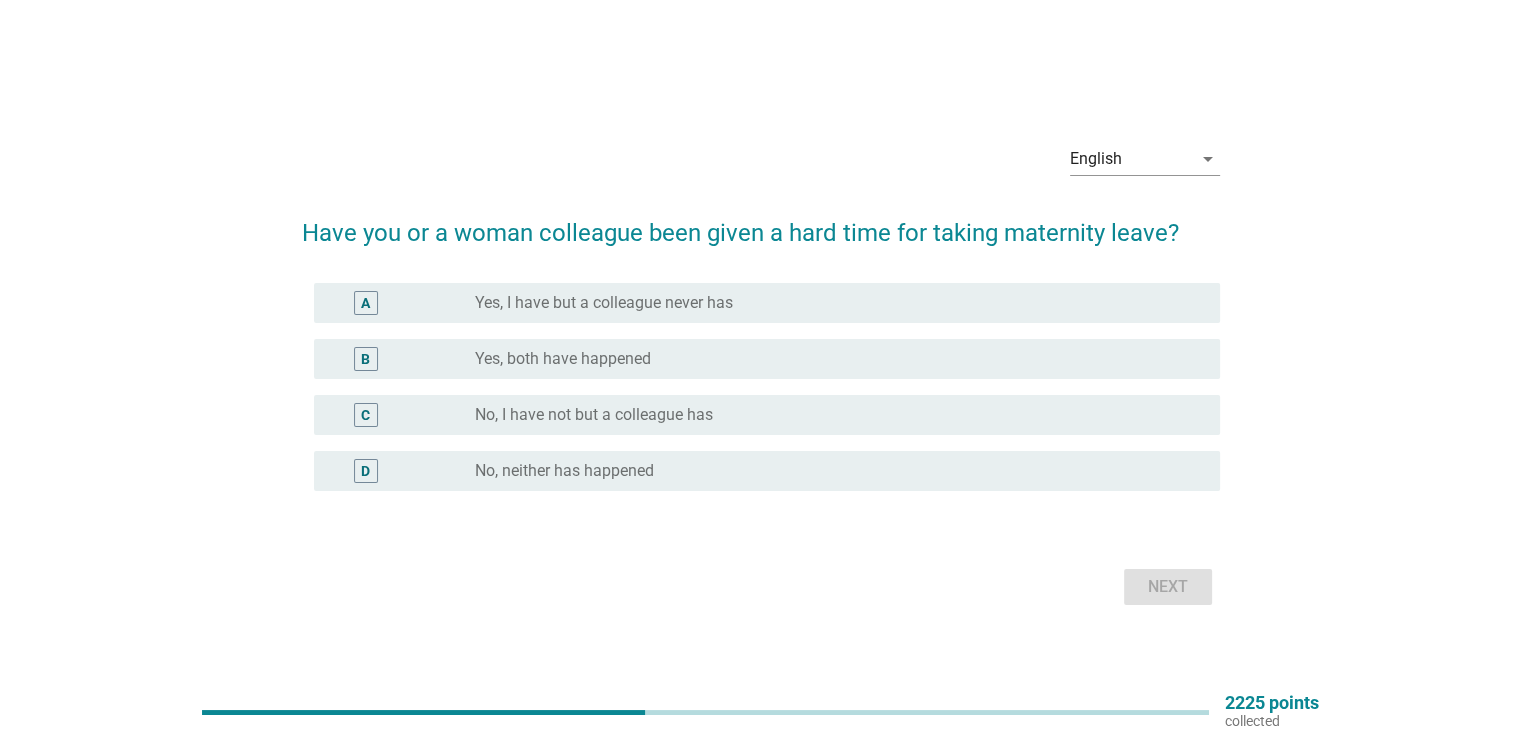 click on "radio_button_unchecked No, I have not but a colleague has" at bounding box center [831, 415] 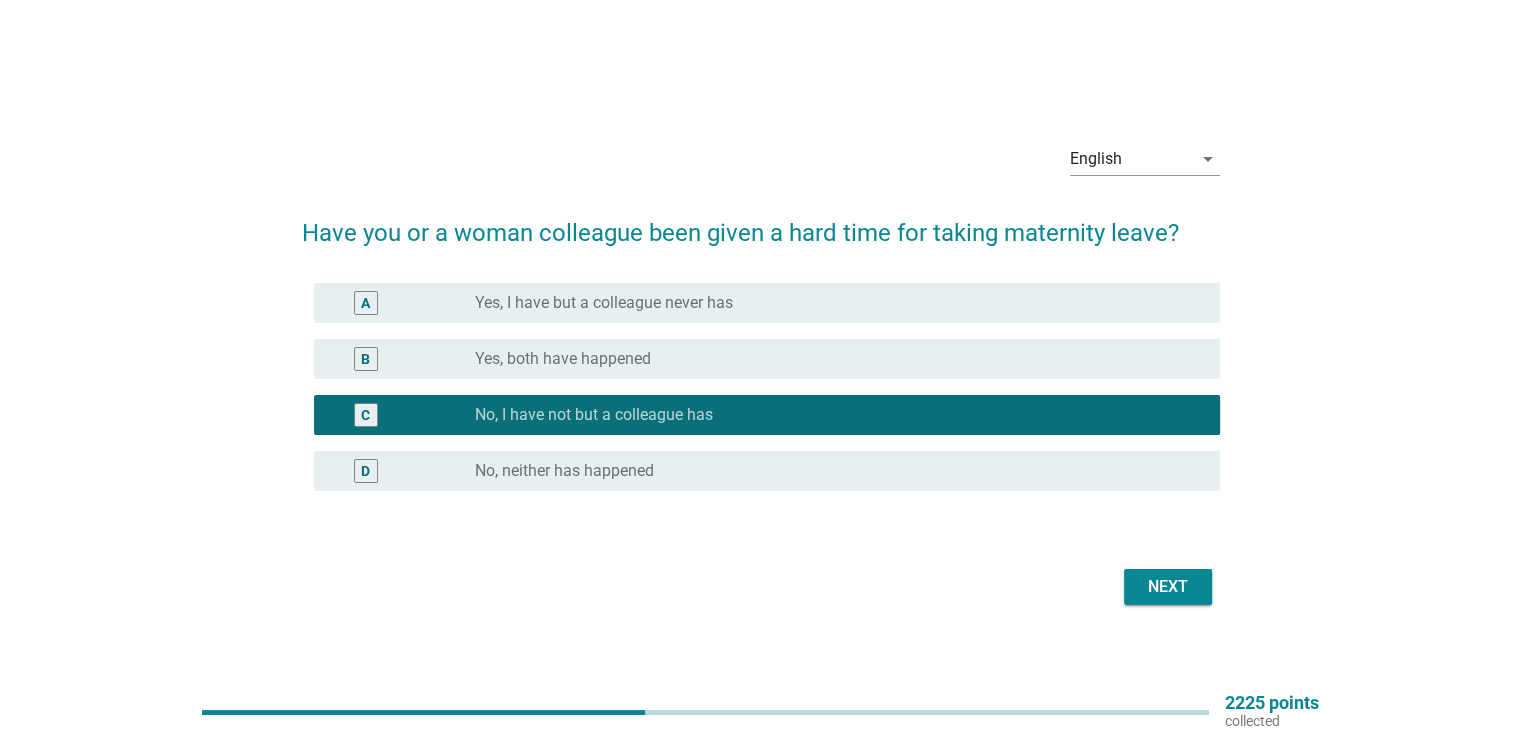 click on "Next" at bounding box center (1168, 587) 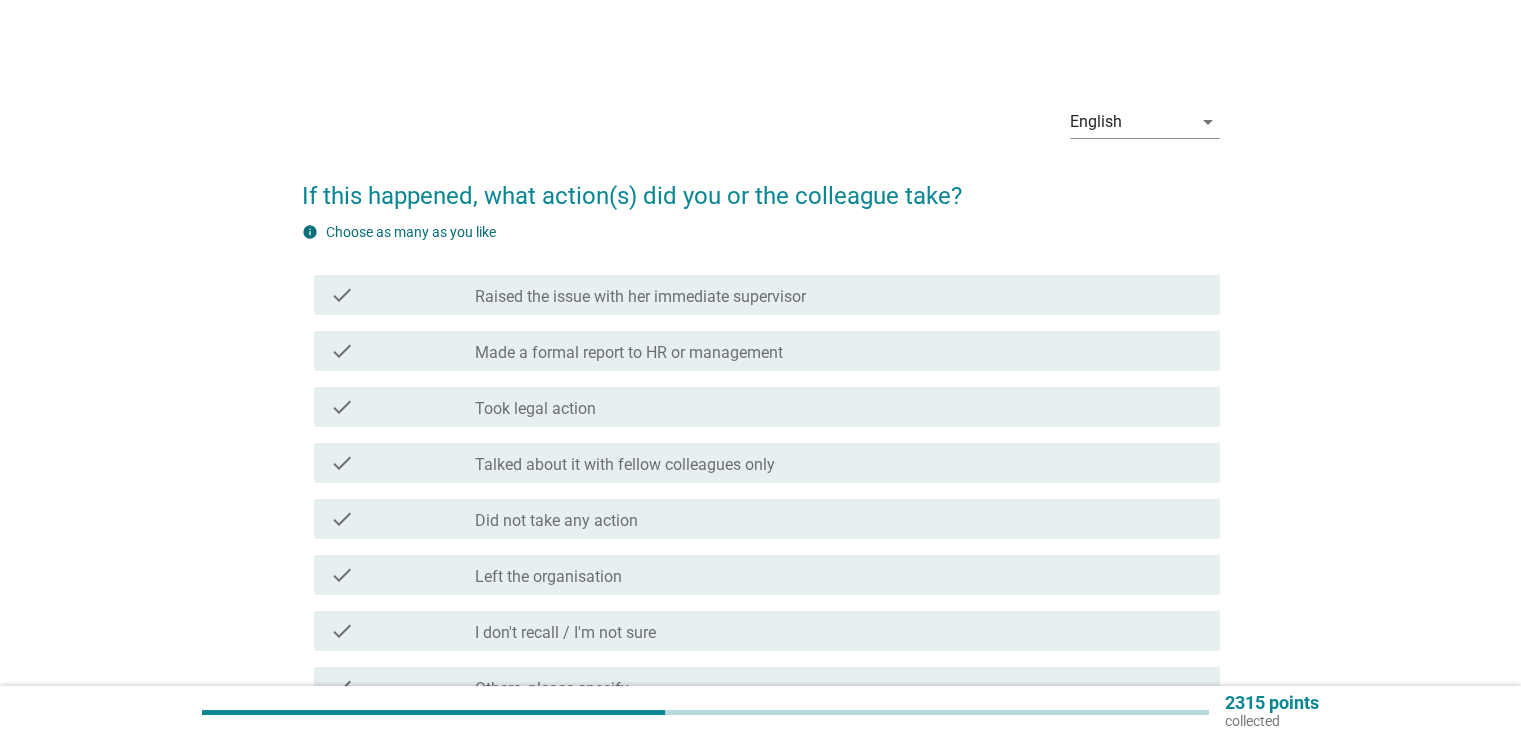 scroll, scrollTop: 100, scrollLeft: 0, axis: vertical 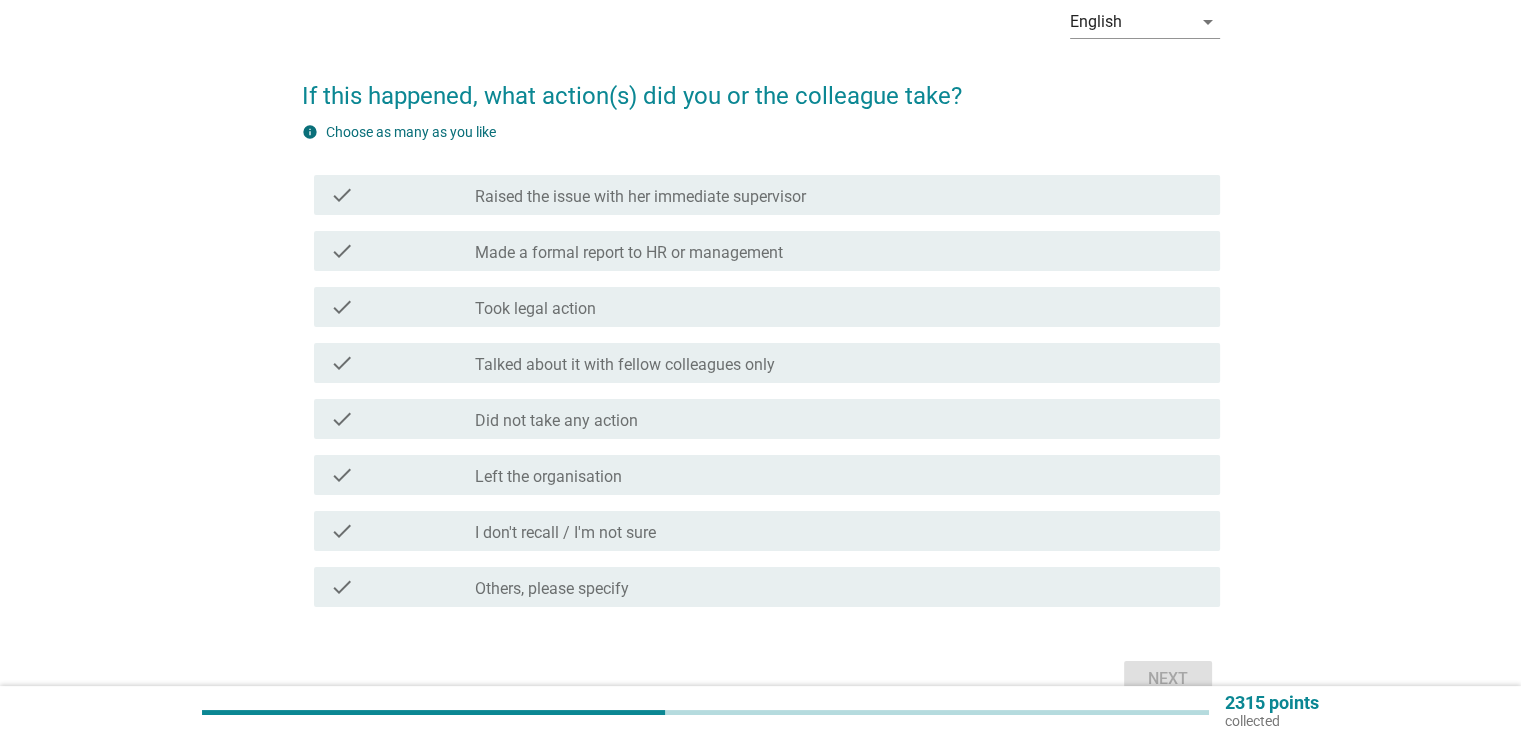 click on "check_box_outline_blank Made a formal report to HR or management" at bounding box center [839, 251] 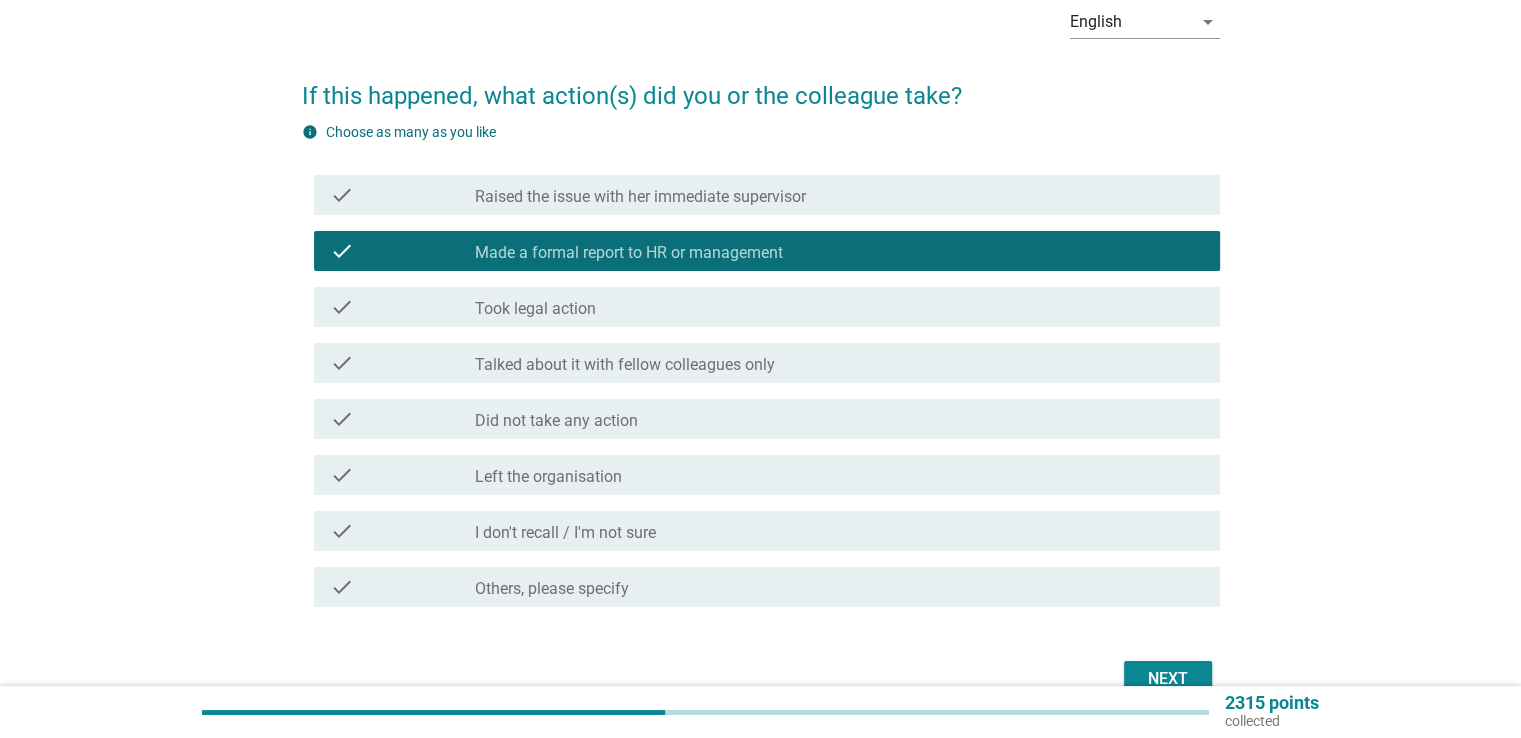 click on "Next" at bounding box center [1168, 679] 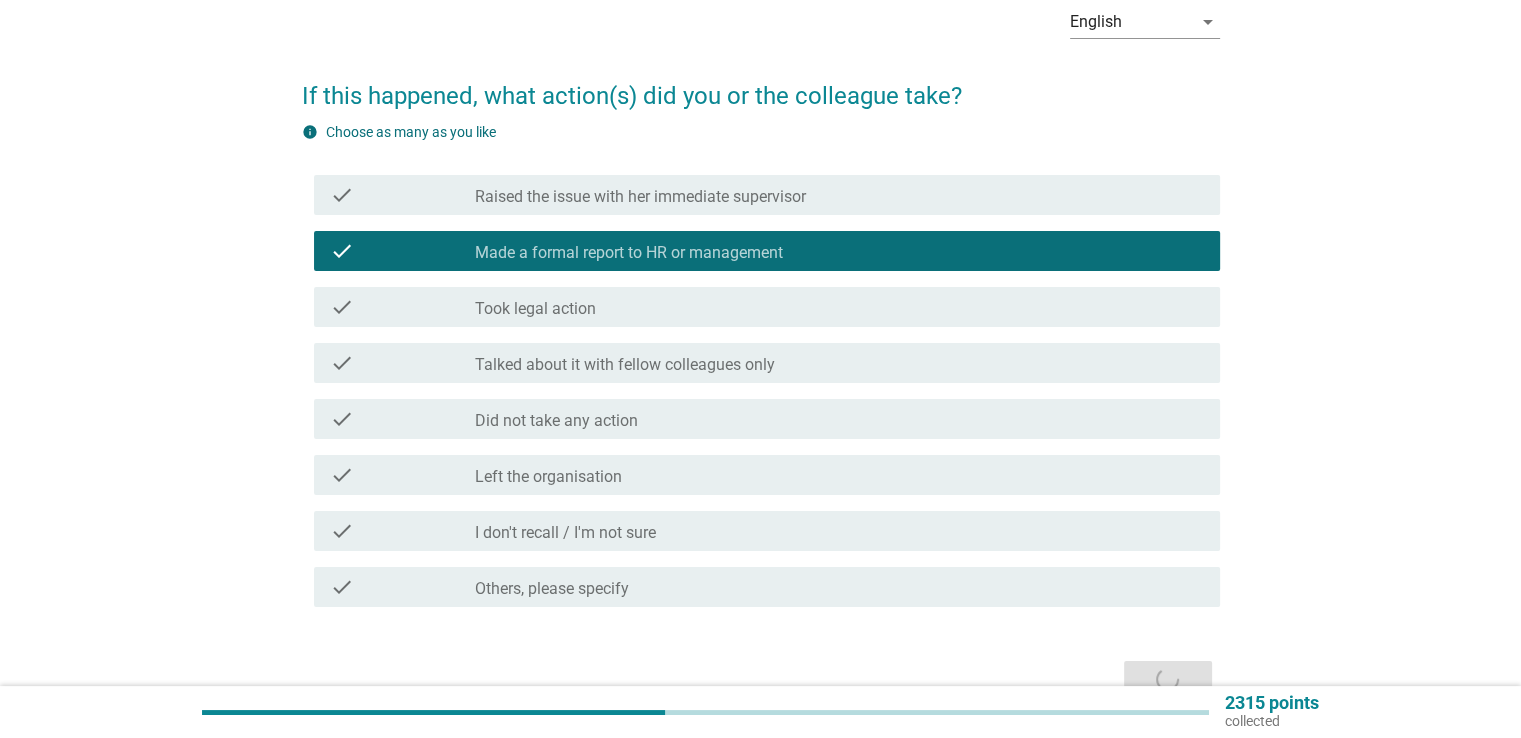 scroll, scrollTop: 0, scrollLeft: 0, axis: both 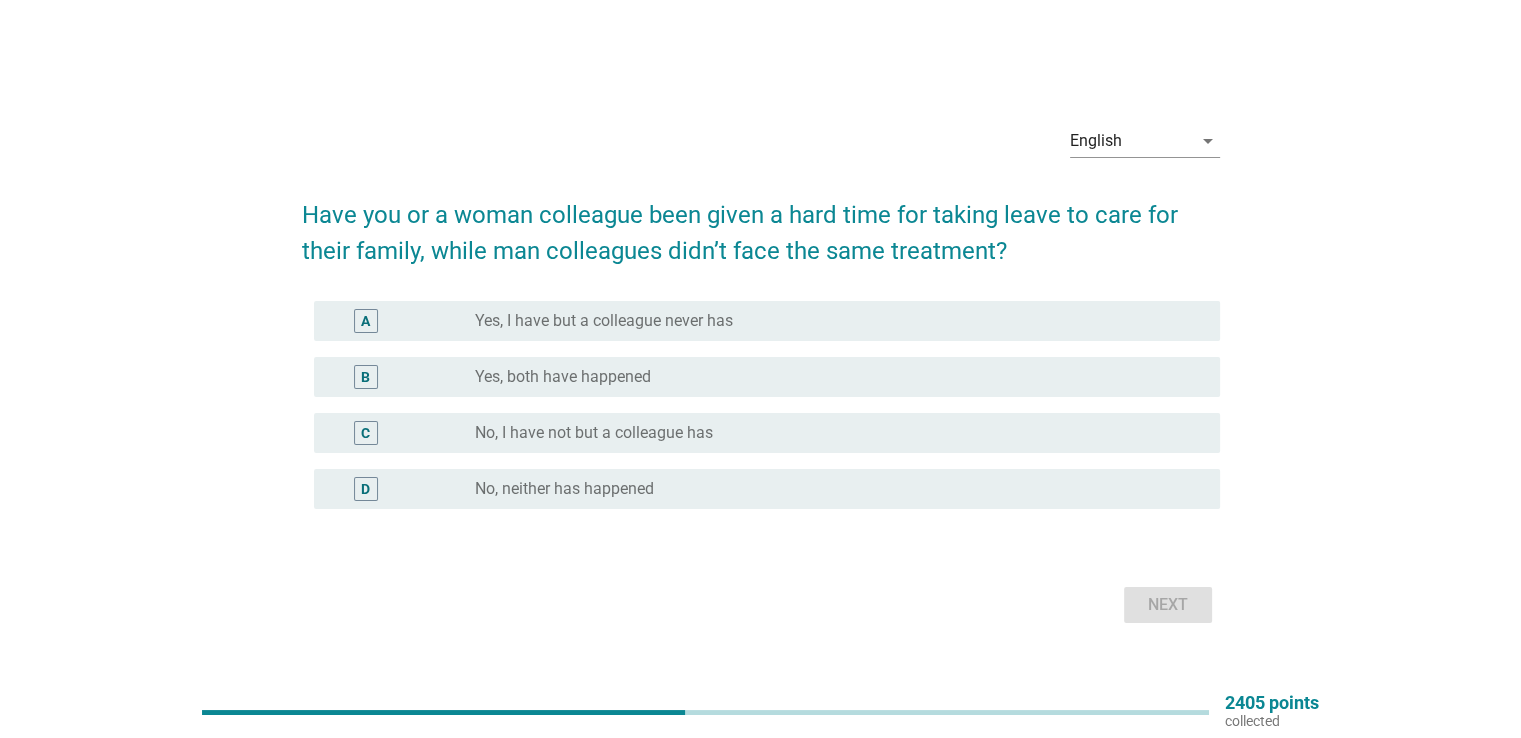 click on "radio_button_unchecked No, I have not but a colleague has" at bounding box center (831, 433) 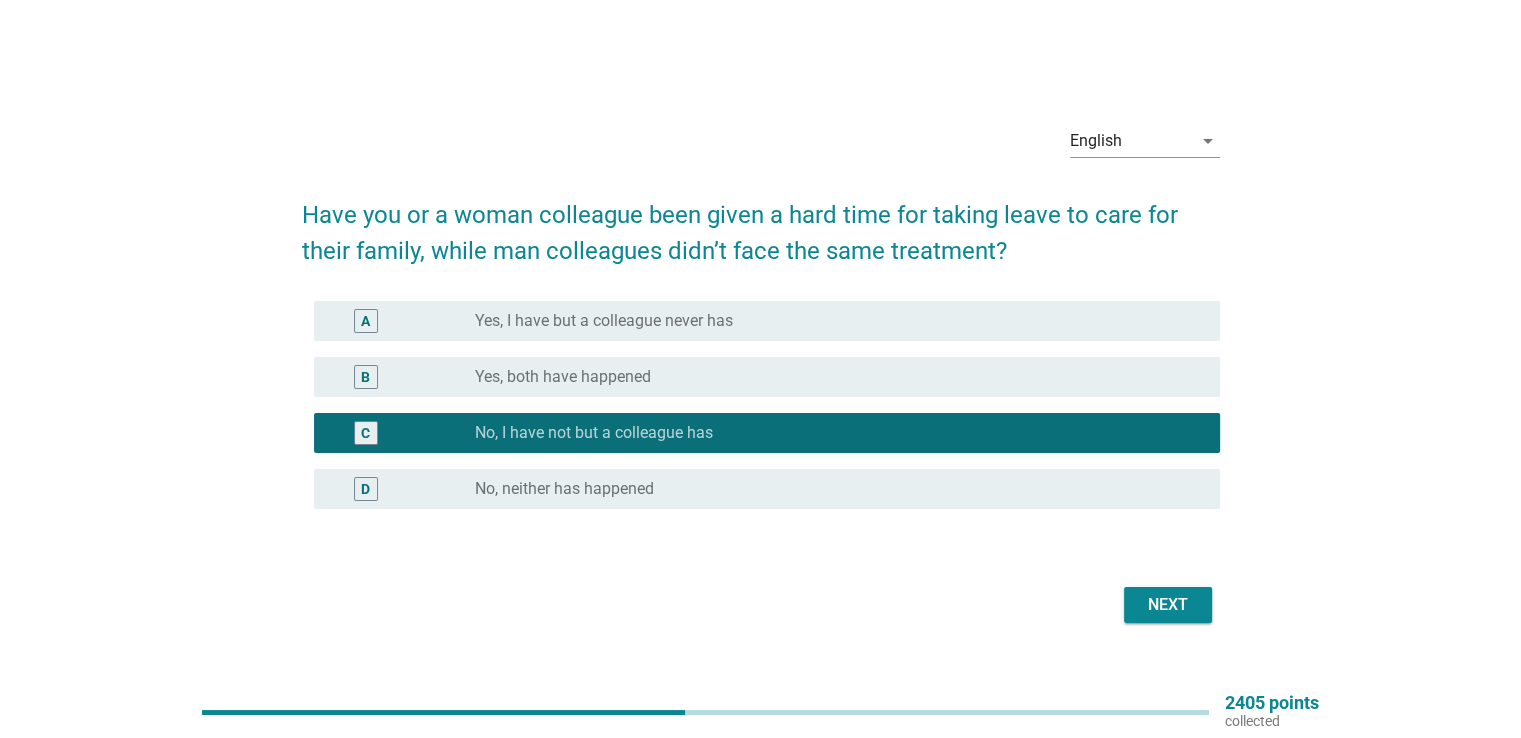 click on "Next" at bounding box center (1168, 605) 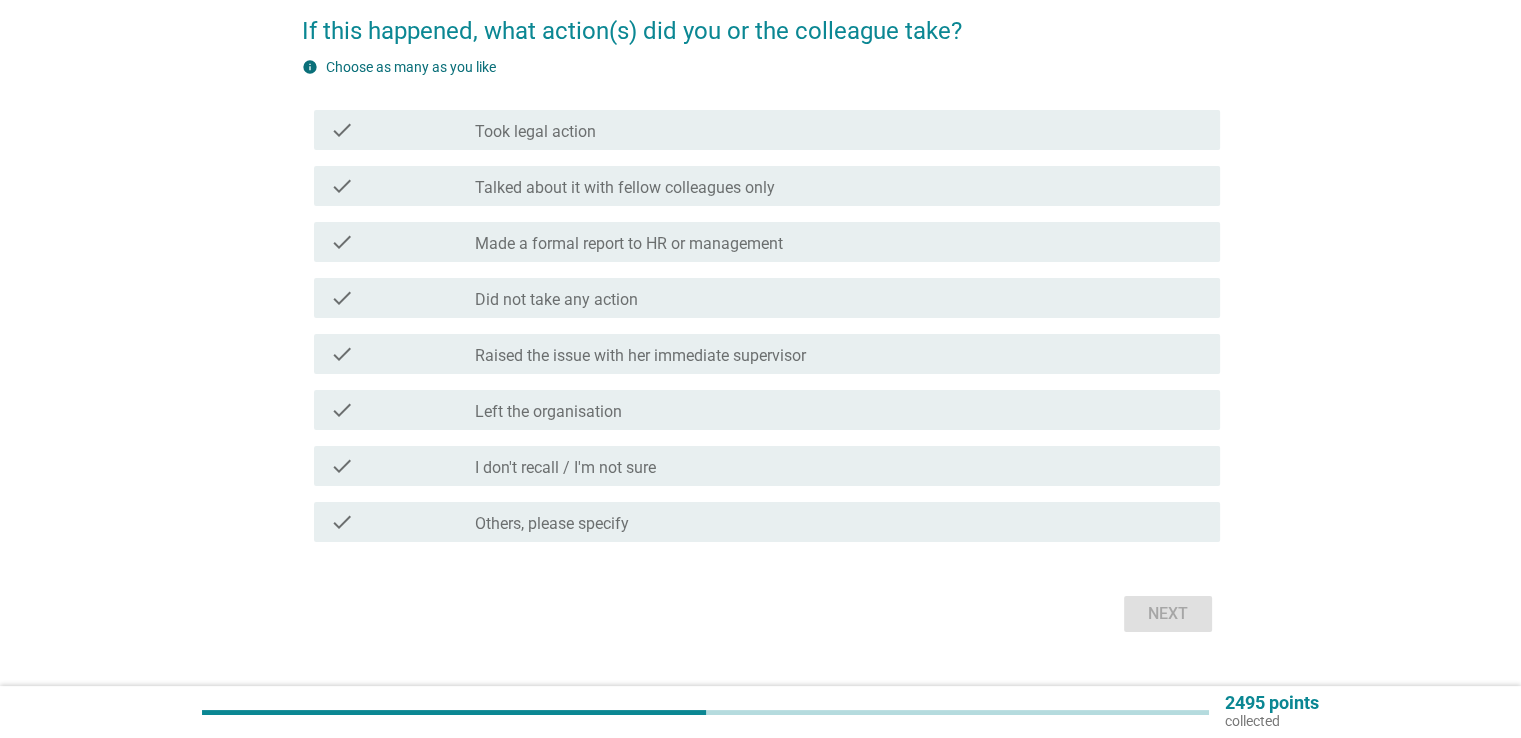 scroll, scrollTop: 200, scrollLeft: 0, axis: vertical 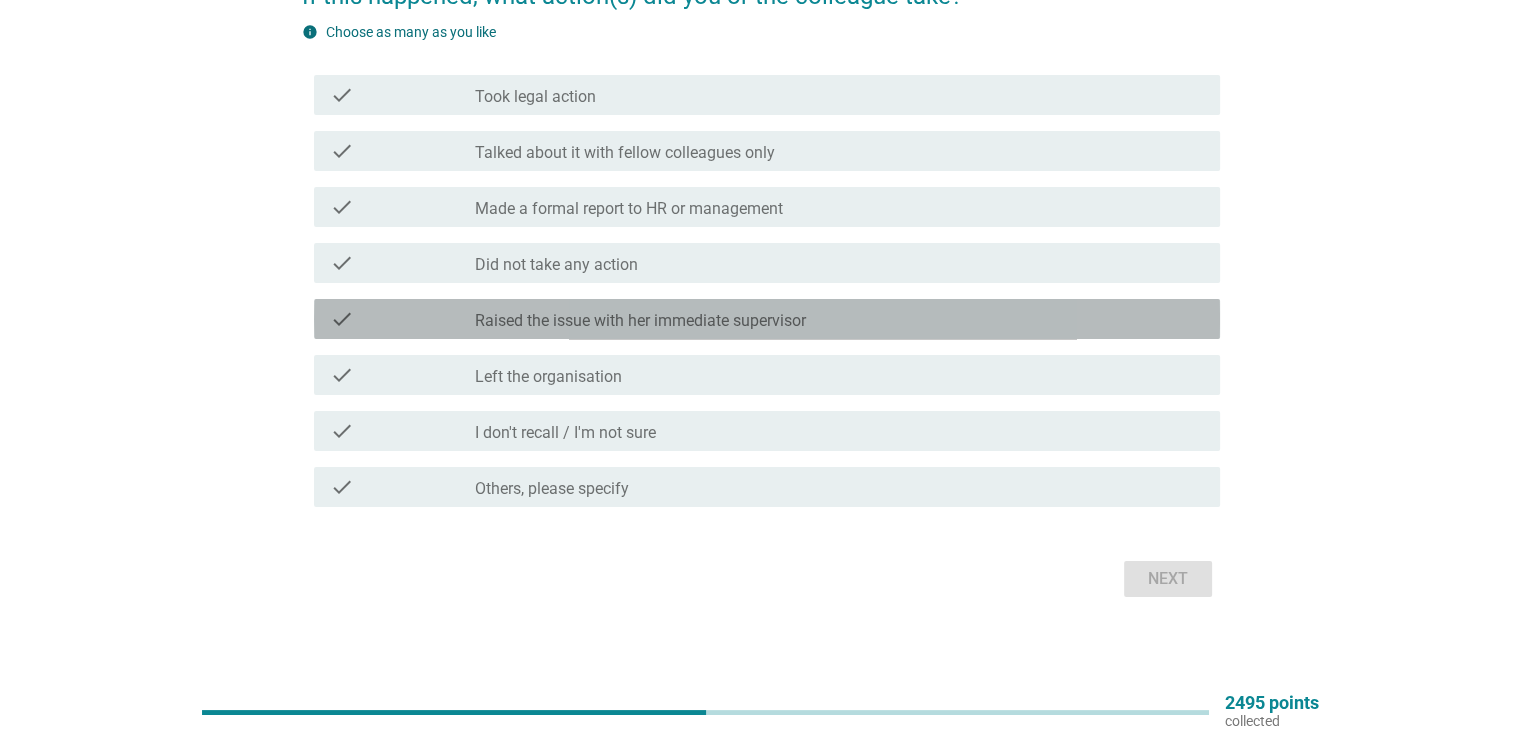 click on "check_box_outline_blank Raised the issue with her immediate supervisor" at bounding box center (839, 319) 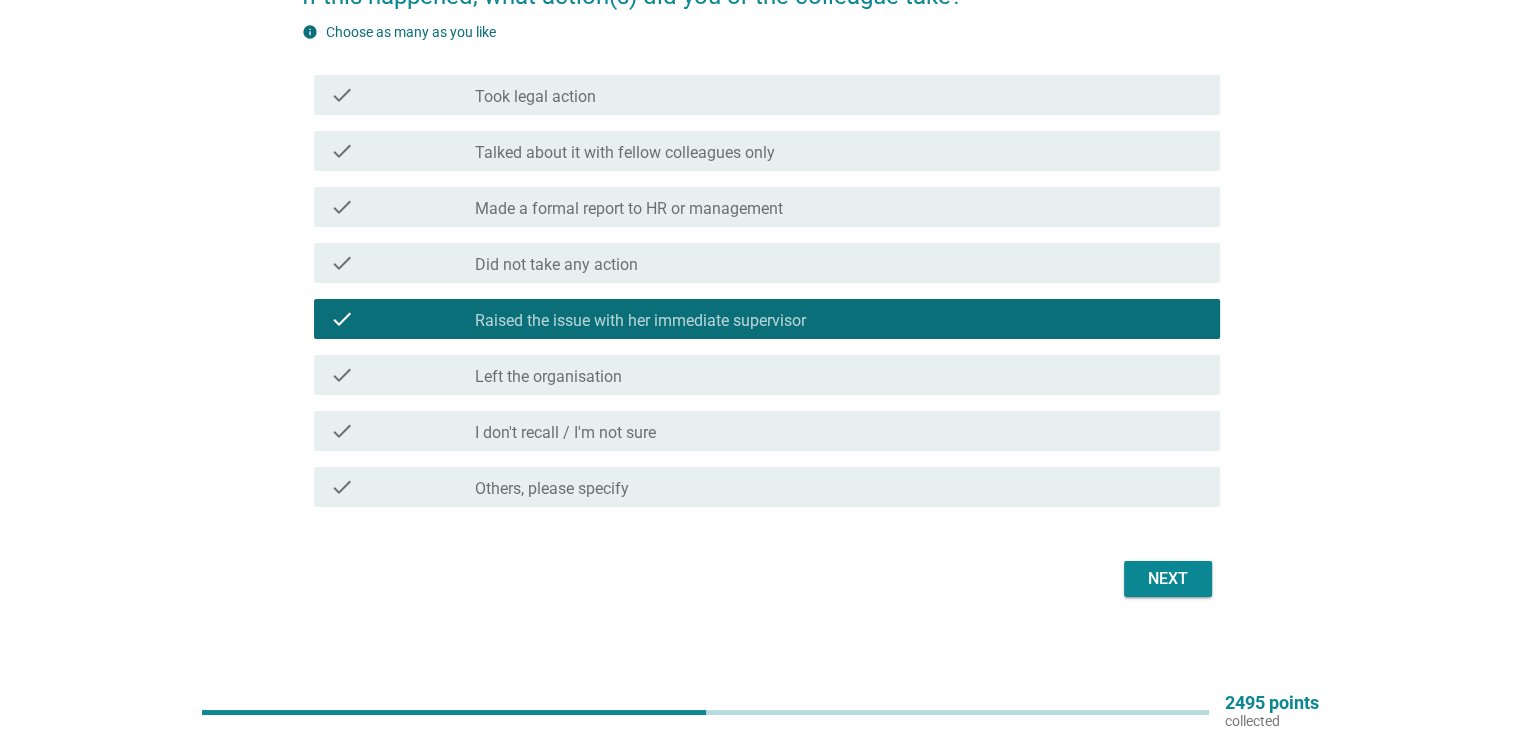 click on "Next" at bounding box center (1168, 579) 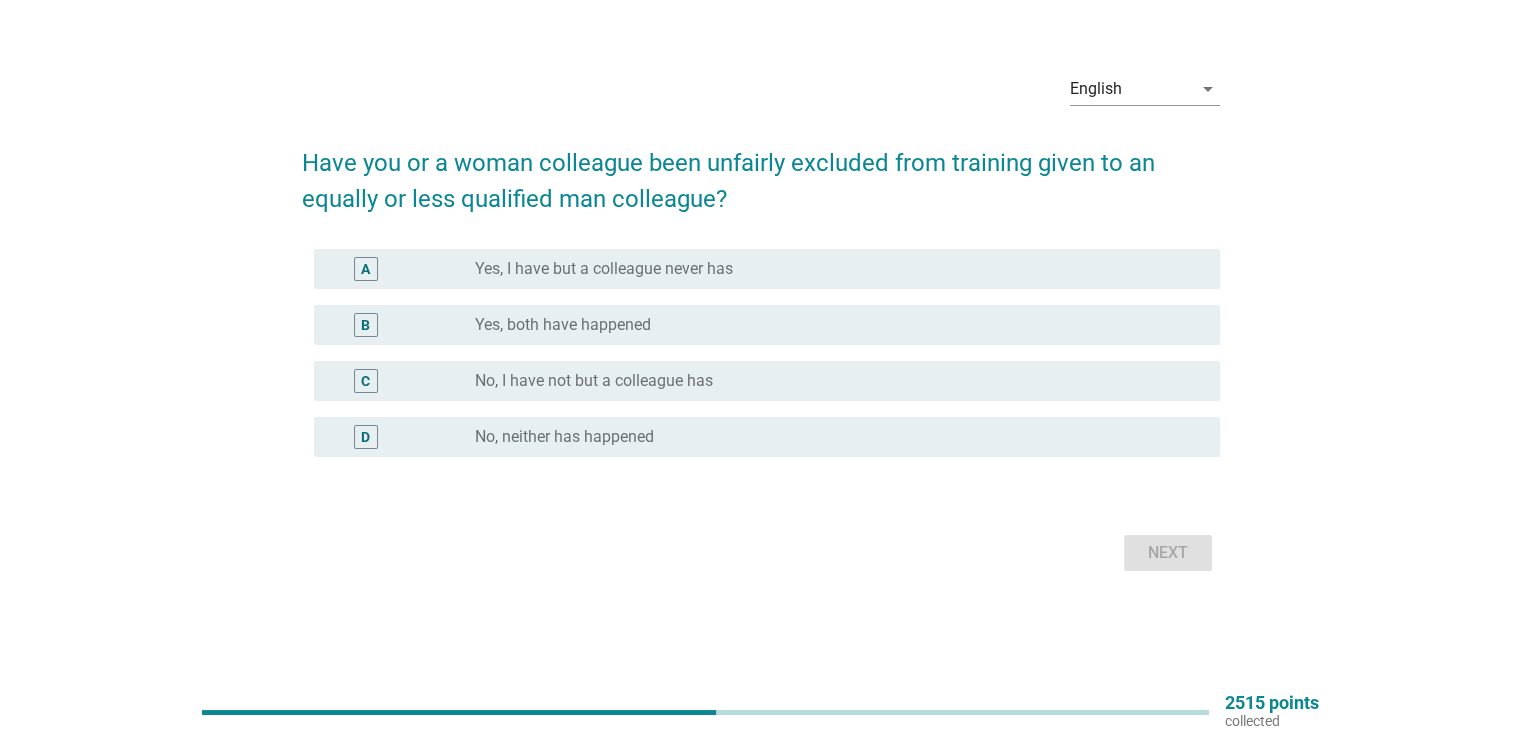 scroll, scrollTop: 0, scrollLeft: 0, axis: both 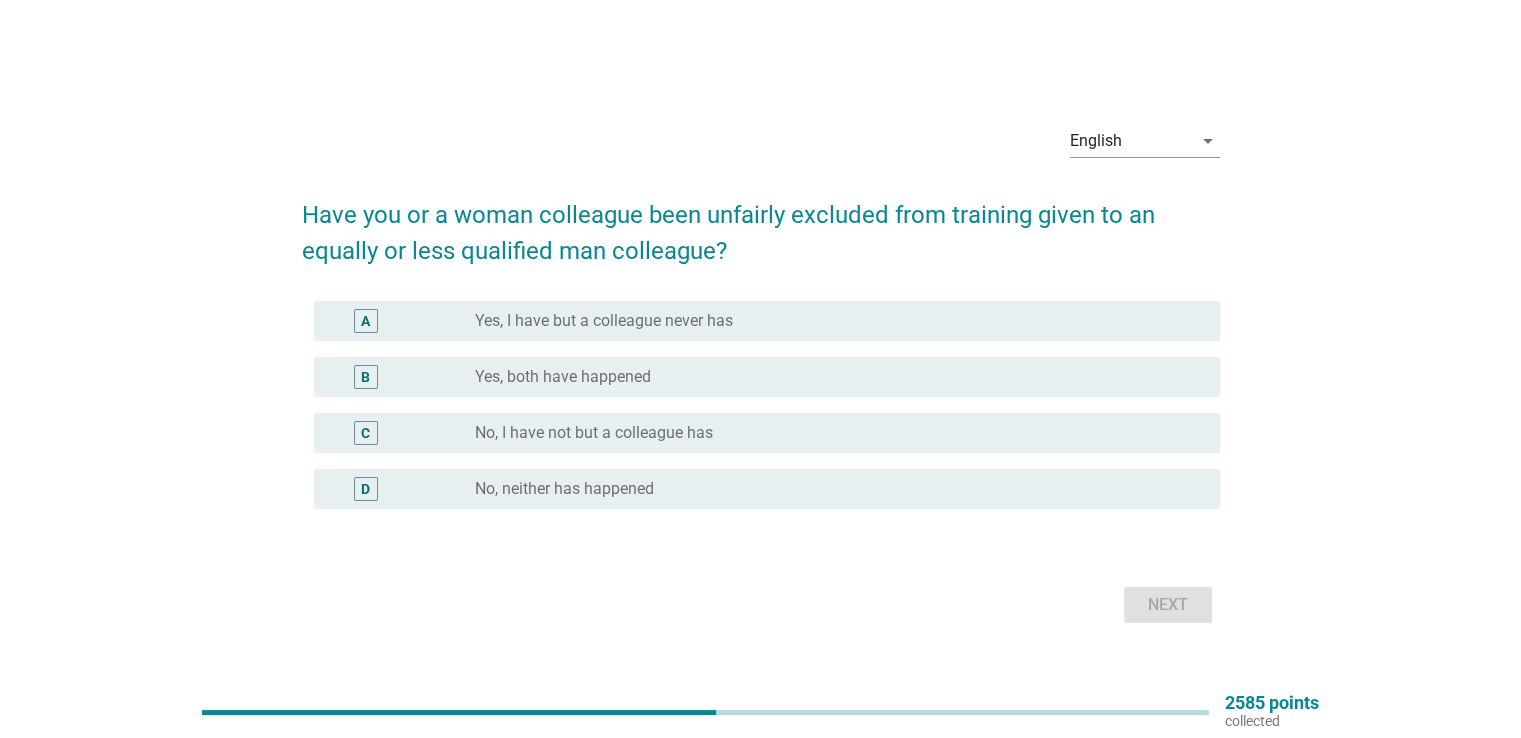 click on "radio_button_unchecked No, neither has happened" at bounding box center (831, 489) 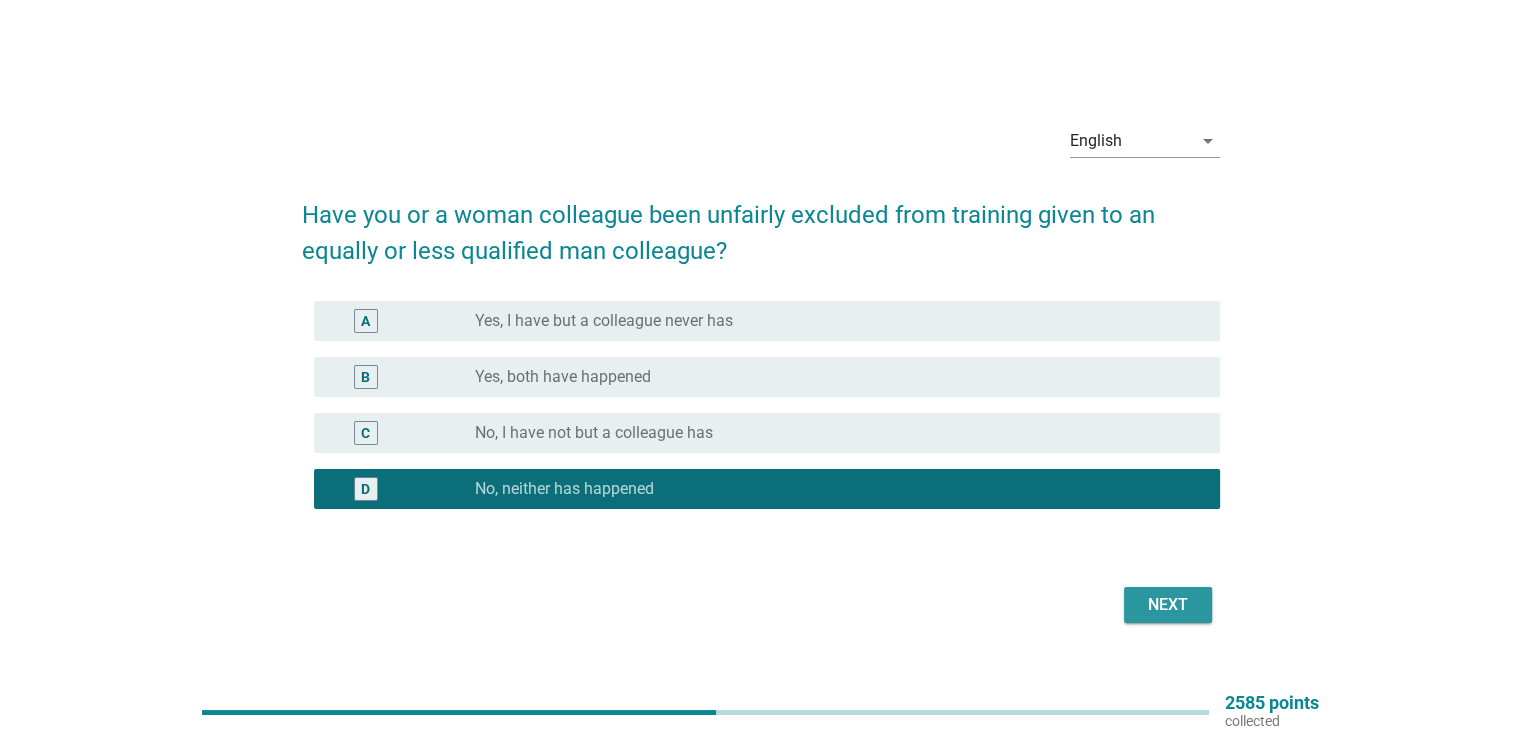 click on "Next" at bounding box center [1168, 605] 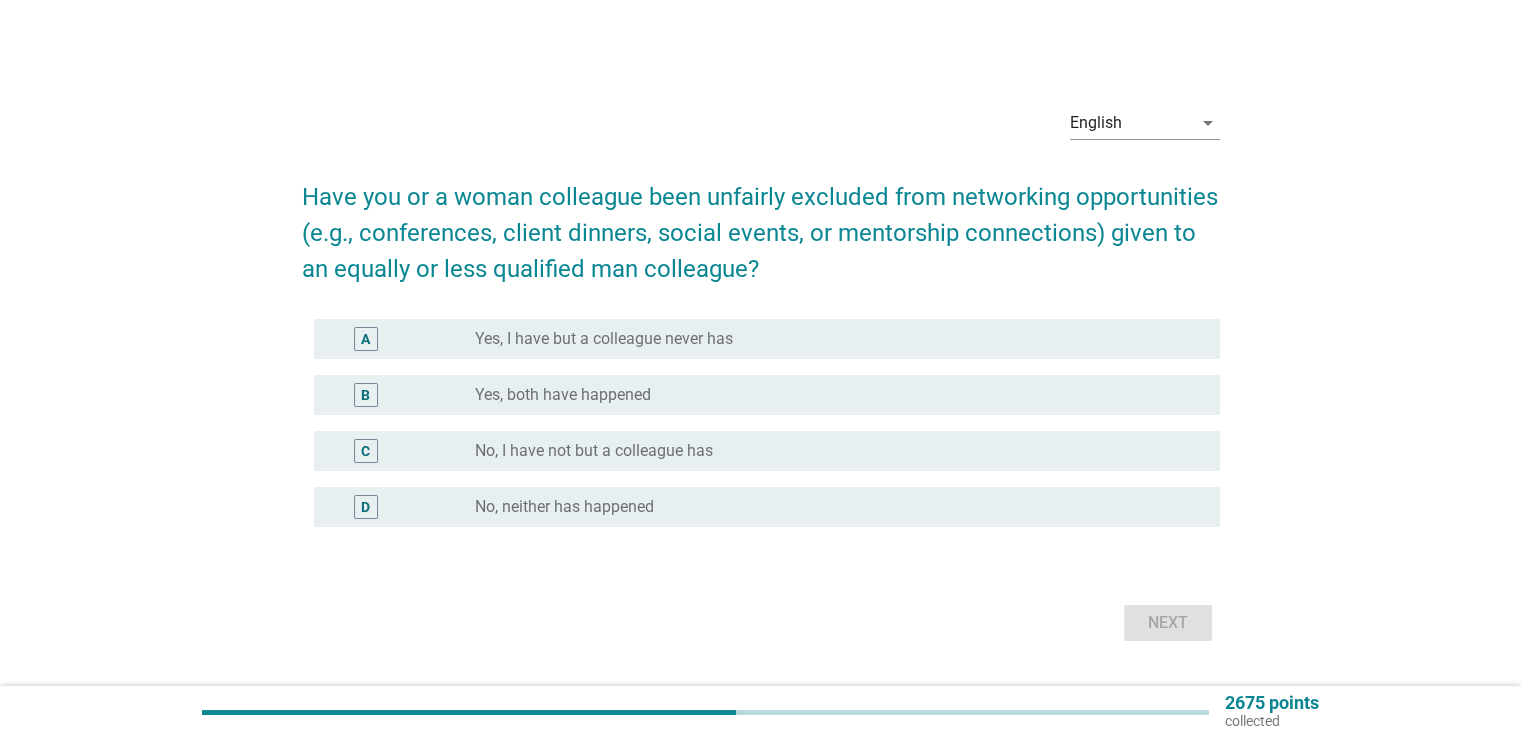 click on "radio_button_unchecked No, I have not but a colleague has" at bounding box center (831, 451) 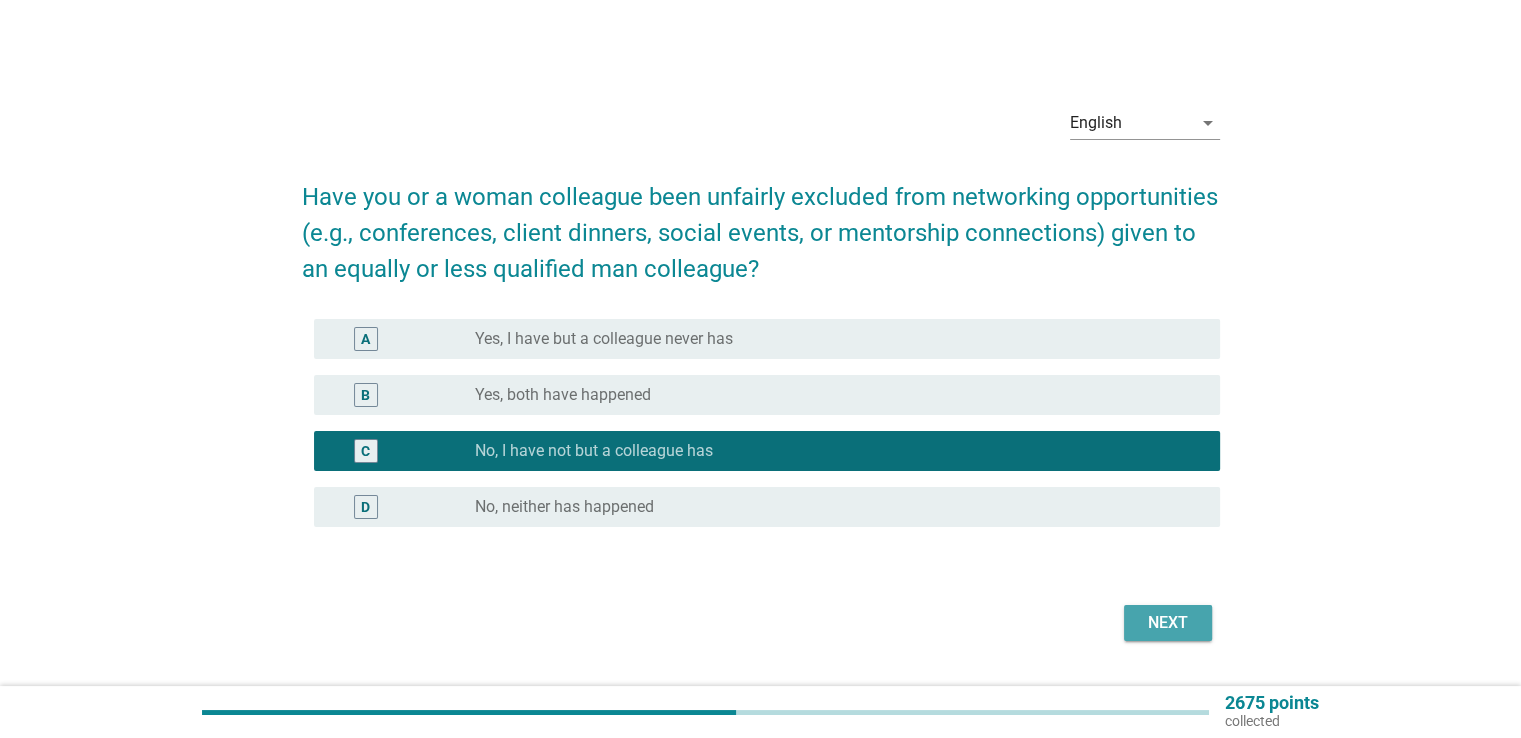 click on "Next" at bounding box center (1168, 623) 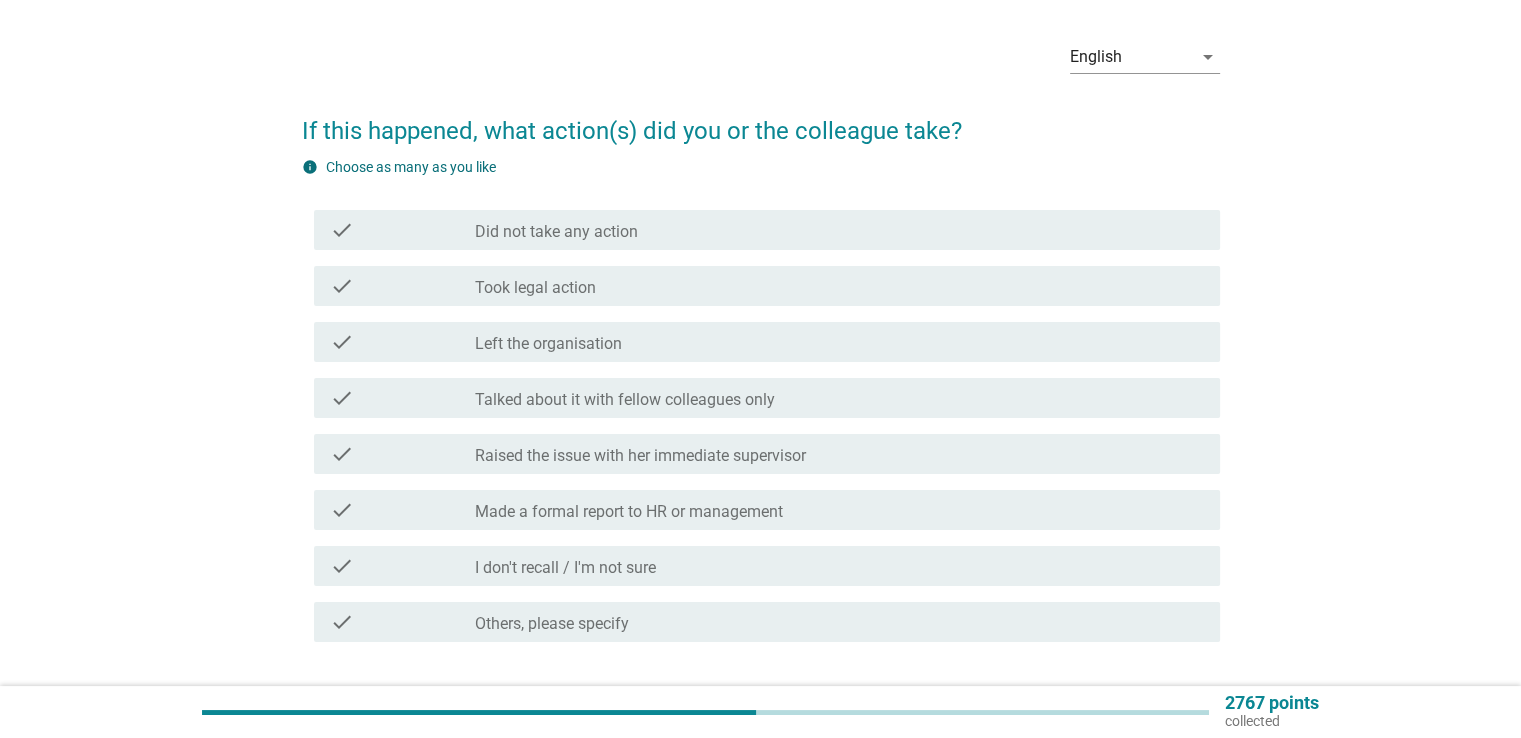 scroll, scrollTop: 100, scrollLeft: 0, axis: vertical 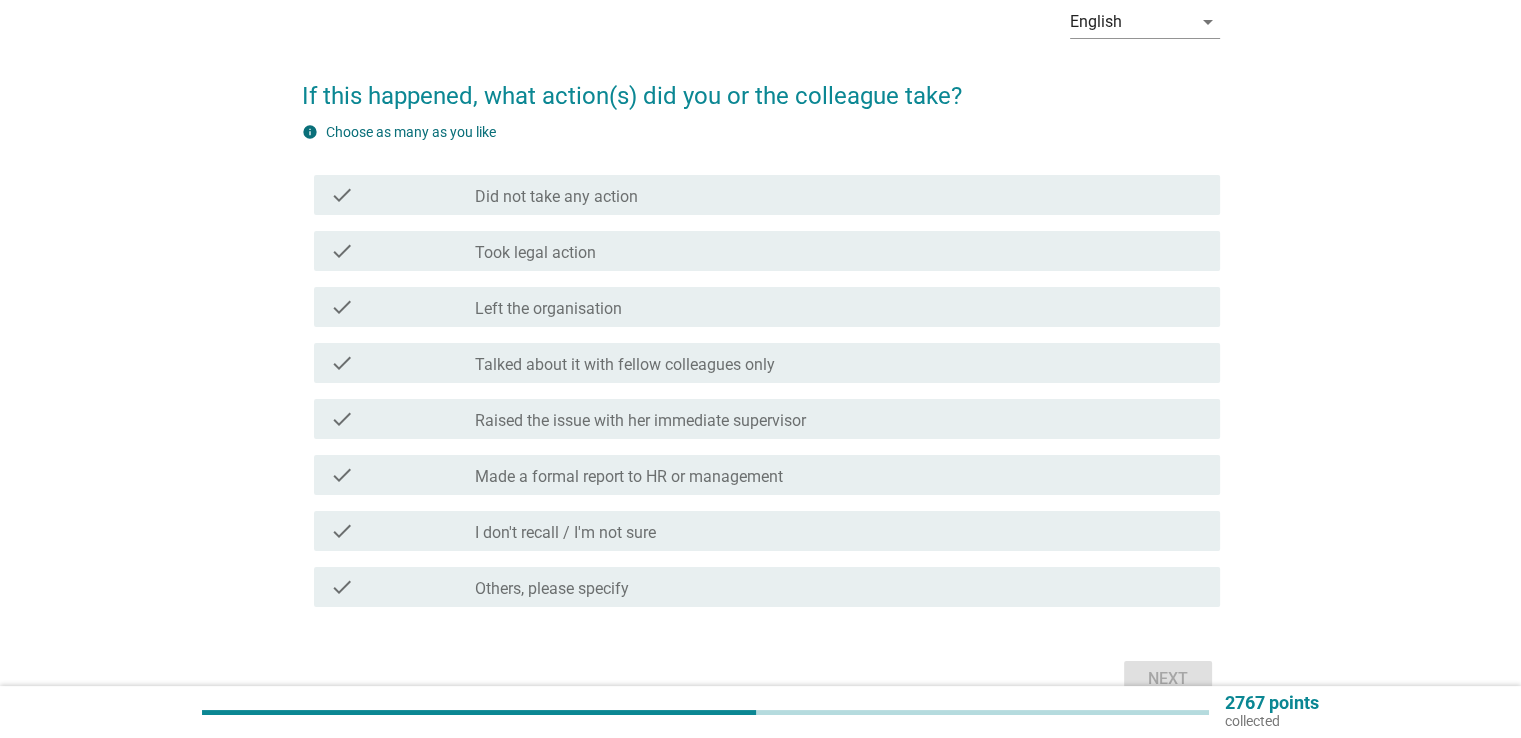 click on "I don't recall / I'm not sure" at bounding box center [565, 533] 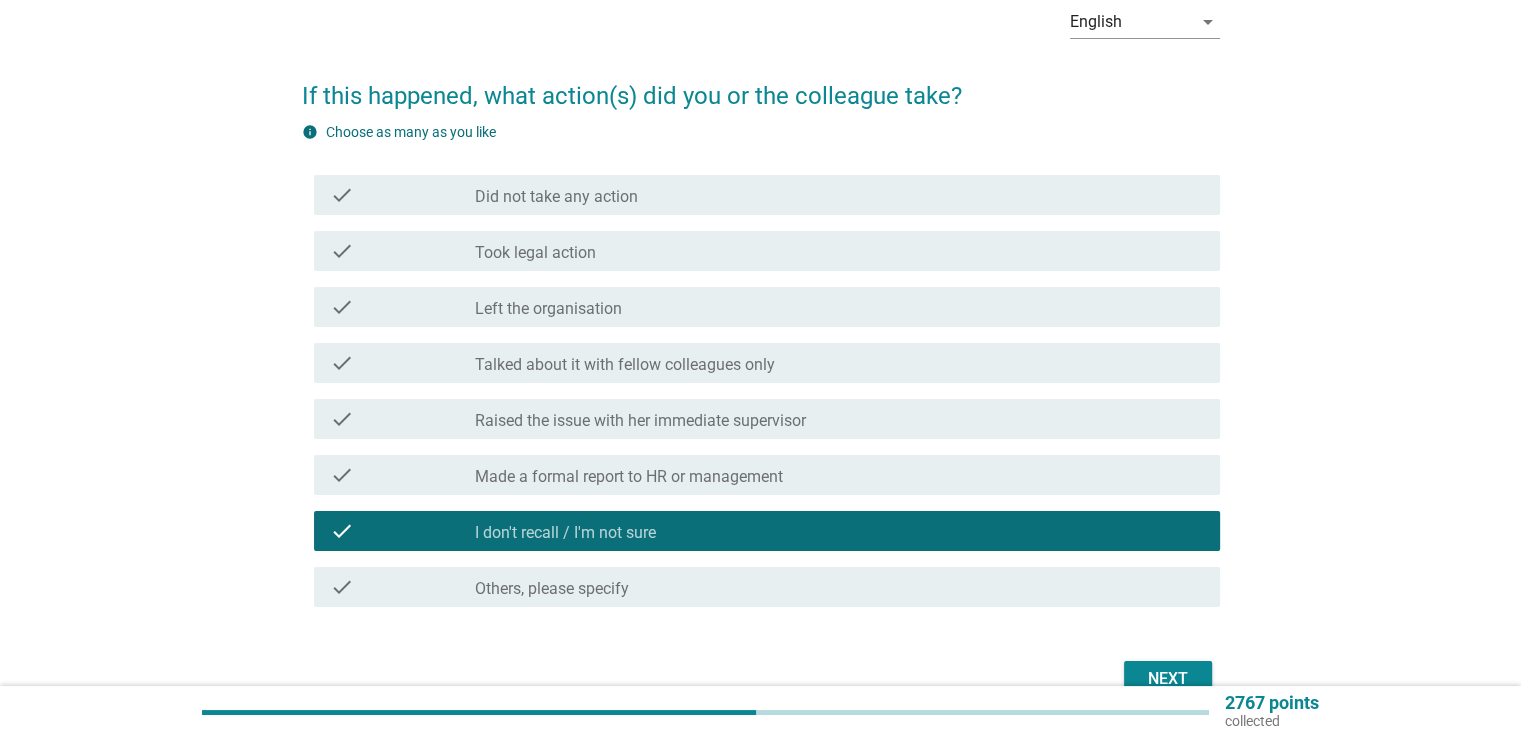 click on "Next" at bounding box center [1168, 679] 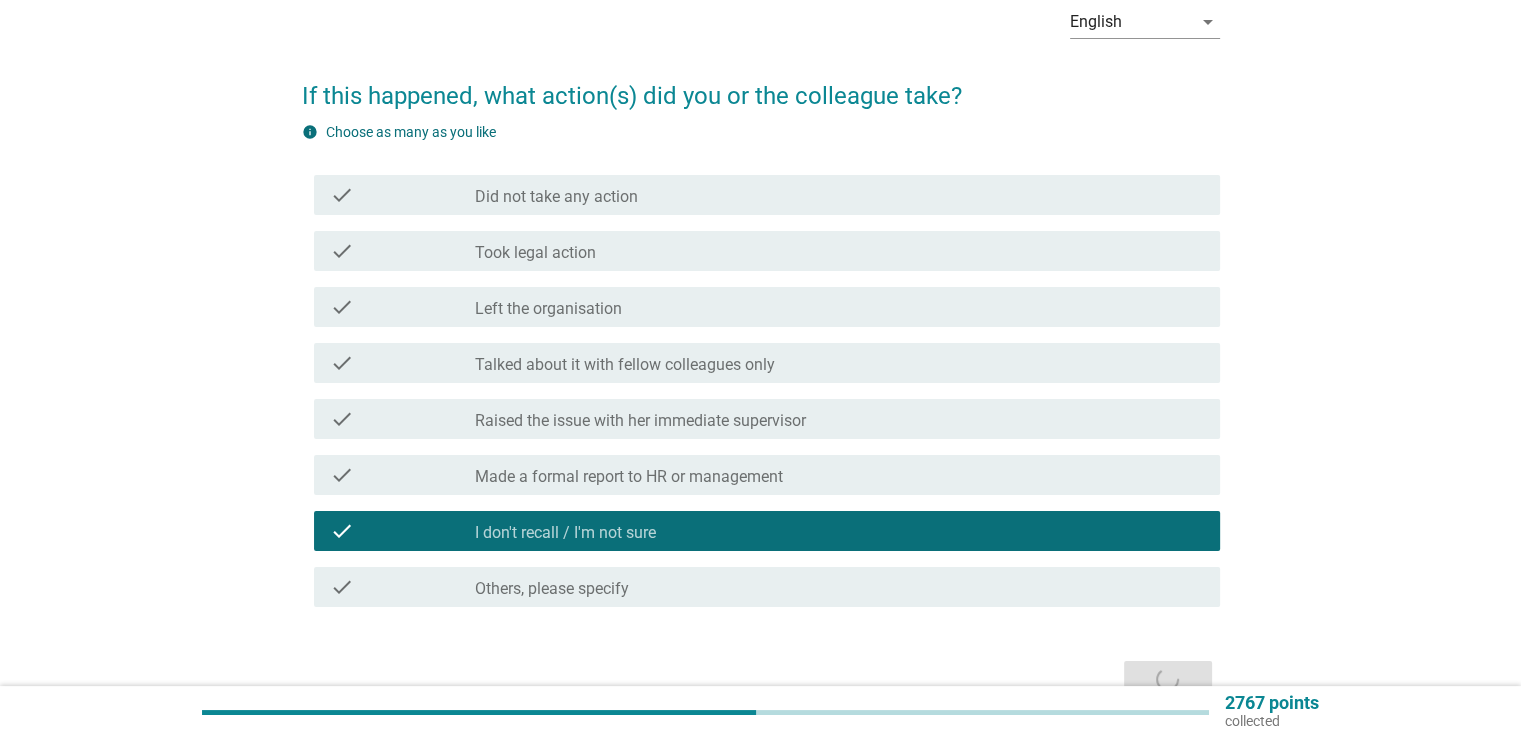 scroll, scrollTop: 0, scrollLeft: 0, axis: both 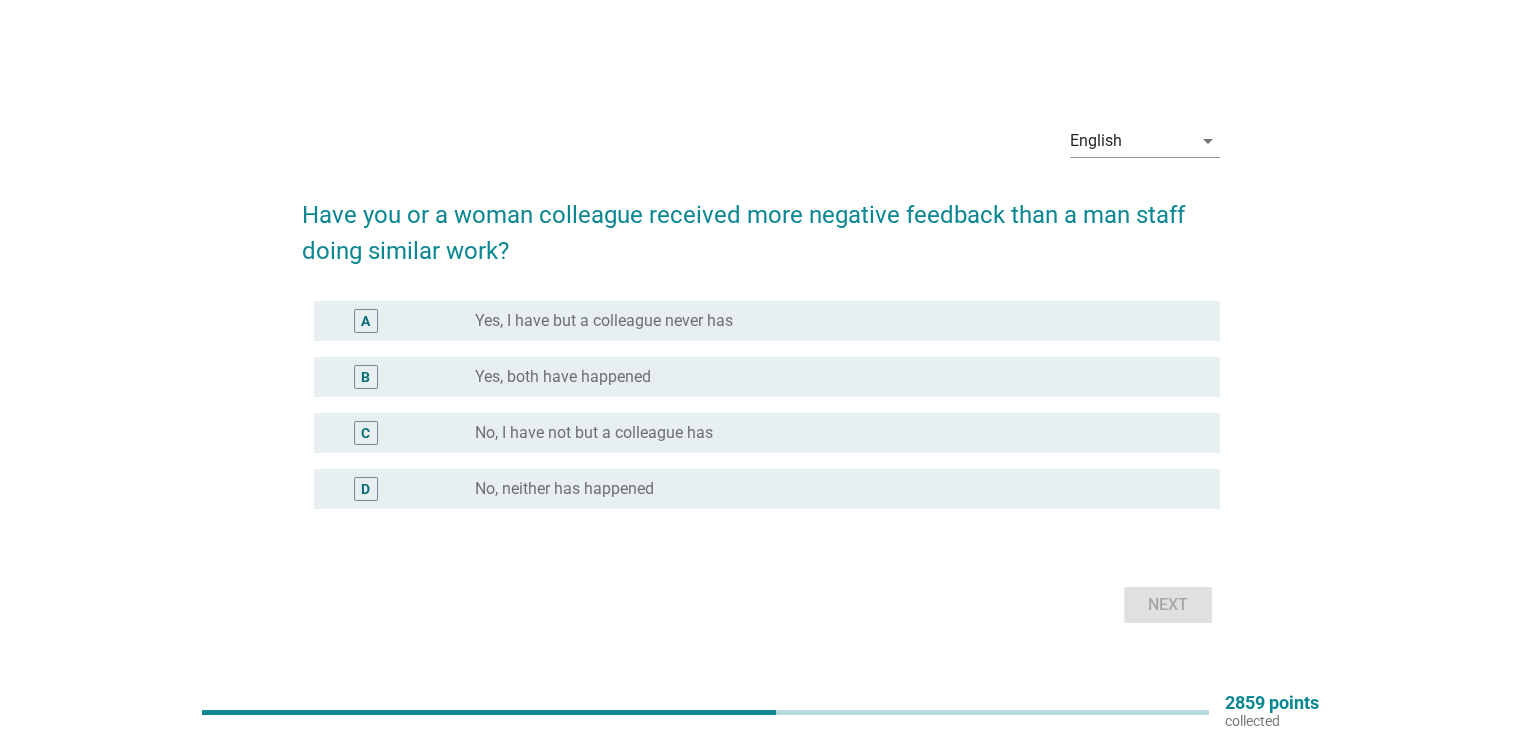 click on "No, I have not but a colleague has" at bounding box center (594, 433) 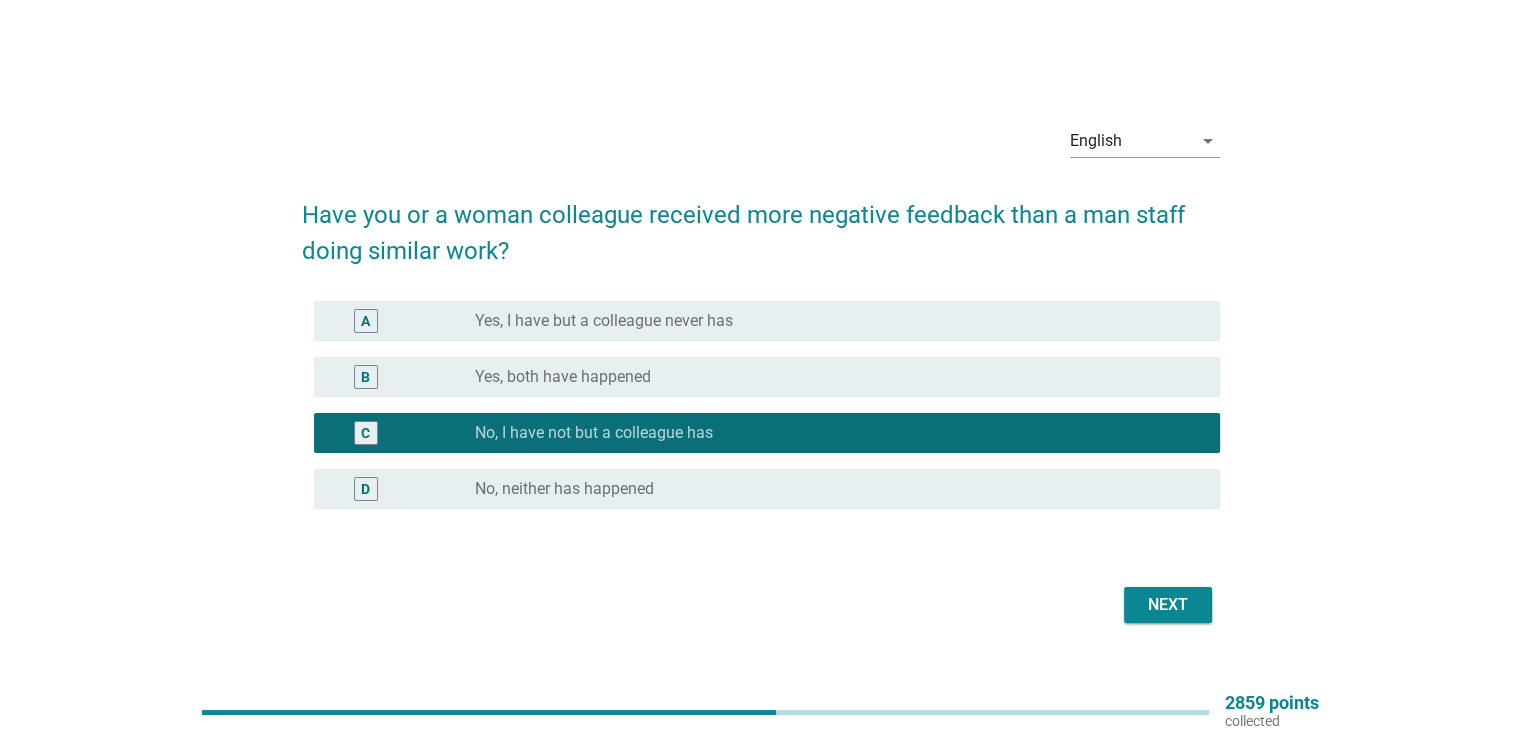 click on "Next" at bounding box center (1168, 605) 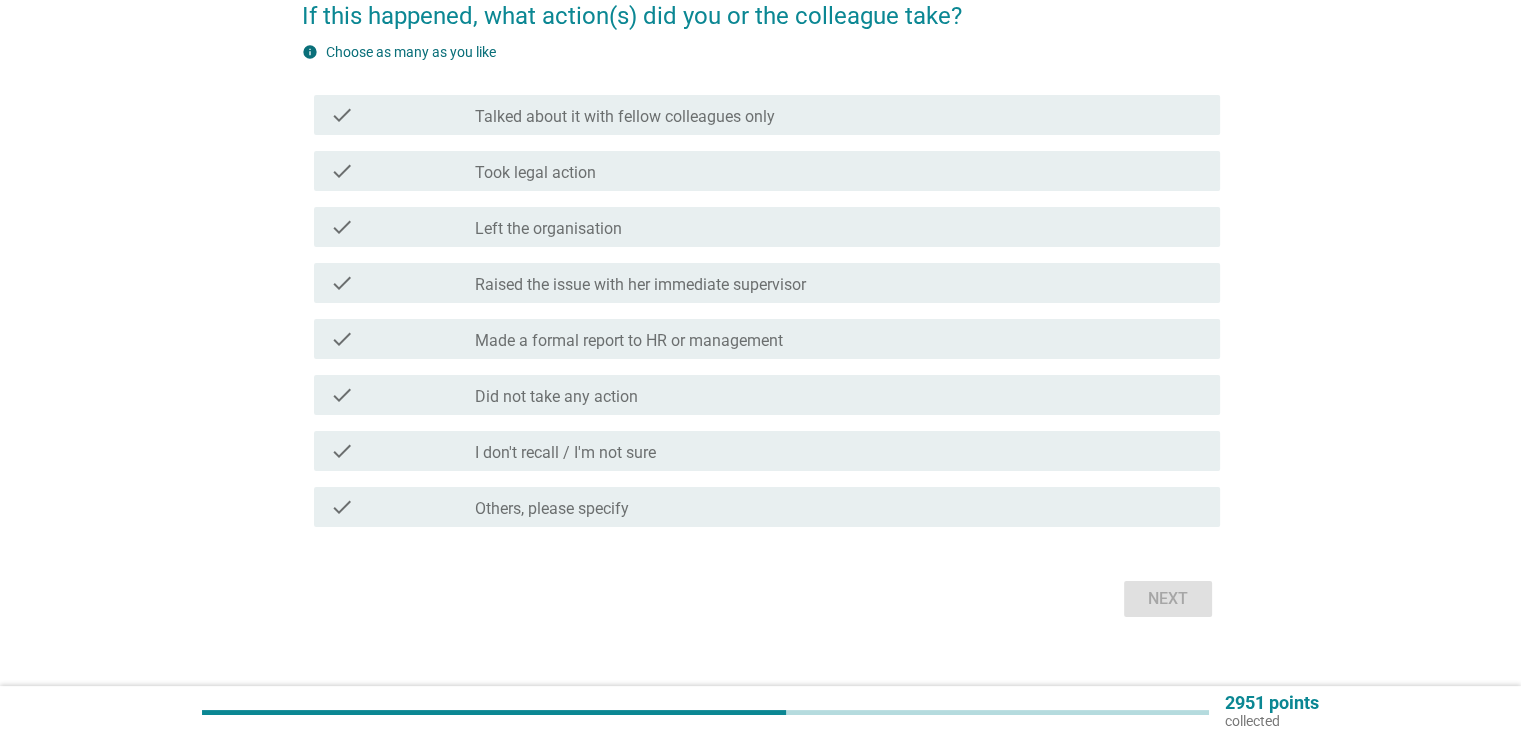 scroll, scrollTop: 200, scrollLeft: 0, axis: vertical 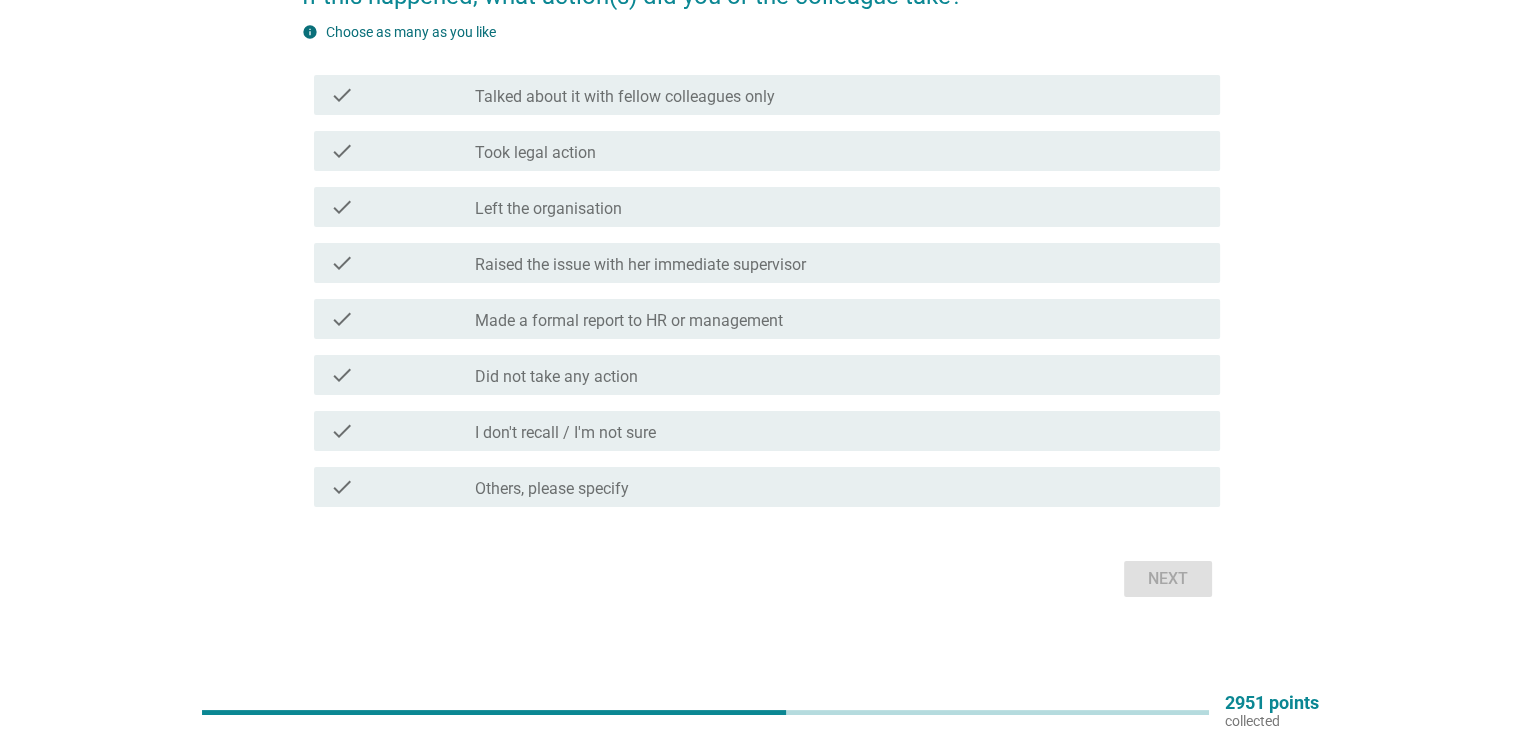 click on "I don't recall / I'm not sure" at bounding box center (565, 433) 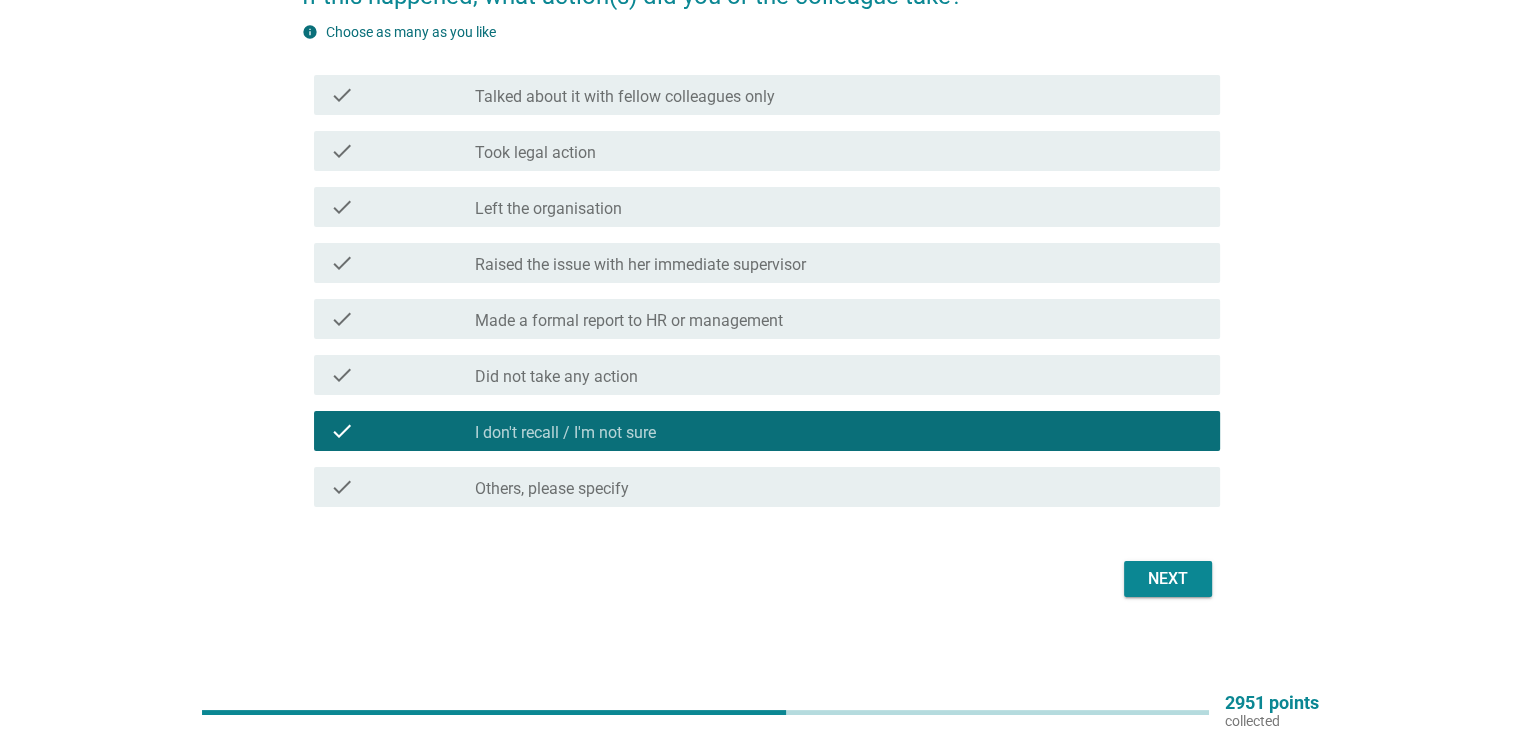 click on "Next" at bounding box center (1168, 579) 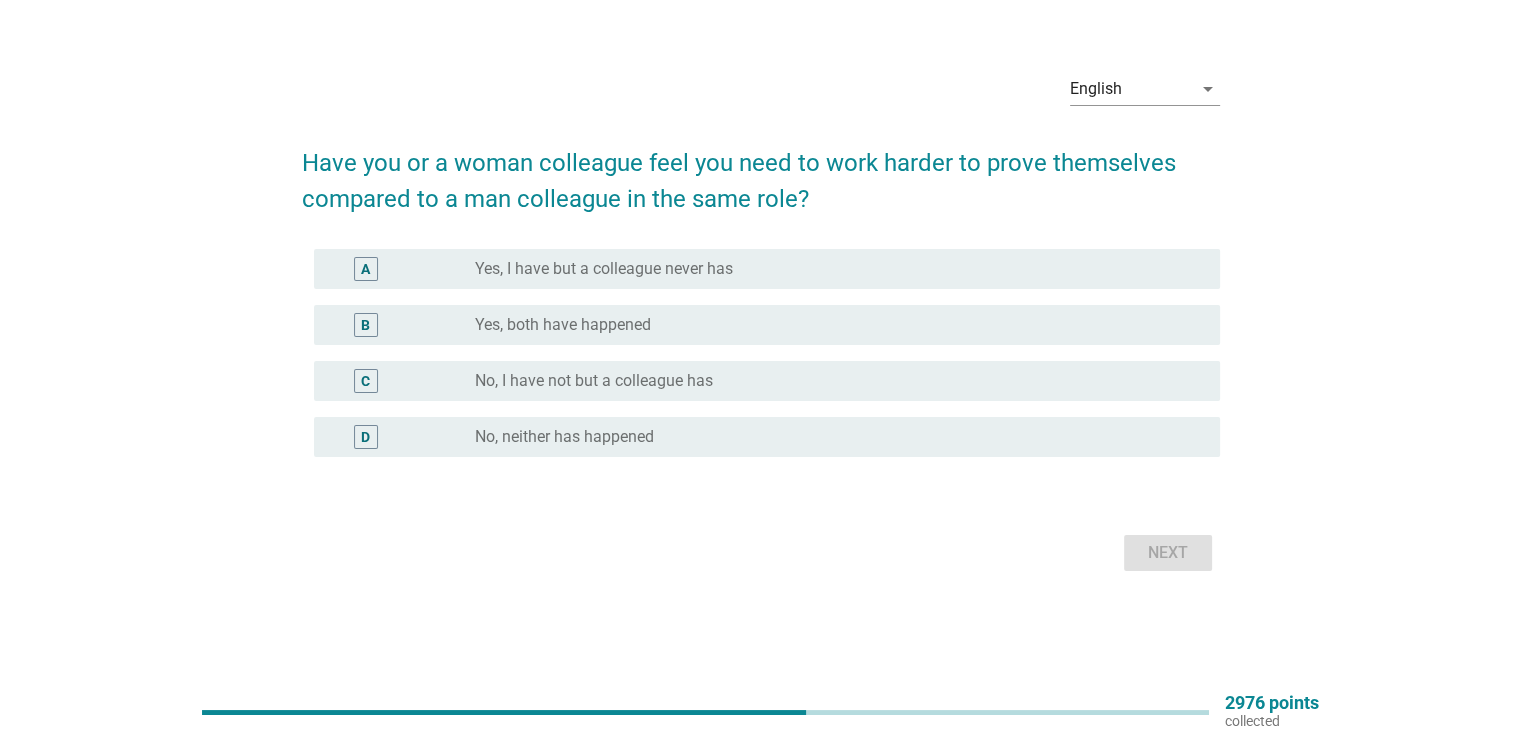 scroll, scrollTop: 0, scrollLeft: 0, axis: both 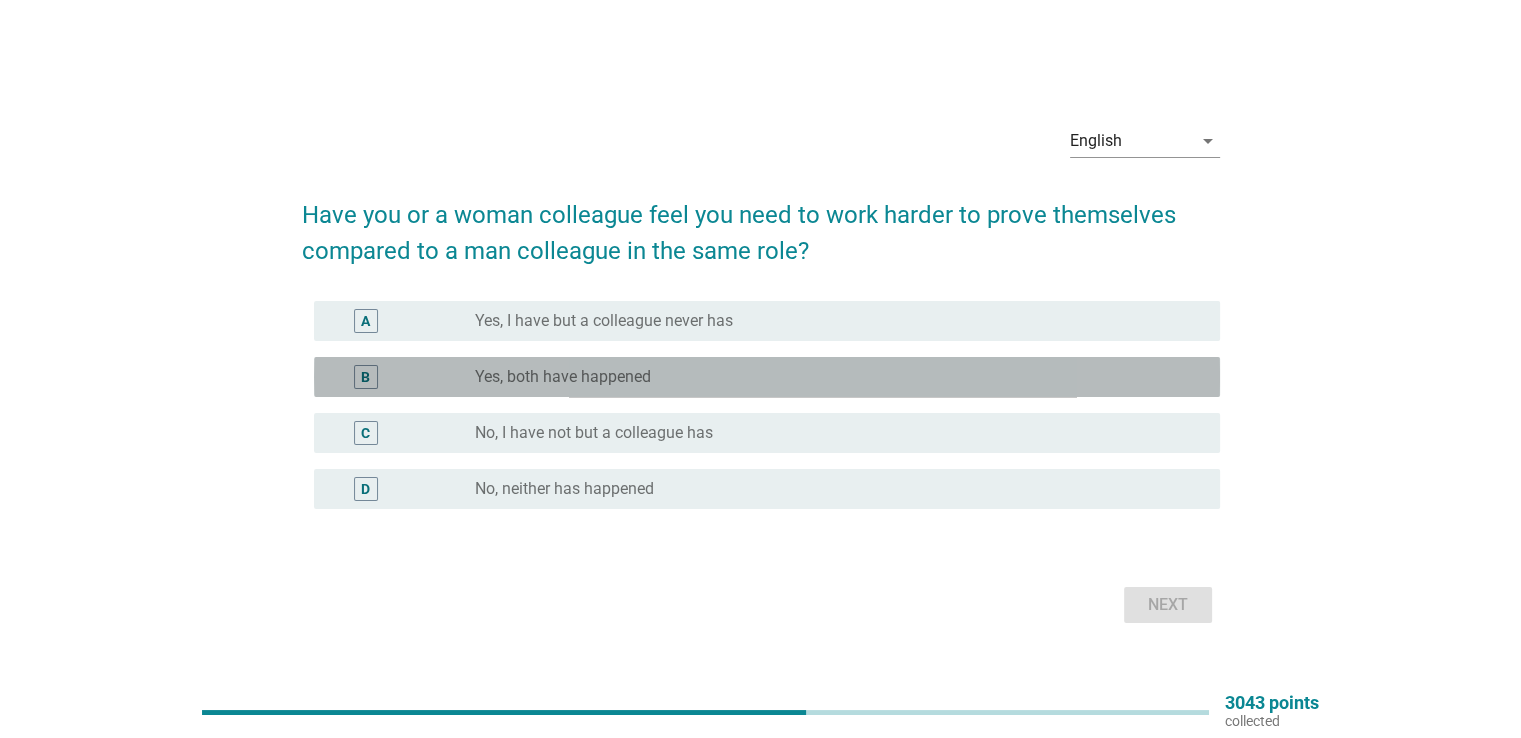click on "radio_button_unchecked Yes, both have happened" at bounding box center (831, 377) 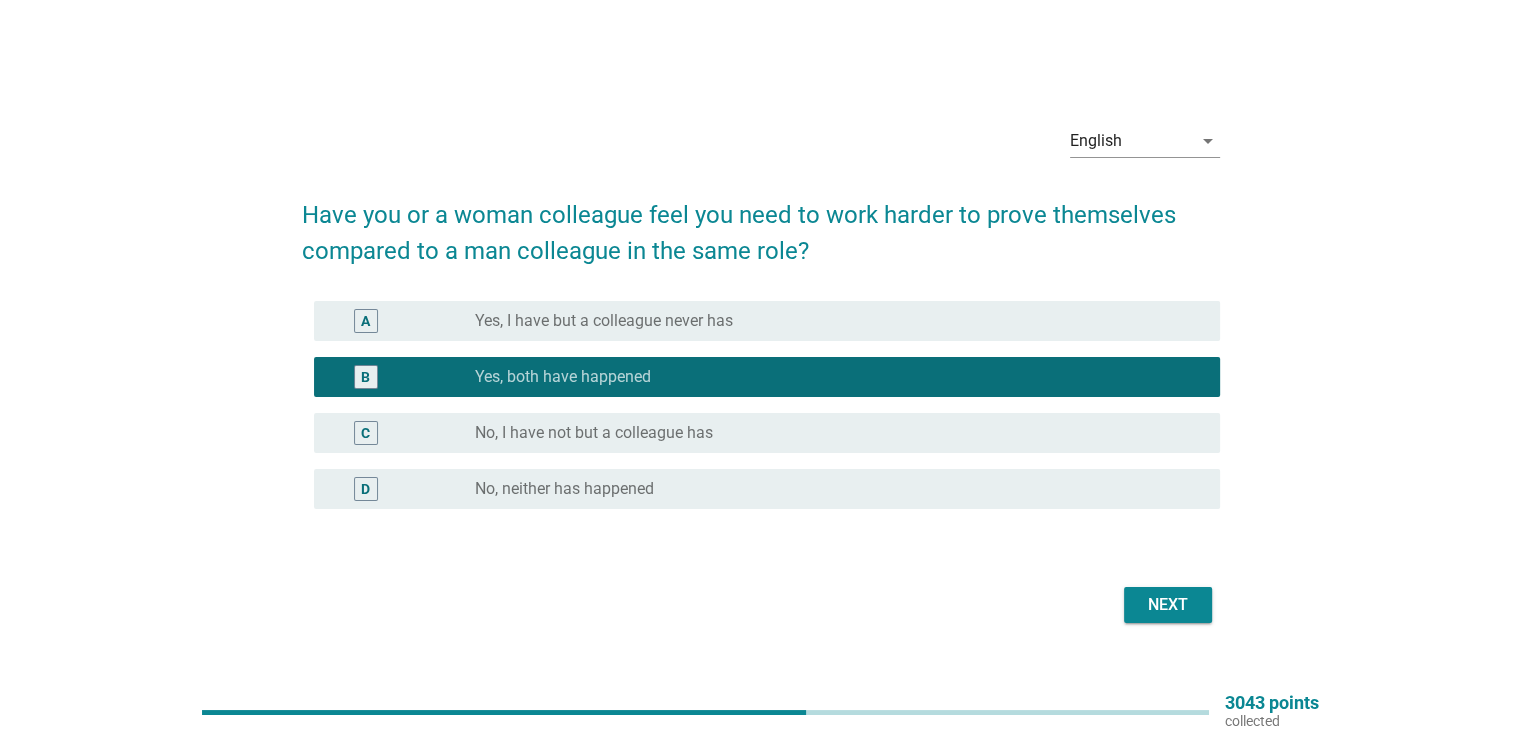 click on "Next" at bounding box center (1168, 605) 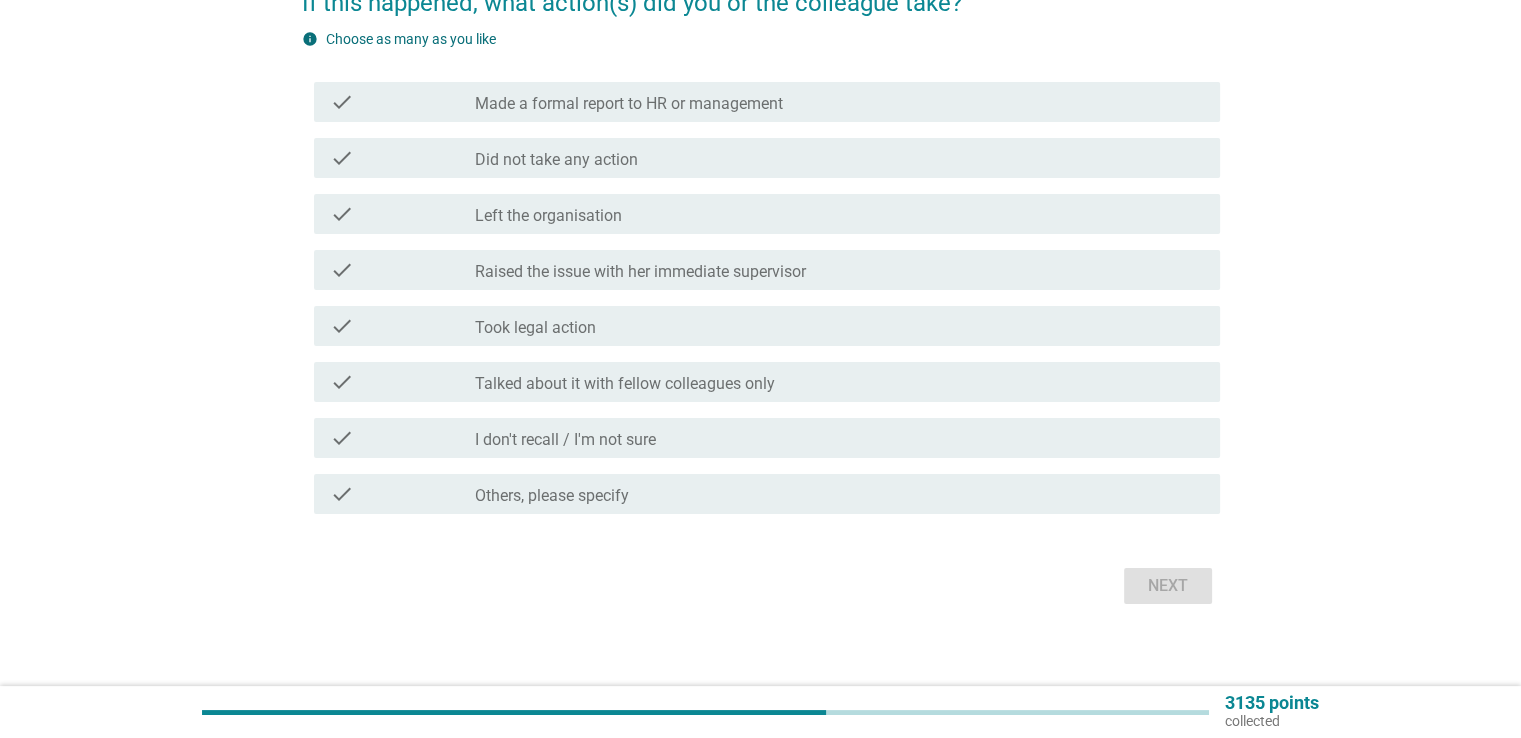 scroll, scrollTop: 200, scrollLeft: 0, axis: vertical 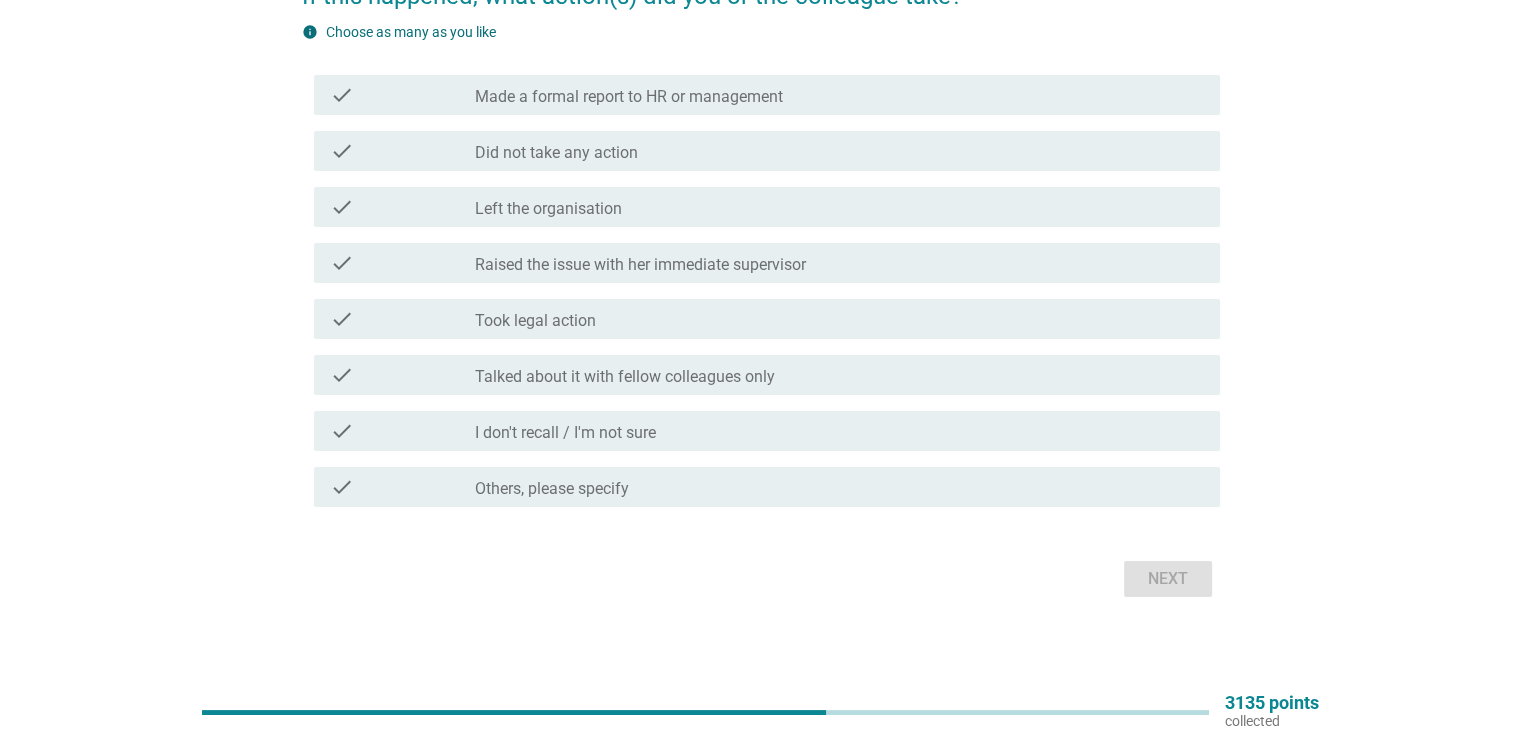 click on "check_box_outline_blank Talked about it with fellow colleagues only" at bounding box center [839, 375] 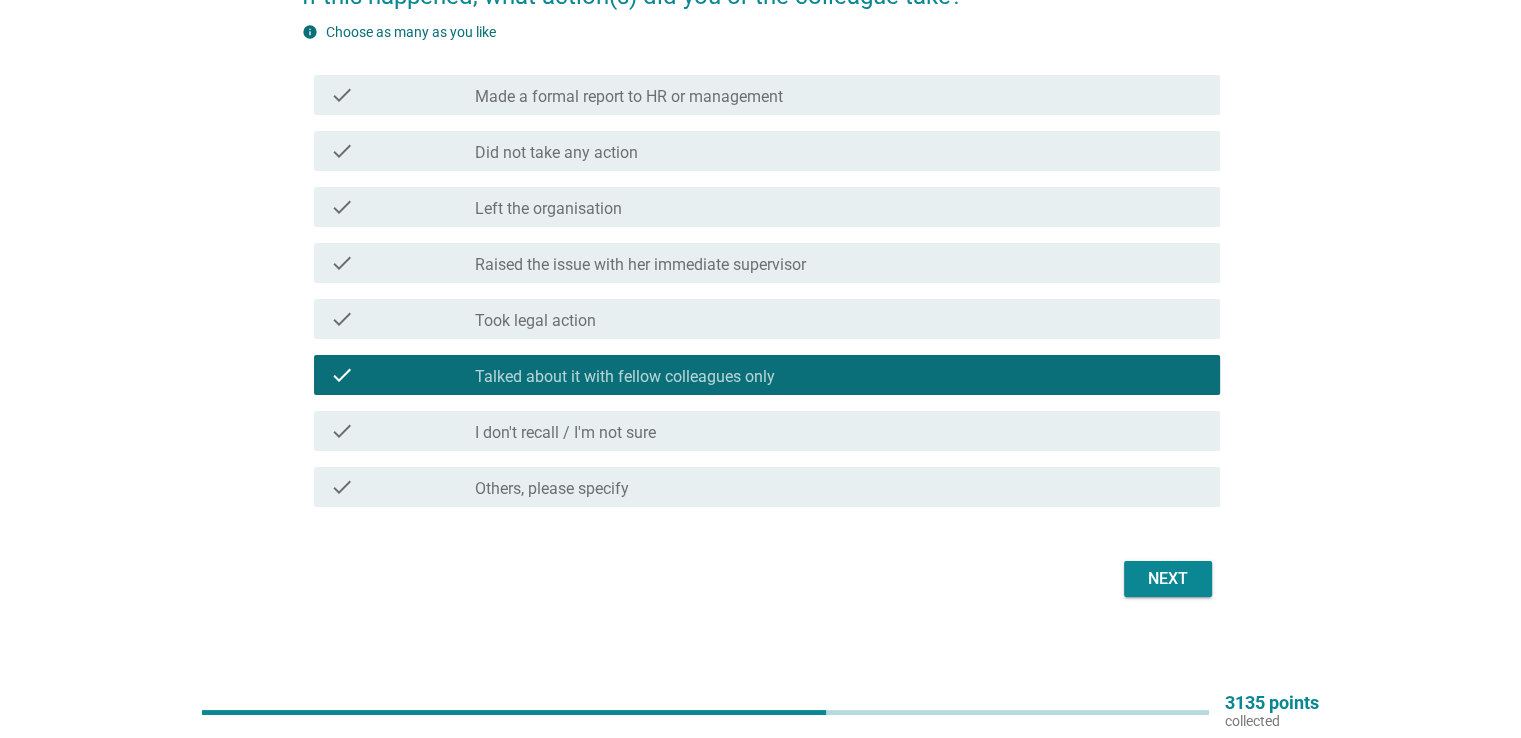 click on "check_box_outline_blank Talked about it with fellow colleagues only" at bounding box center (839, 375) 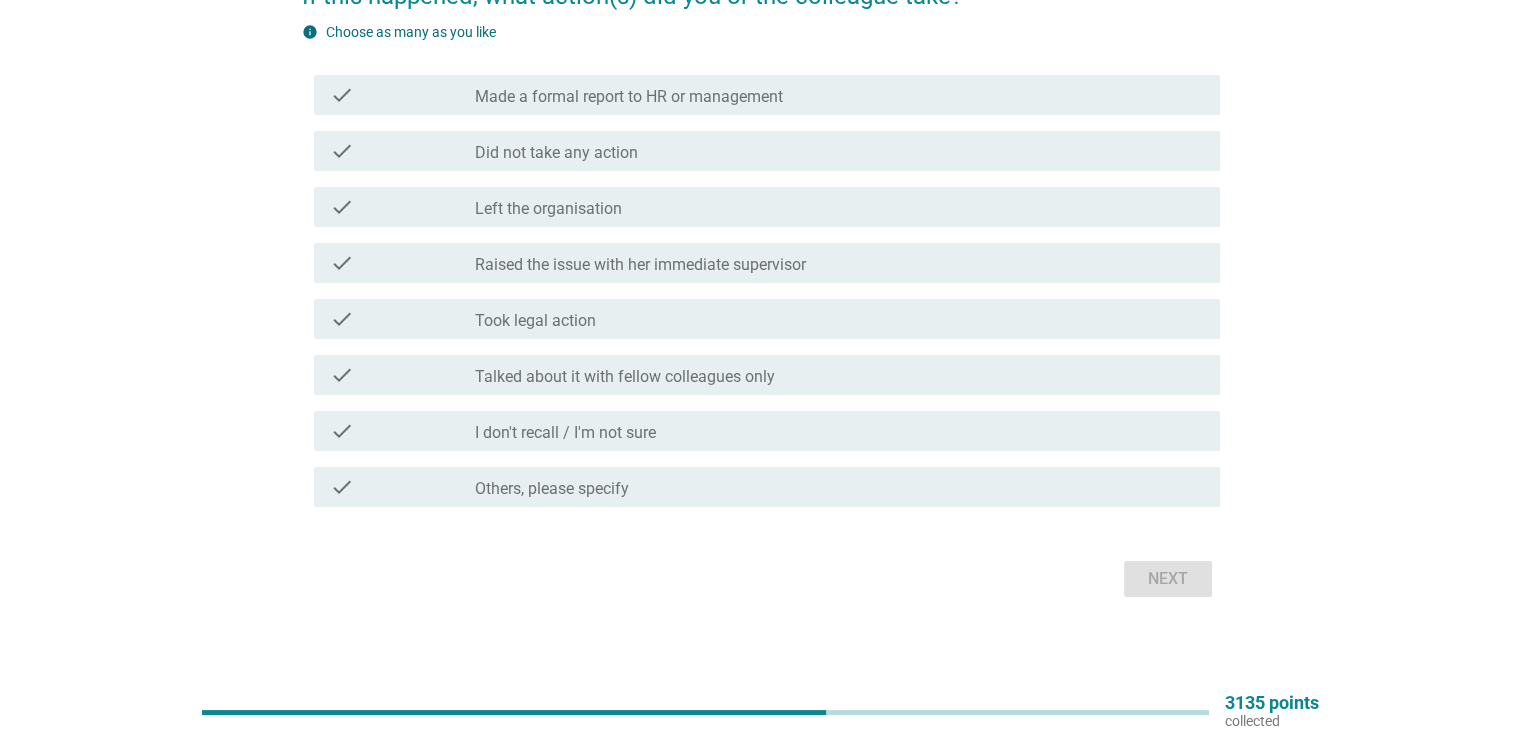 click on "check     check_box_outline_blank Left the organisation" at bounding box center (767, 207) 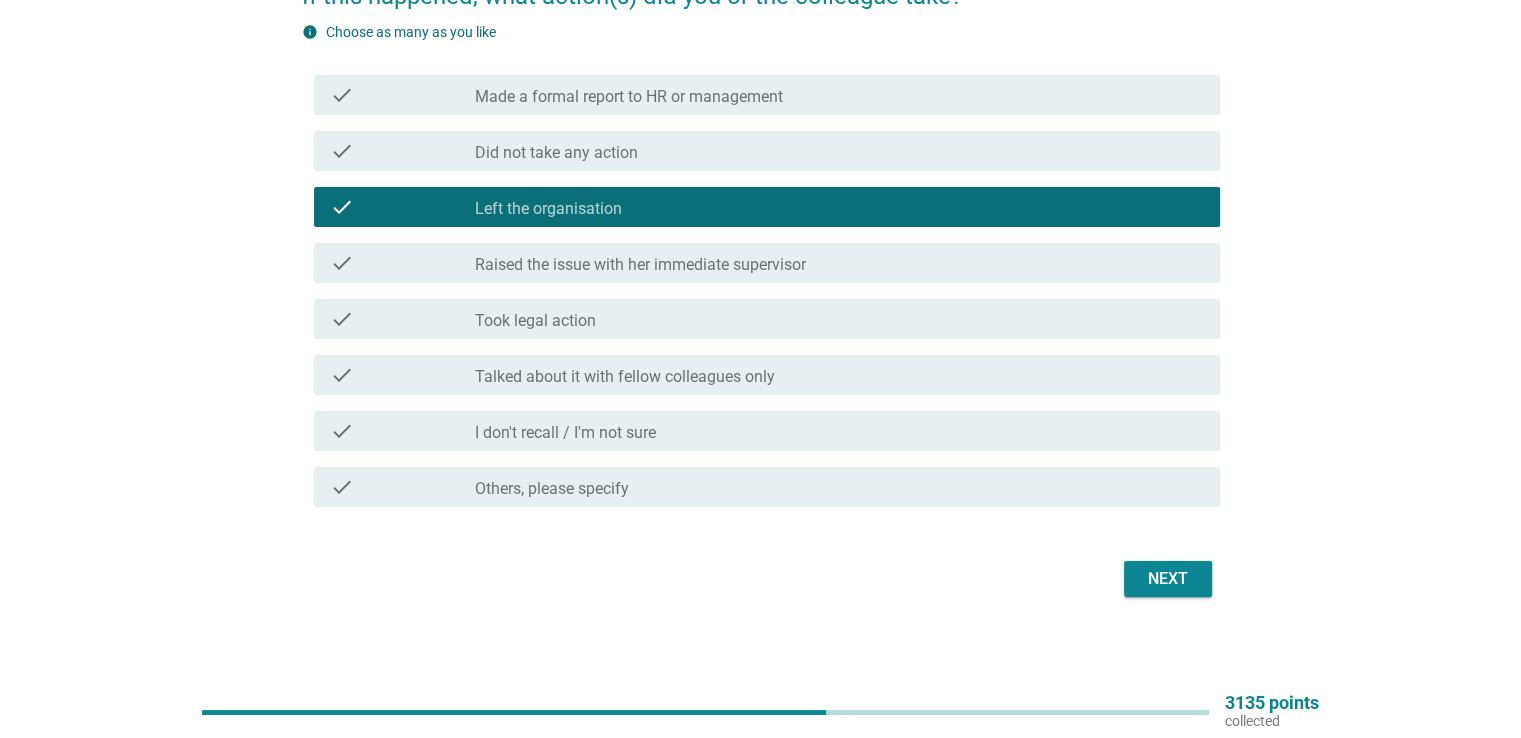 click on "Next" at bounding box center [1168, 579] 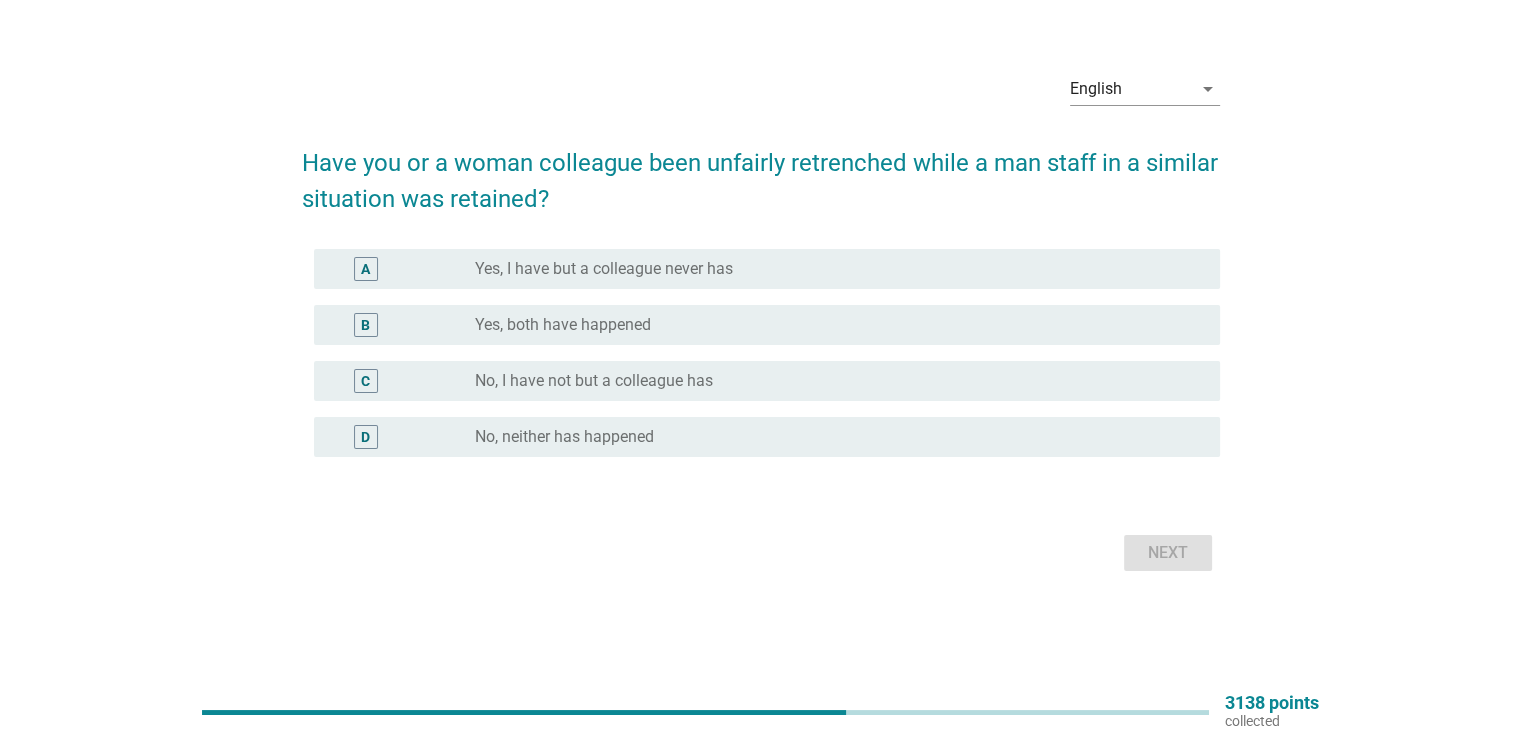 scroll, scrollTop: 0, scrollLeft: 0, axis: both 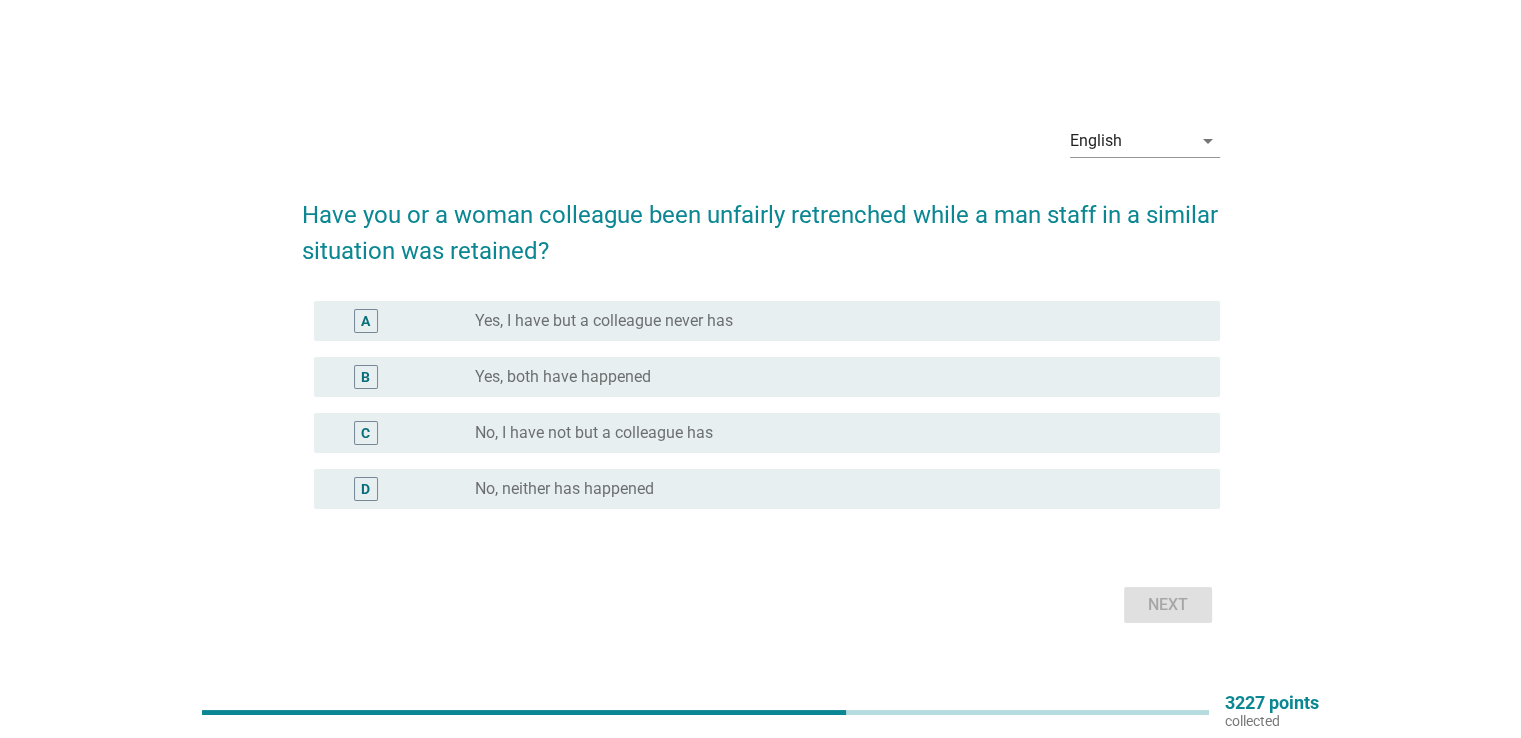 click on "radio_button_unchecked Yes, both have happened" at bounding box center [839, 377] 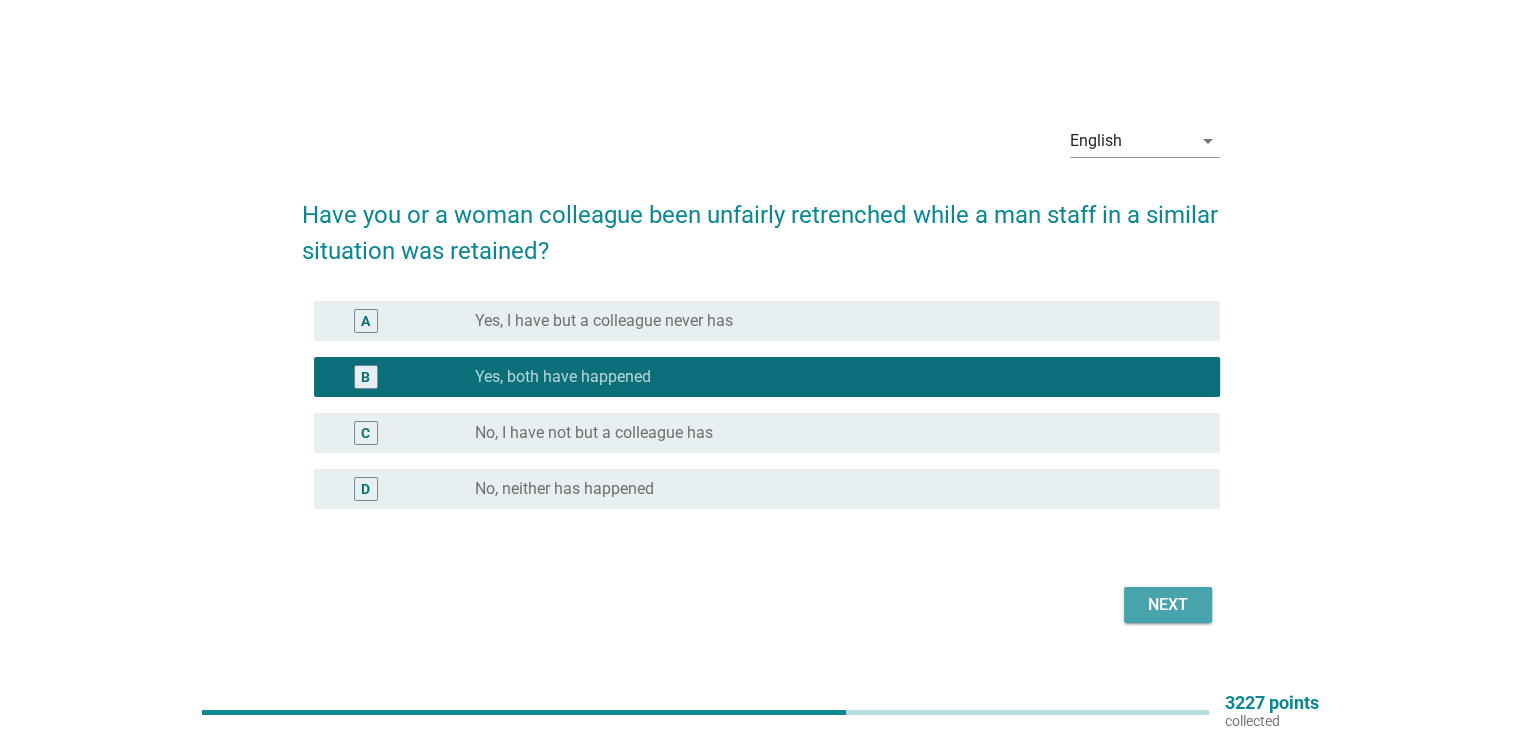 click on "Next" at bounding box center (1168, 605) 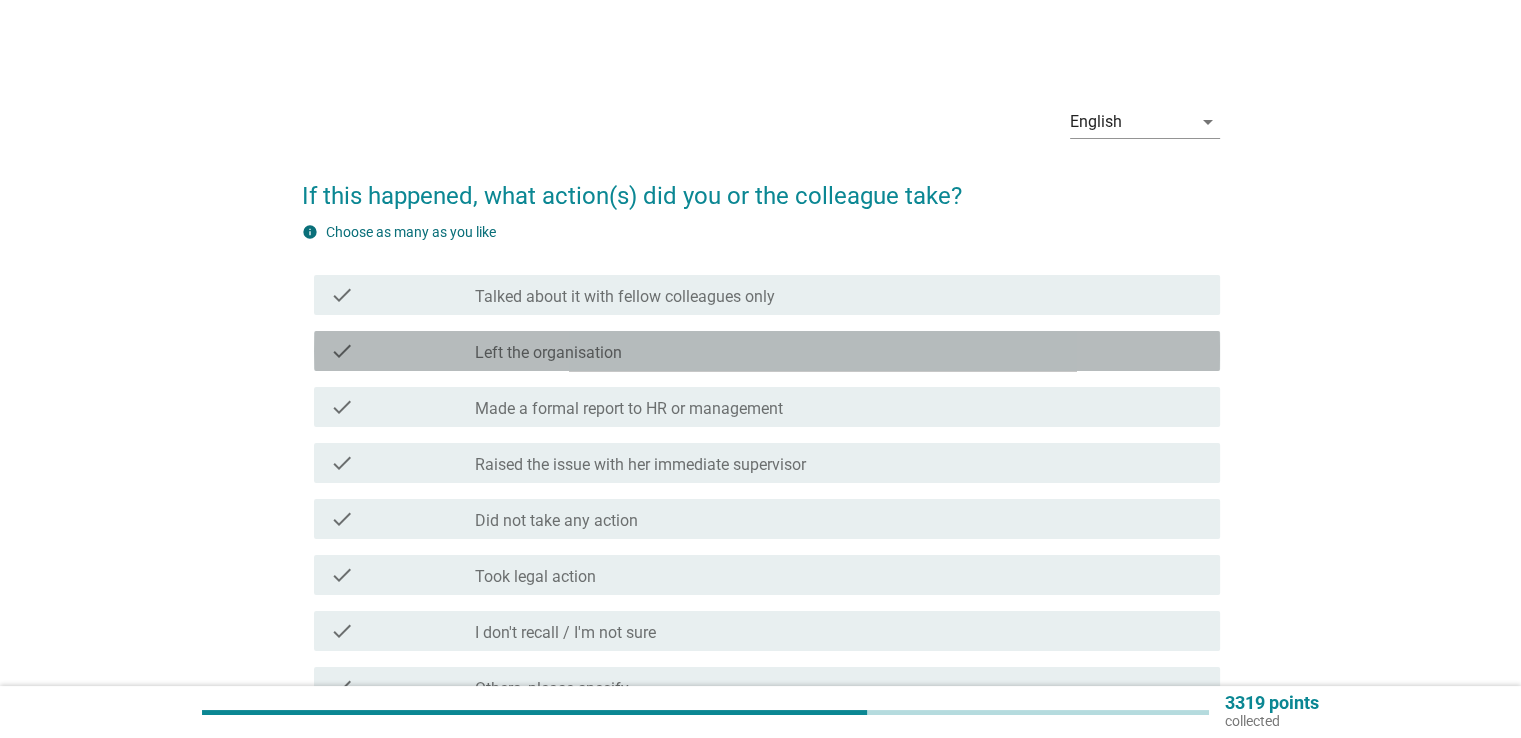 click on "check_box_outline_blank Left the organisation" at bounding box center (839, 351) 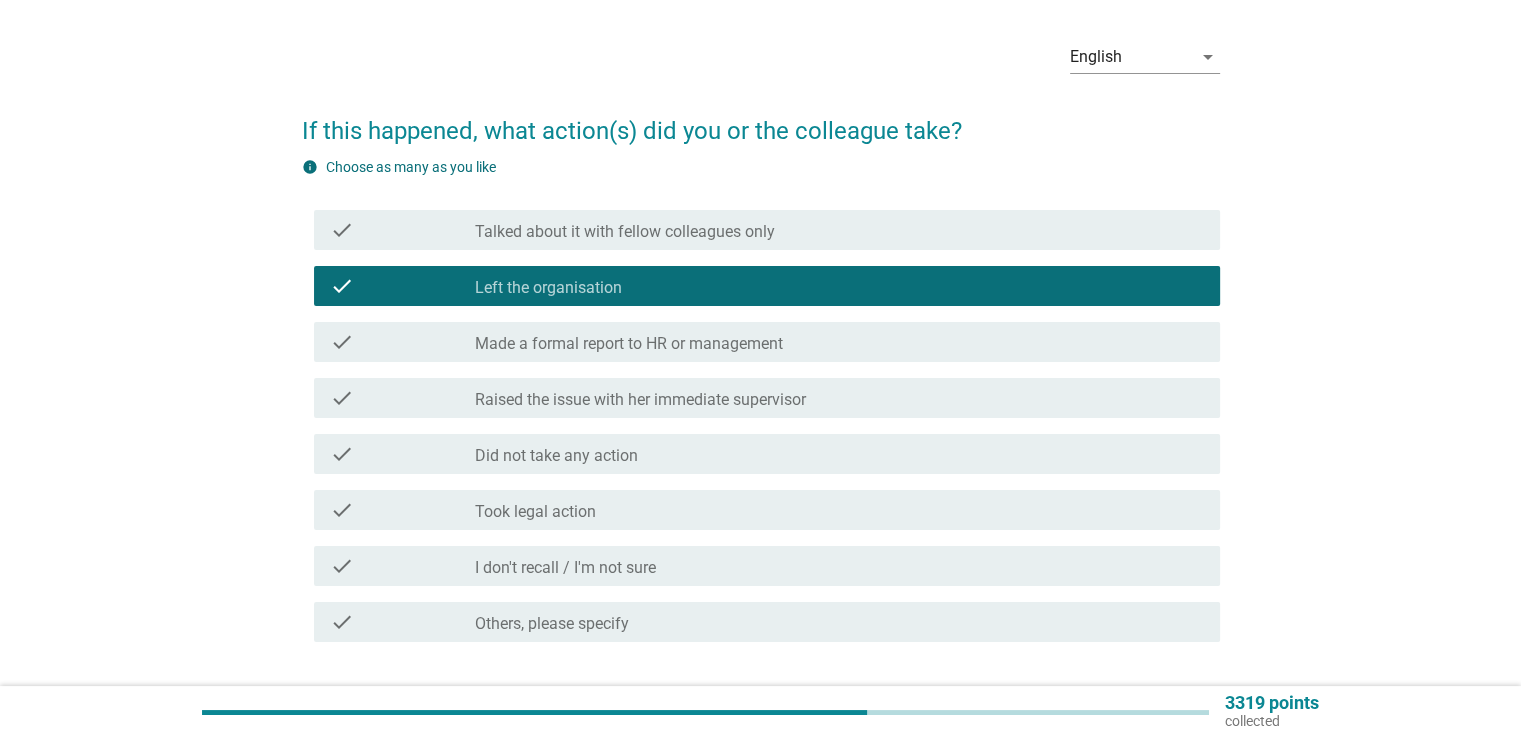 scroll, scrollTop: 100, scrollLeft: 0, axis: vertical 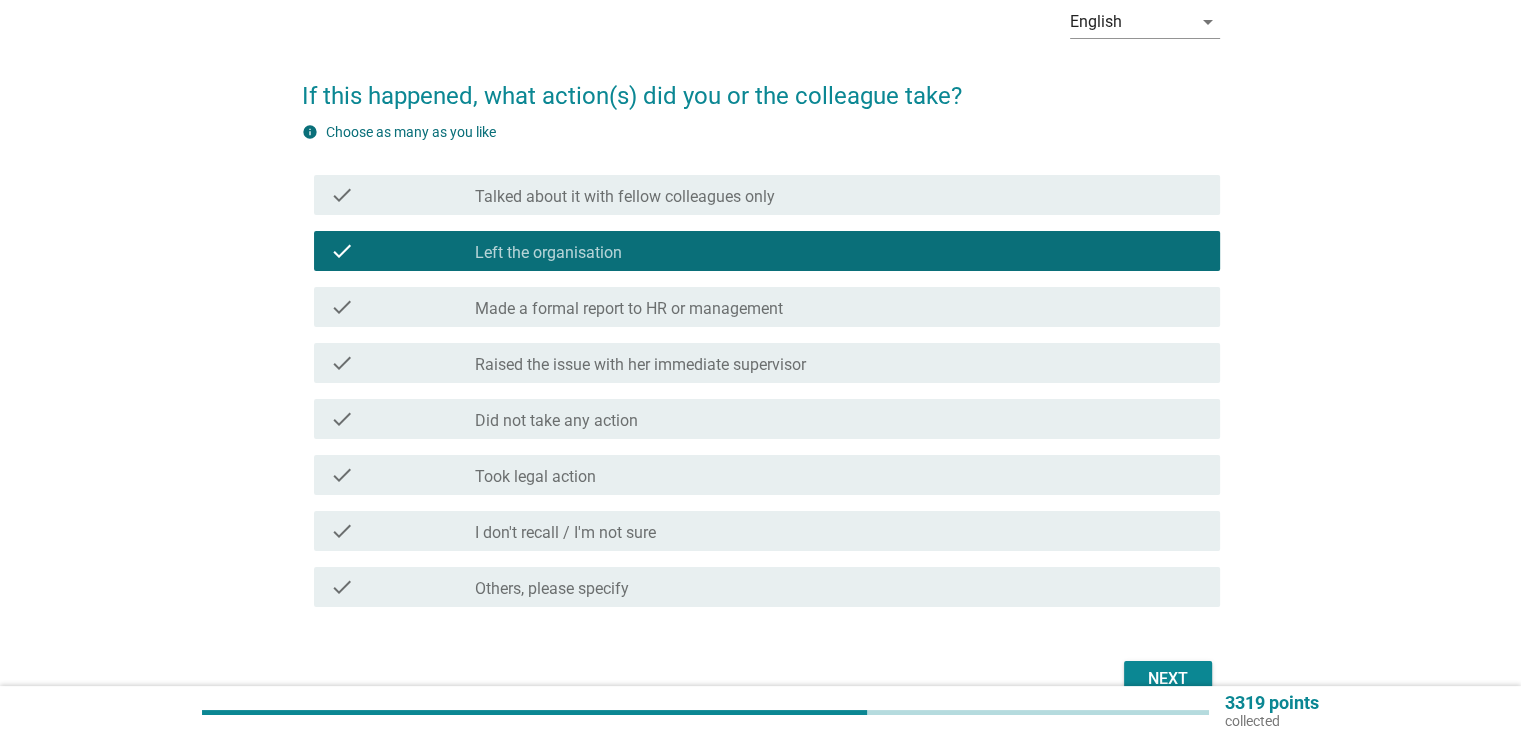 click on "Next" at bounding box center [1168, 679] 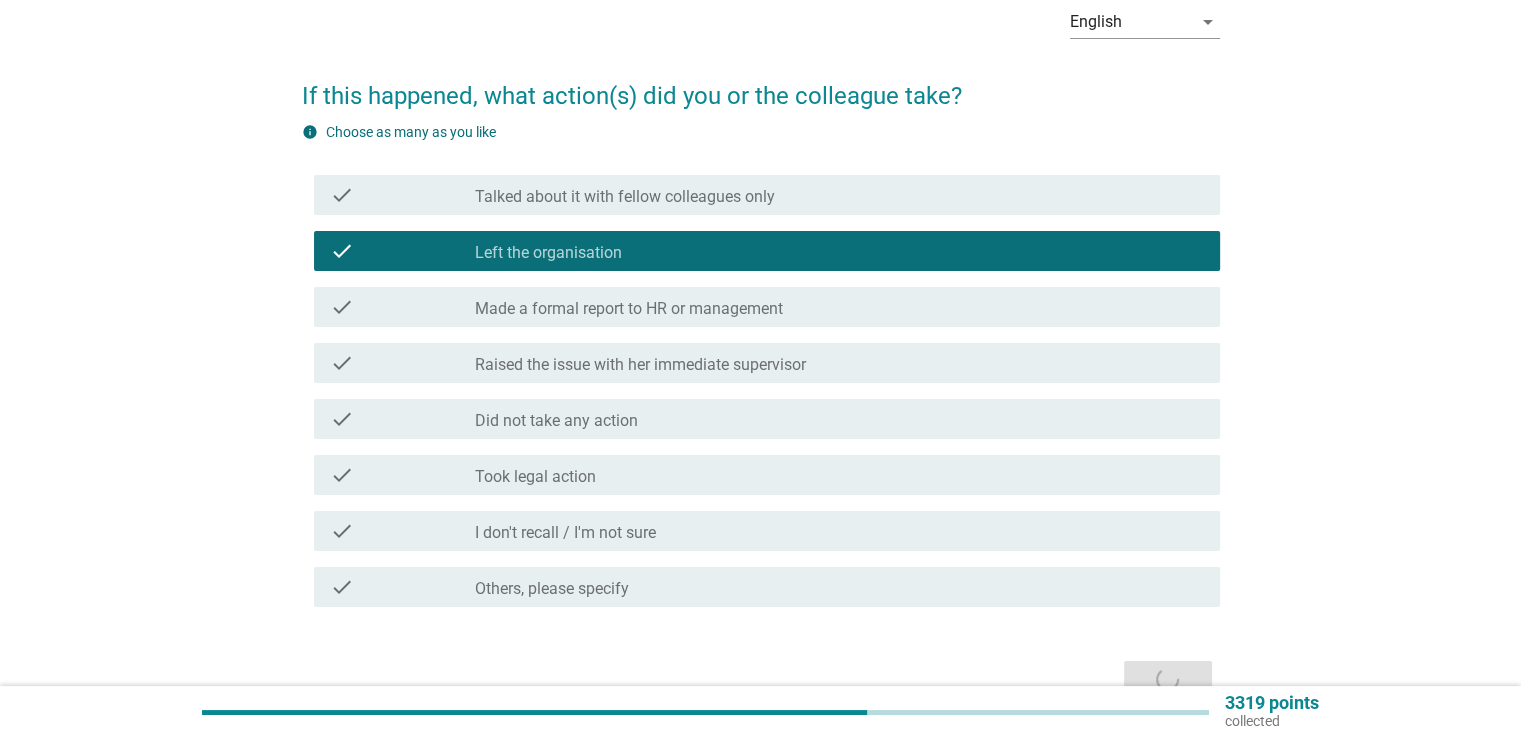 scroll, scrollTop: 0, scrollLeft: 0, axis: both 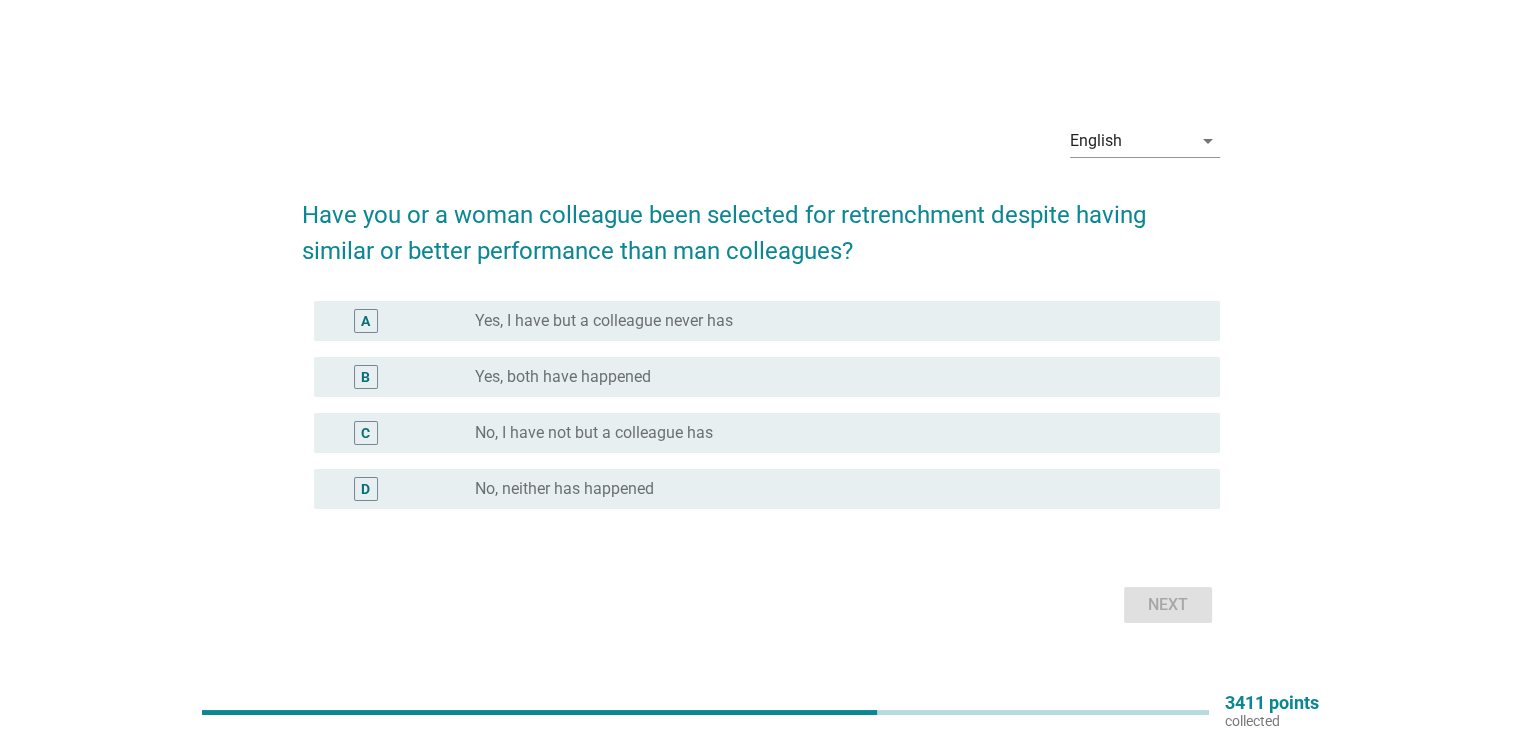 click on "D     radio_button_unchecked No, neither has happened" at bounding box center (761, 489) 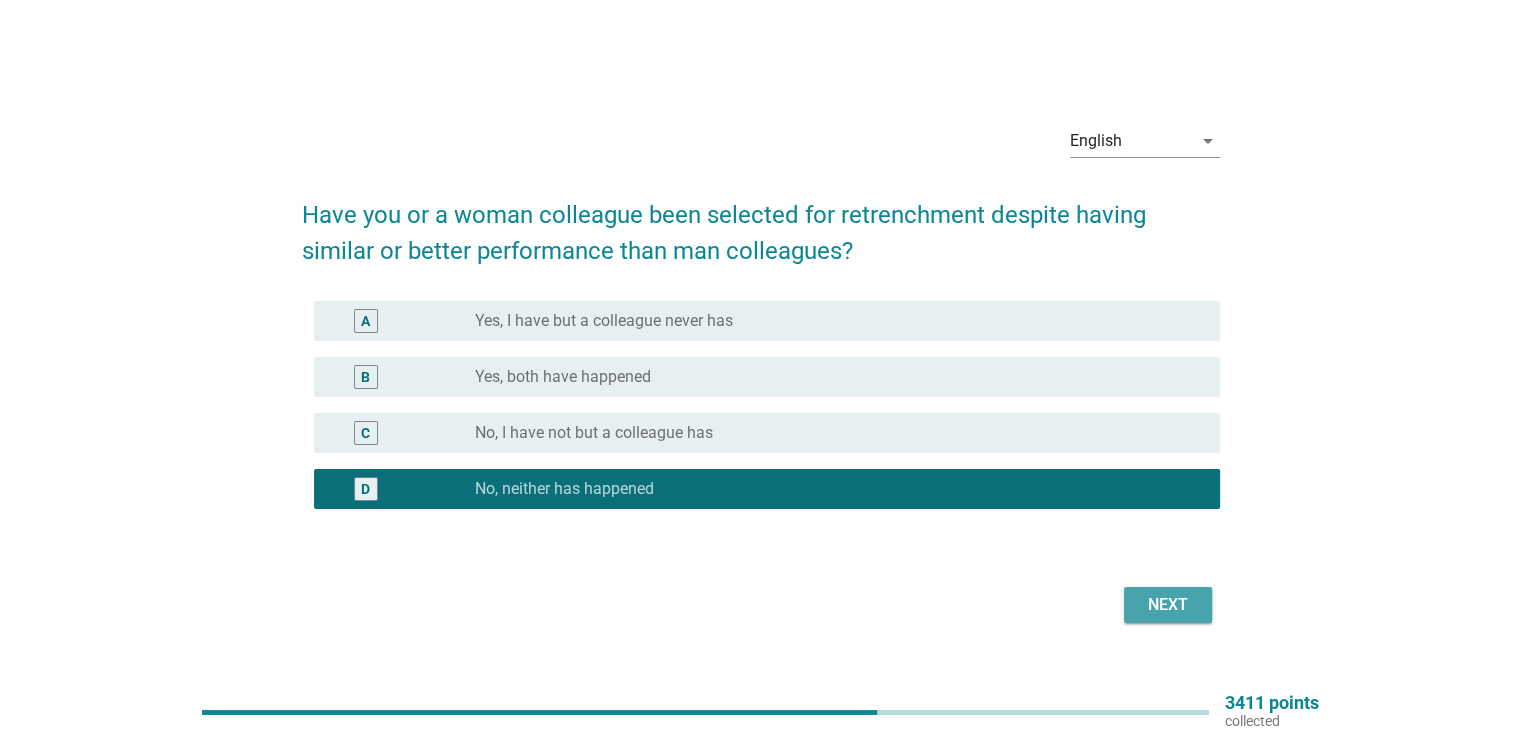click on "Next" at bounding box center (1168, 605) 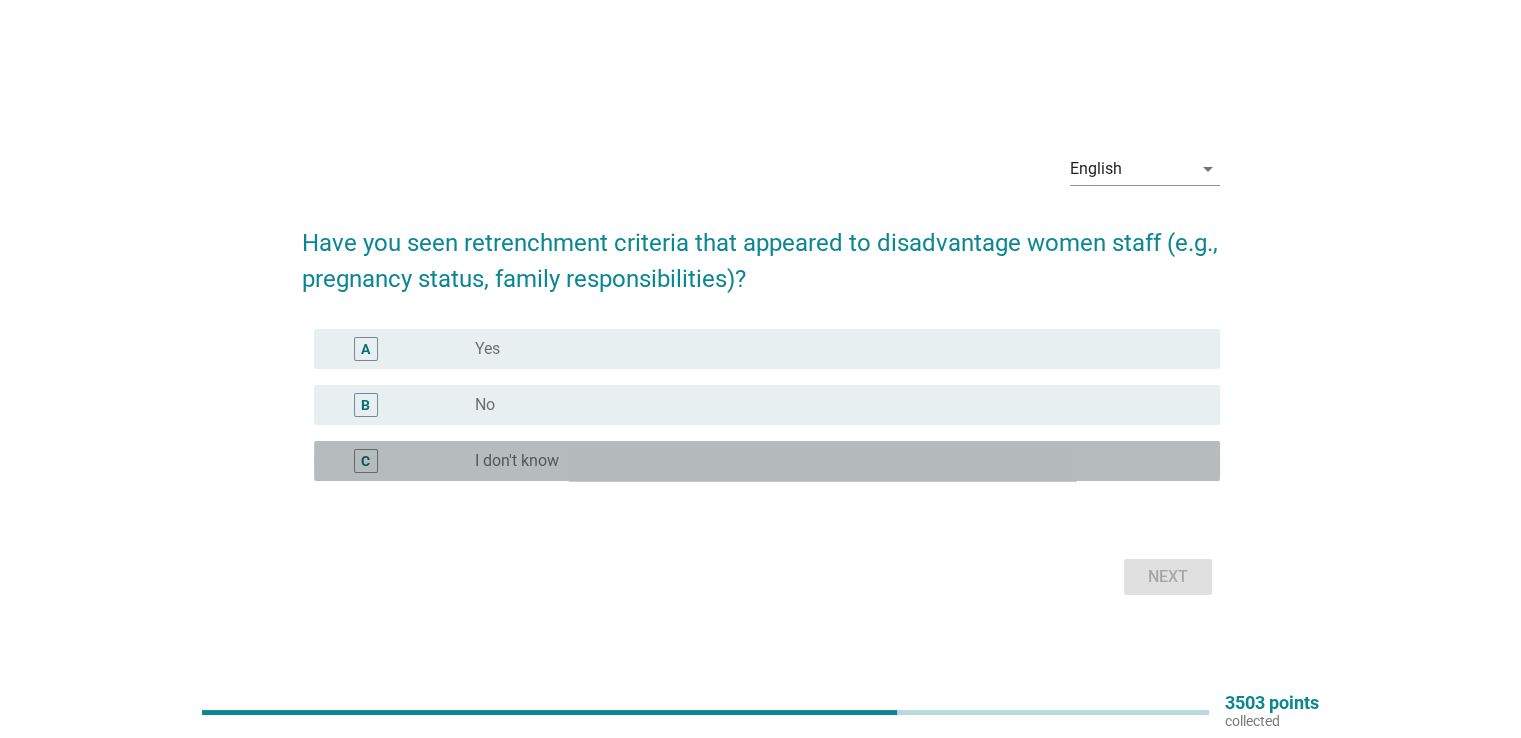 click on "radio_button_unchecked I don't know" at bounding box center [831, 461] 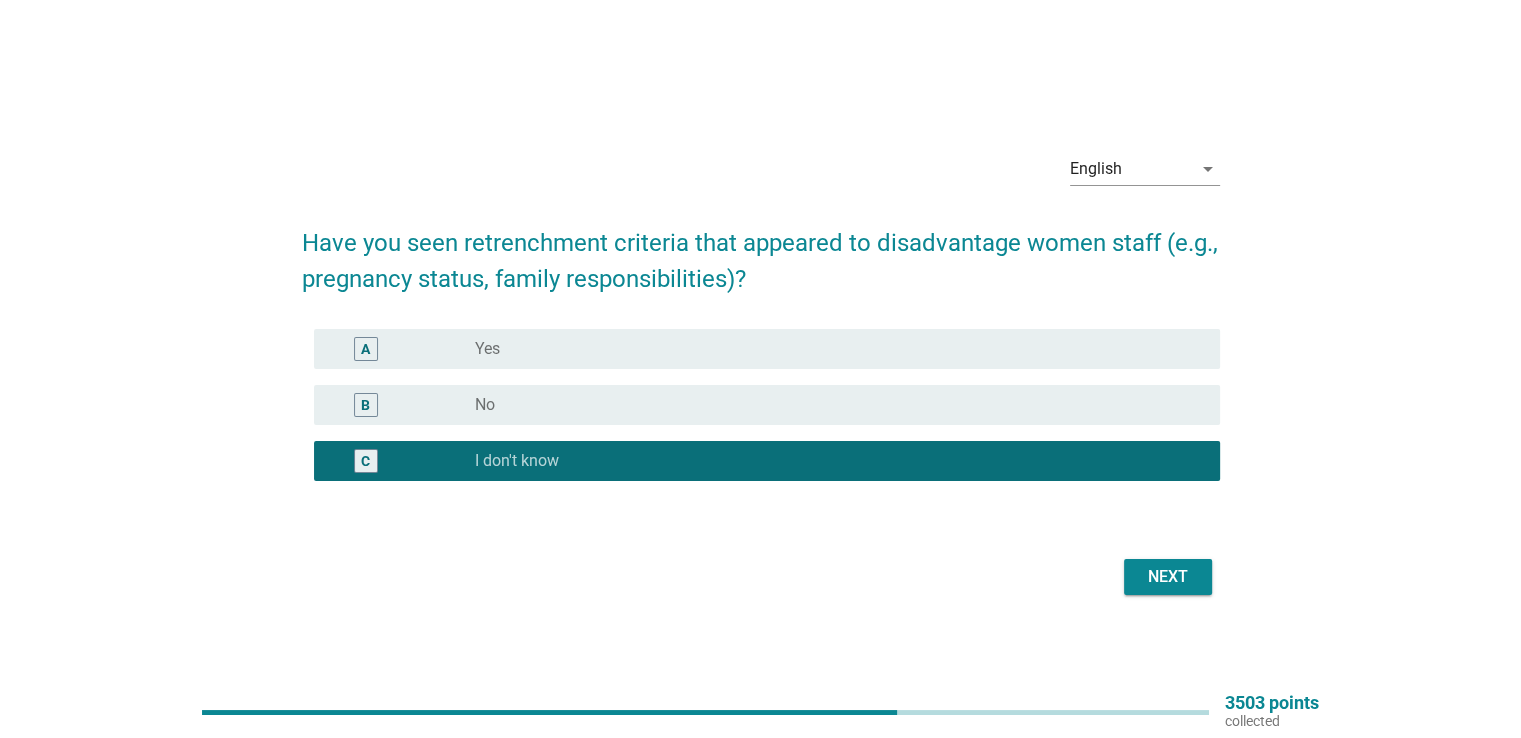 click on "Next" at bounding box center [1168, 577] 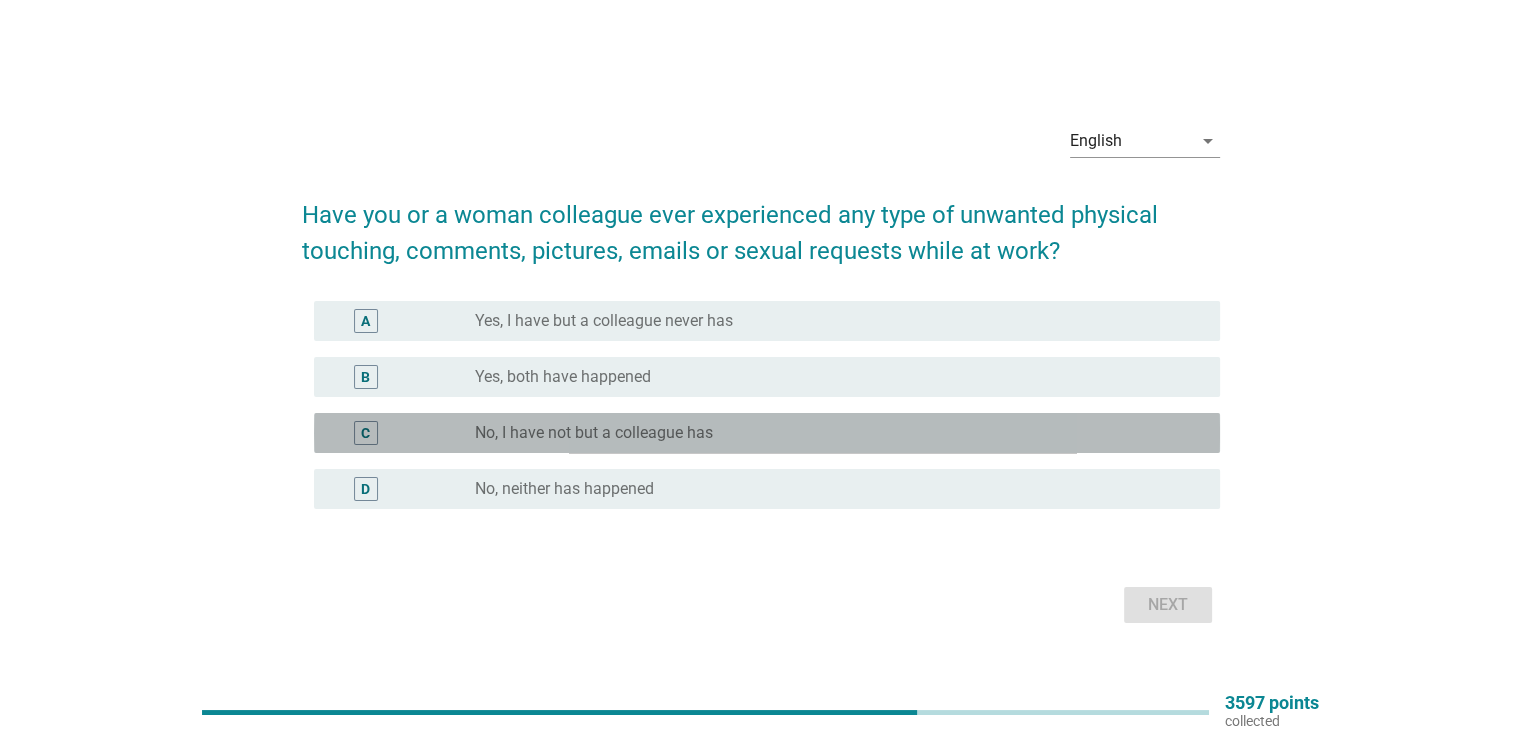 click on "radio_button_unchecked No, I have not but a colleague has" at bounding box center [831, 433] 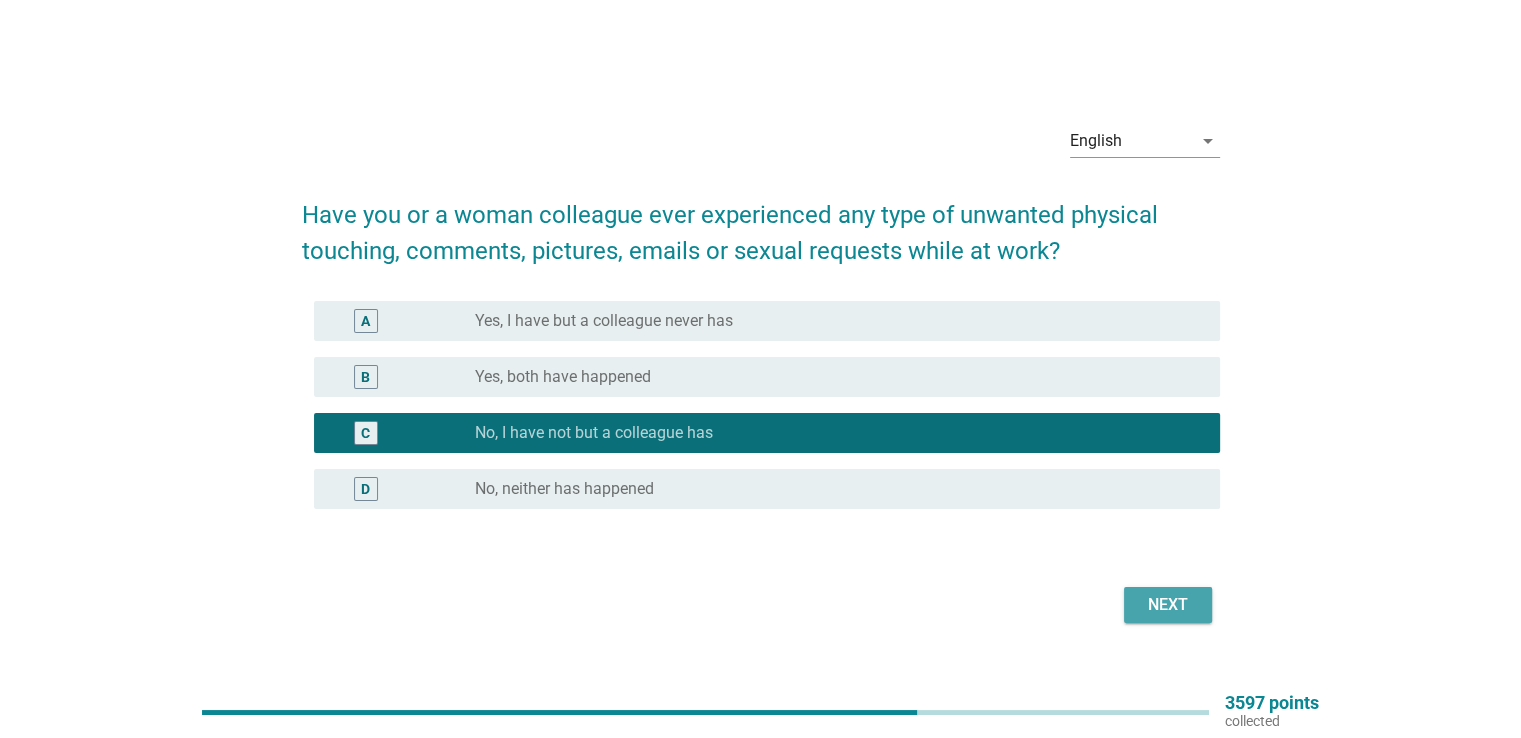 click on "Next" at bounding box center (1168, 605) 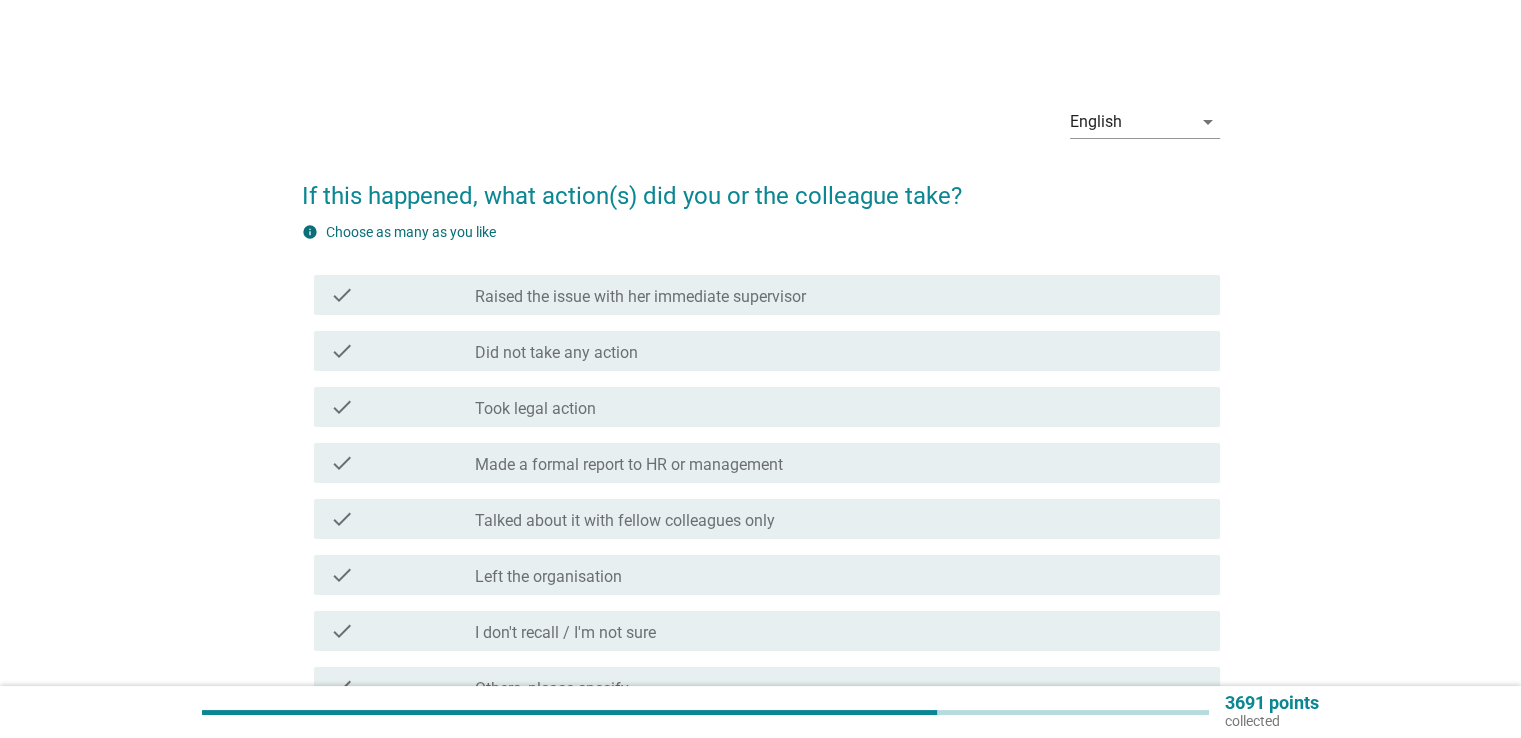 click on "check_box_outline_blank I don't recall / I'm not sure" at bounding box center (839, 631) 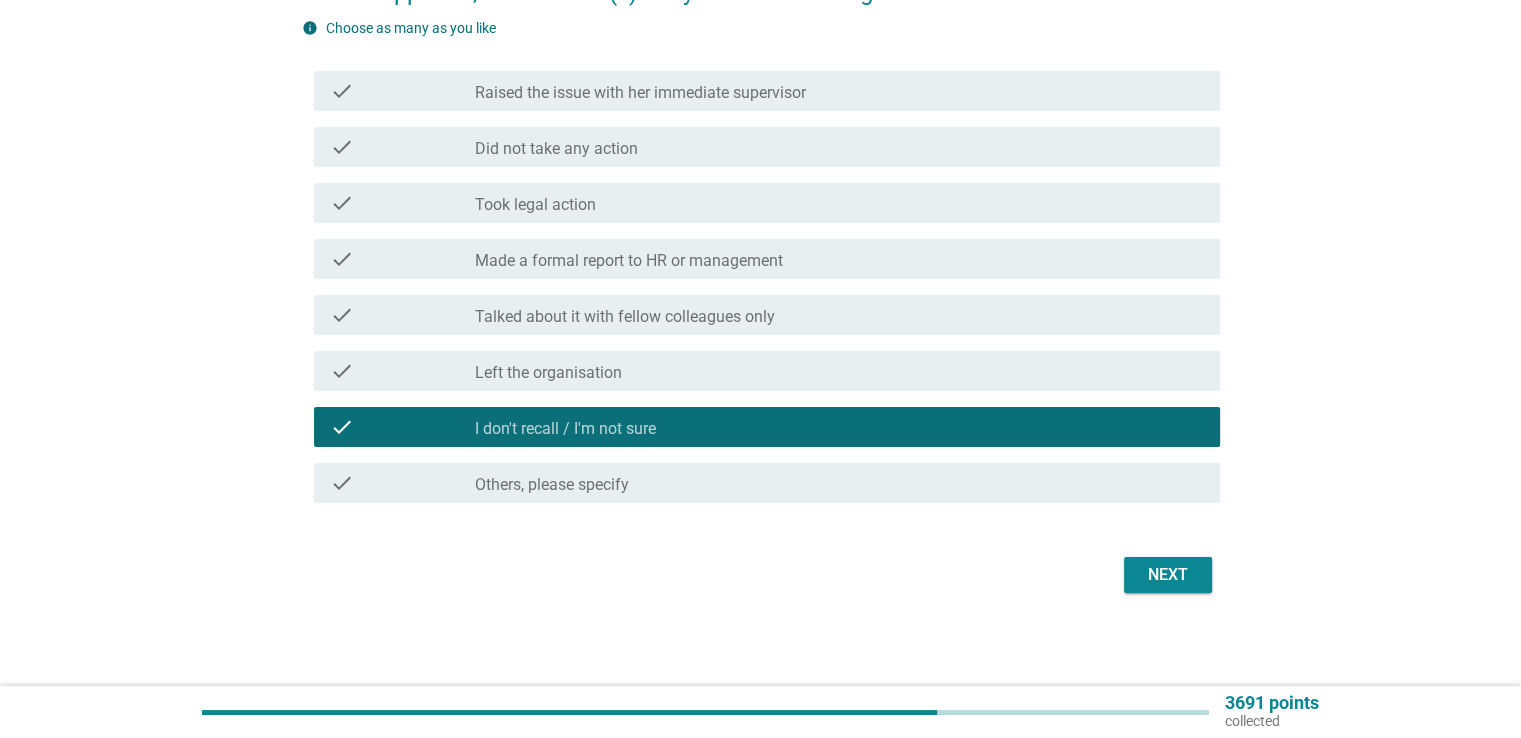 scroll, scrollTop: 207, scrollLeft: 0, axis: vertical 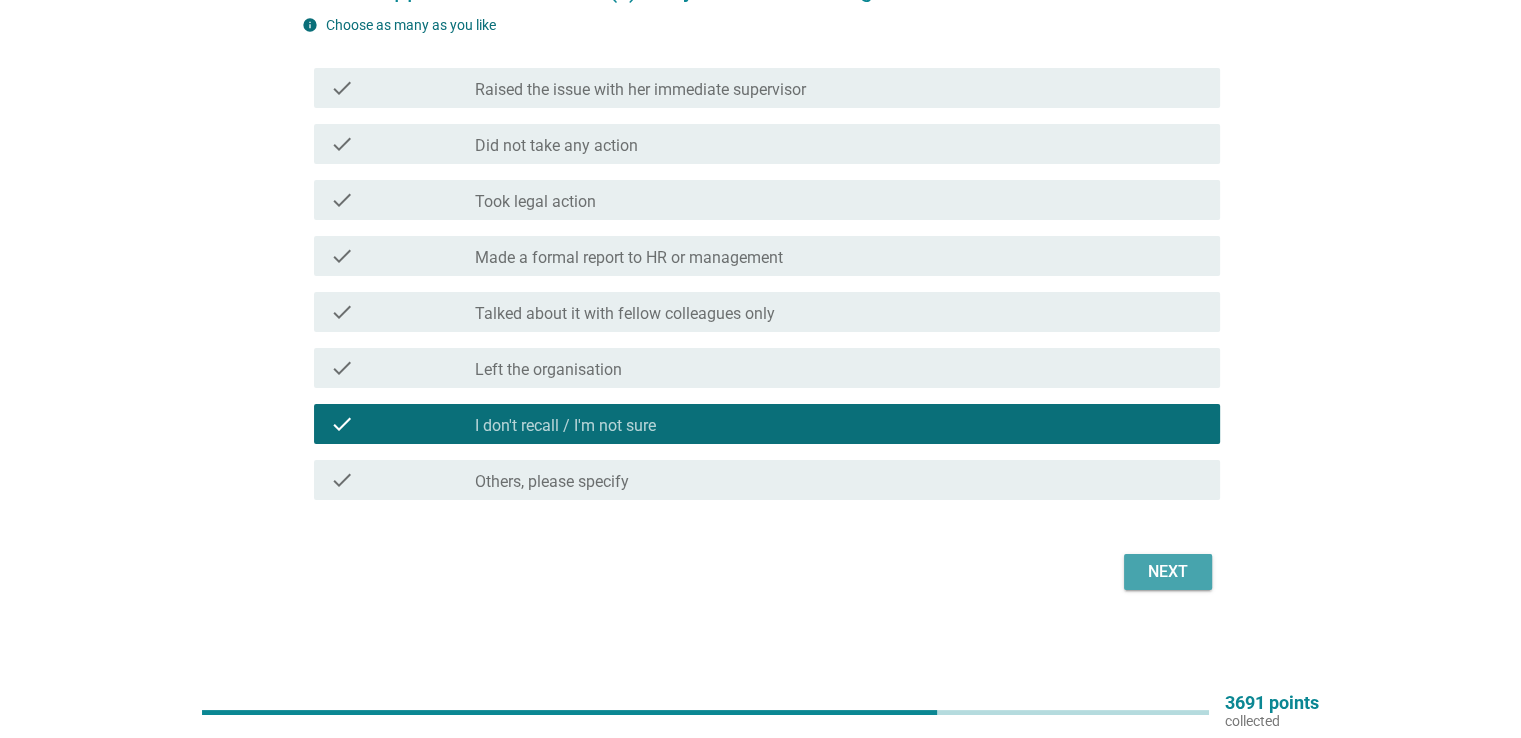 click on "Next" at bounding box center [1168, 572] 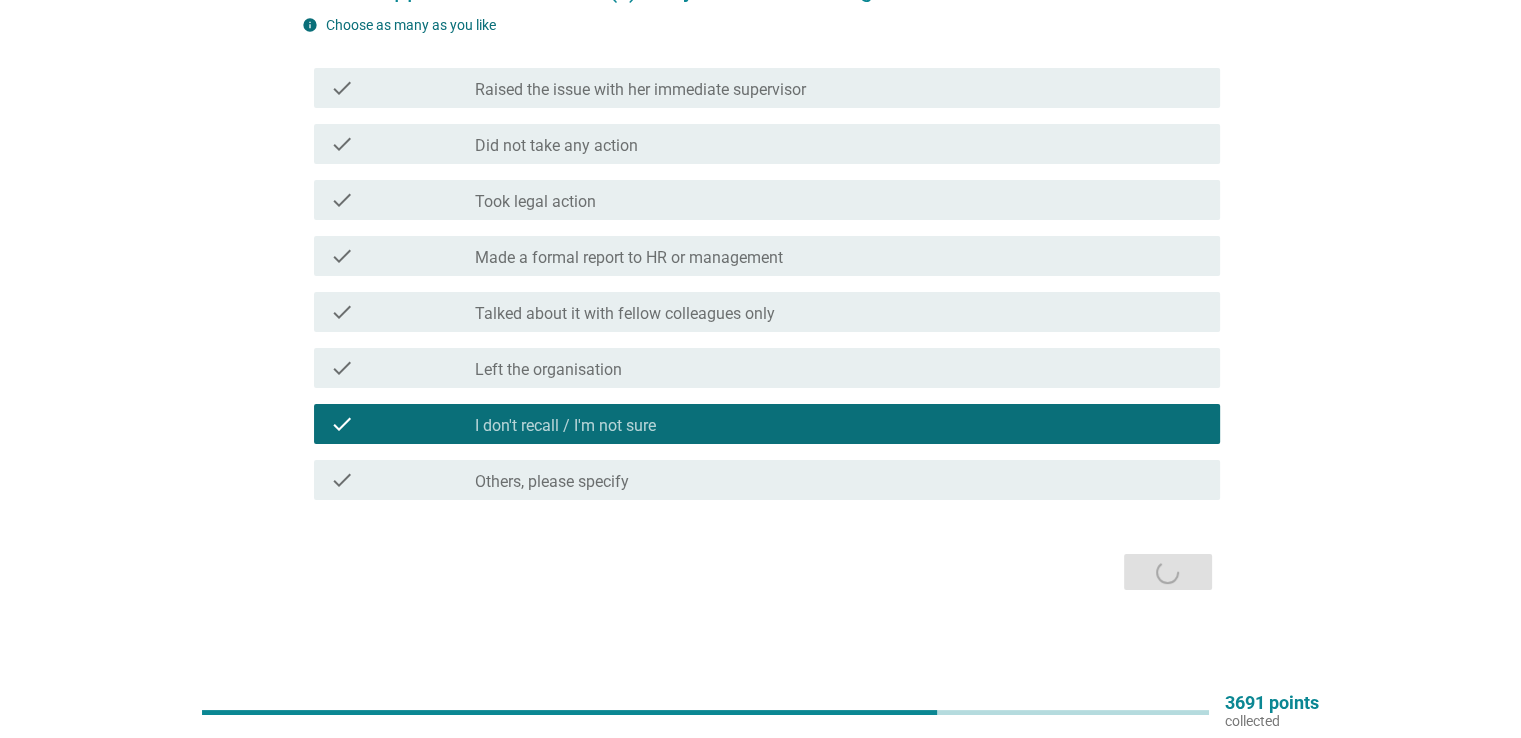 scroll, scrollTop: 0, scrollLeft: 0, axis: both 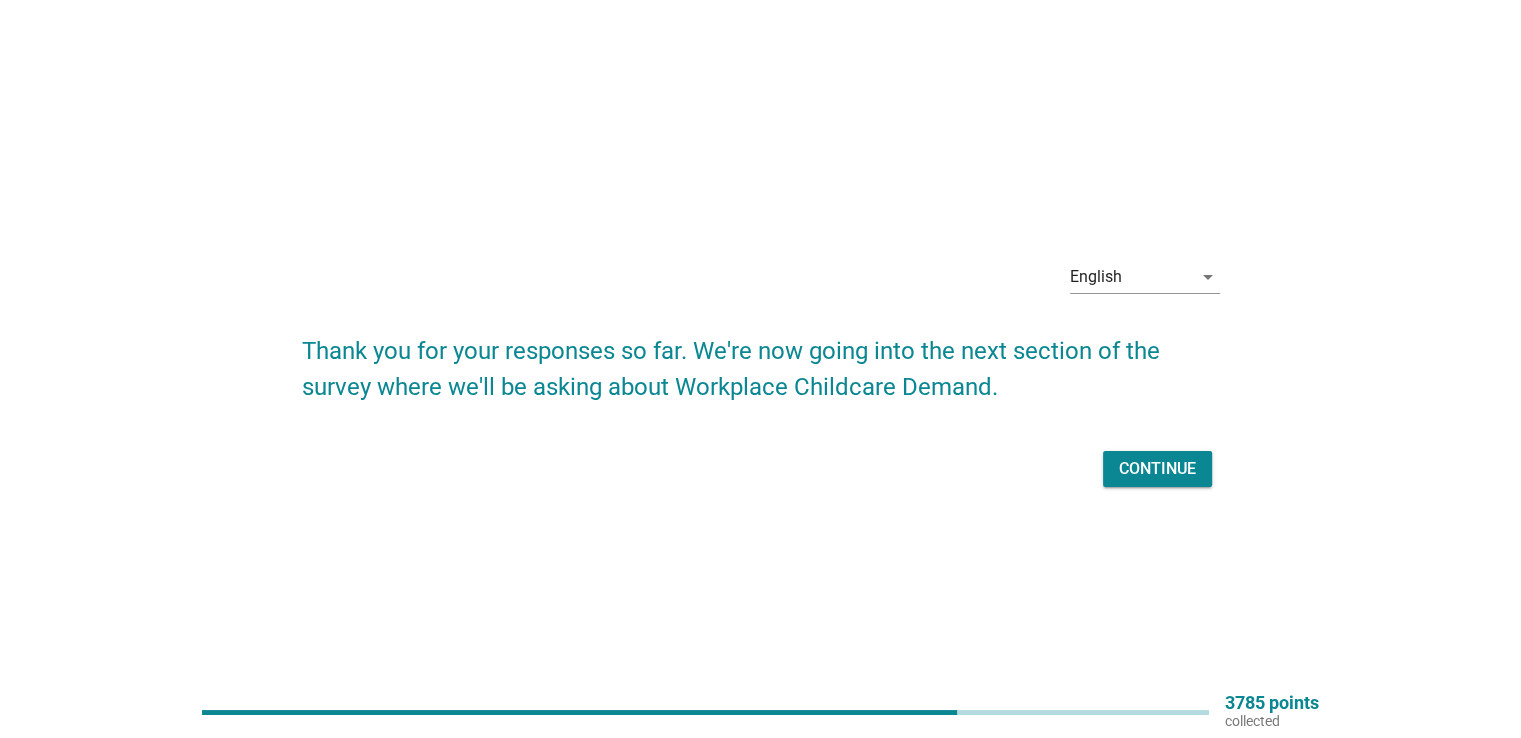 click on "Continue" at bounding box center (1157, 469) 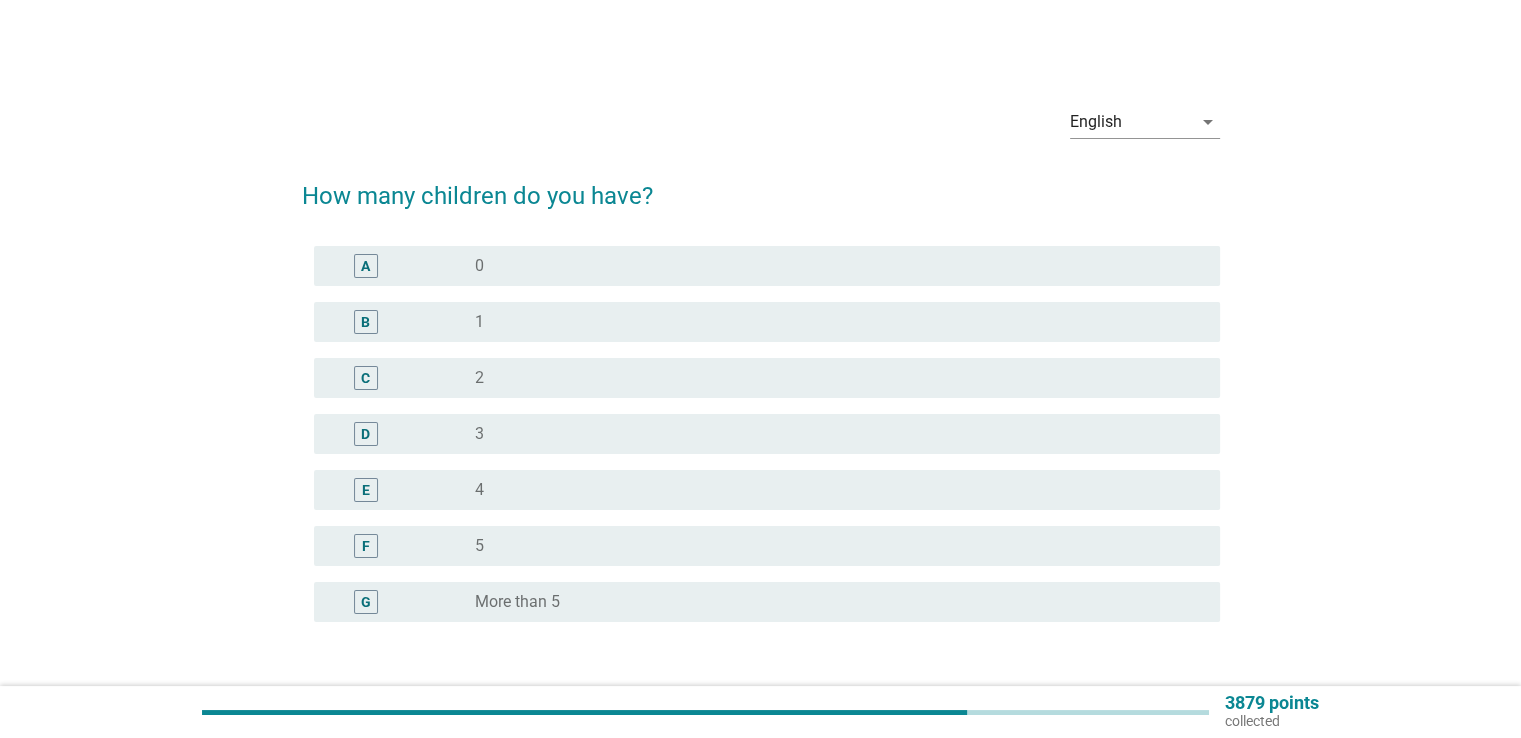 click on "0" at bounding box center [479, 266] 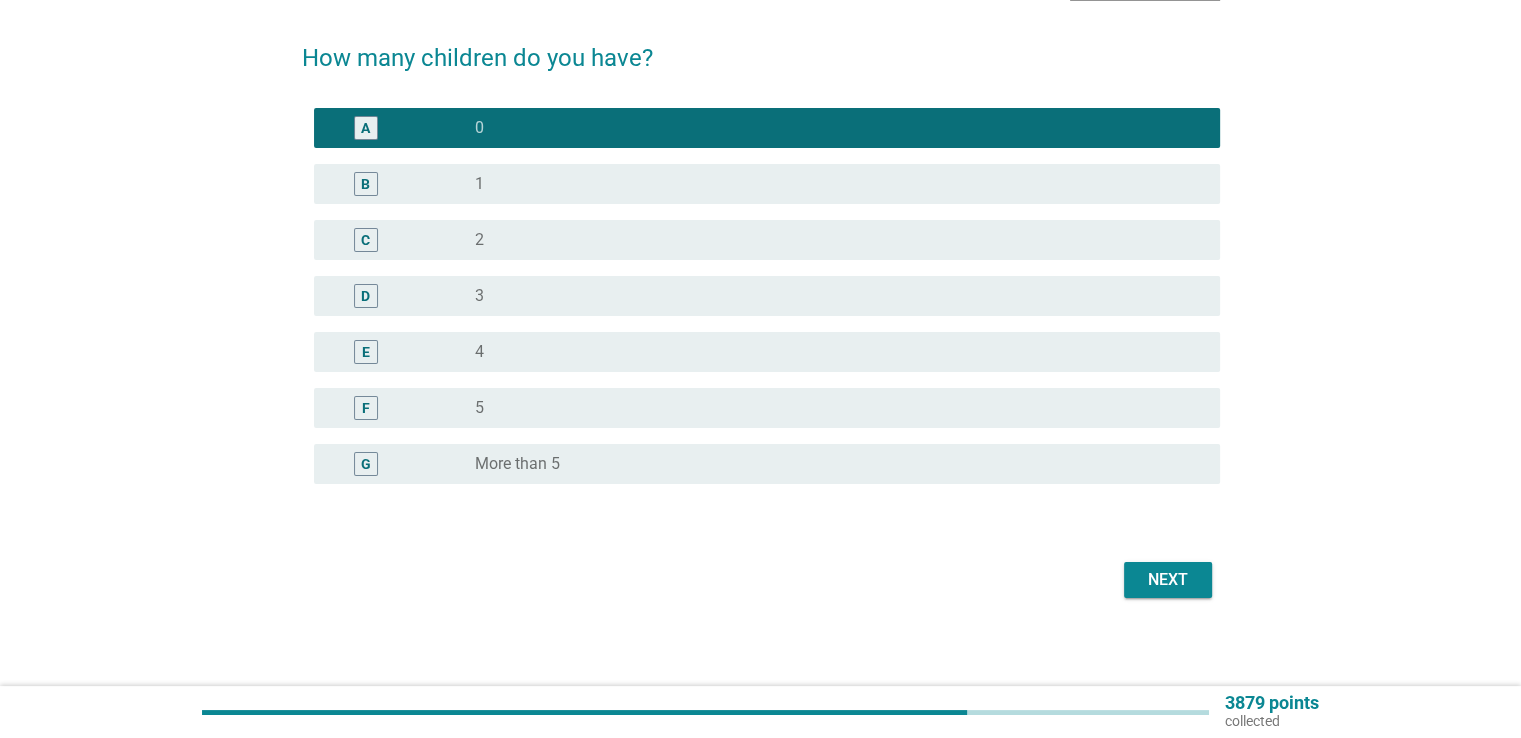 scroll, scrollTop: 146, scrollLeft: 0, axis: vertical 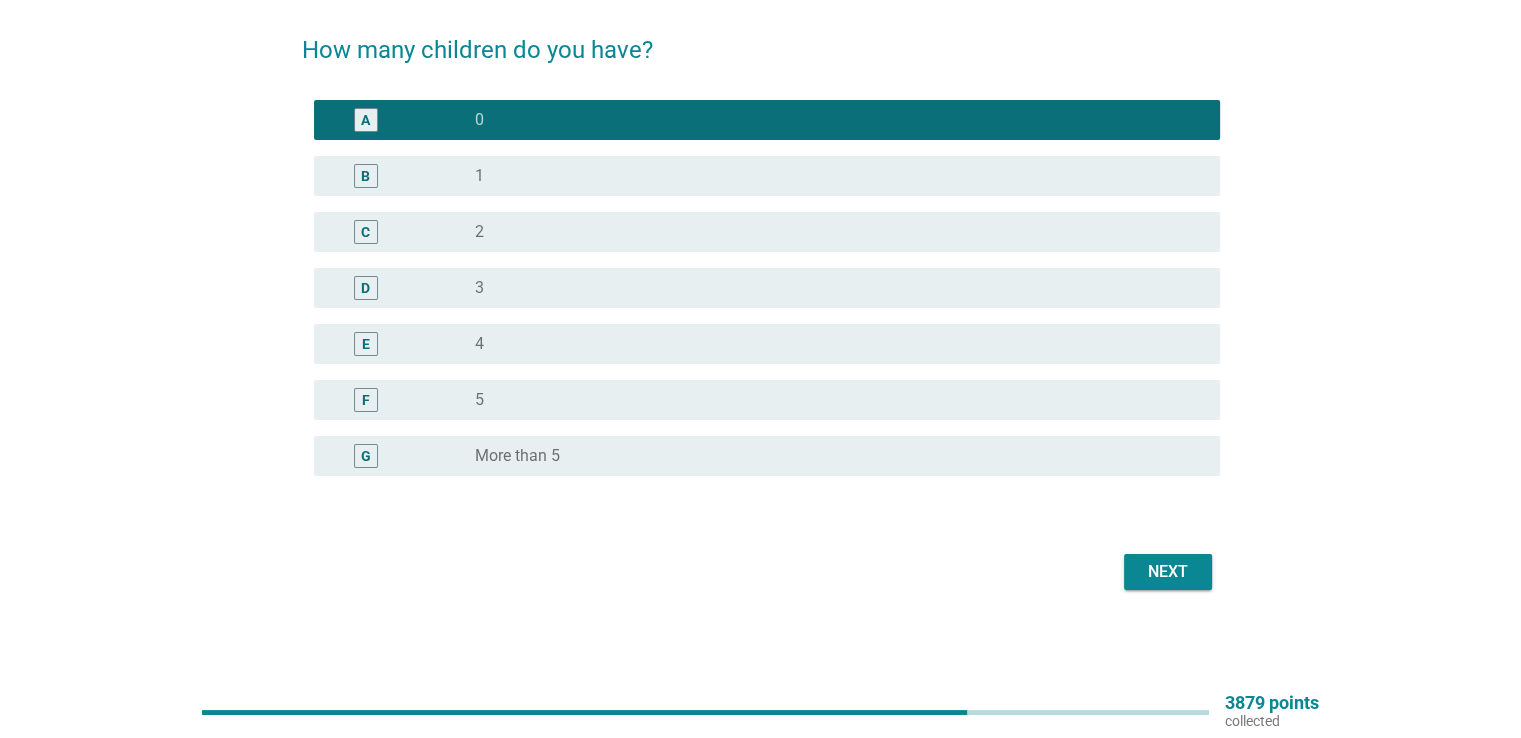 click on "Next" at bounding box center (1168, 572) 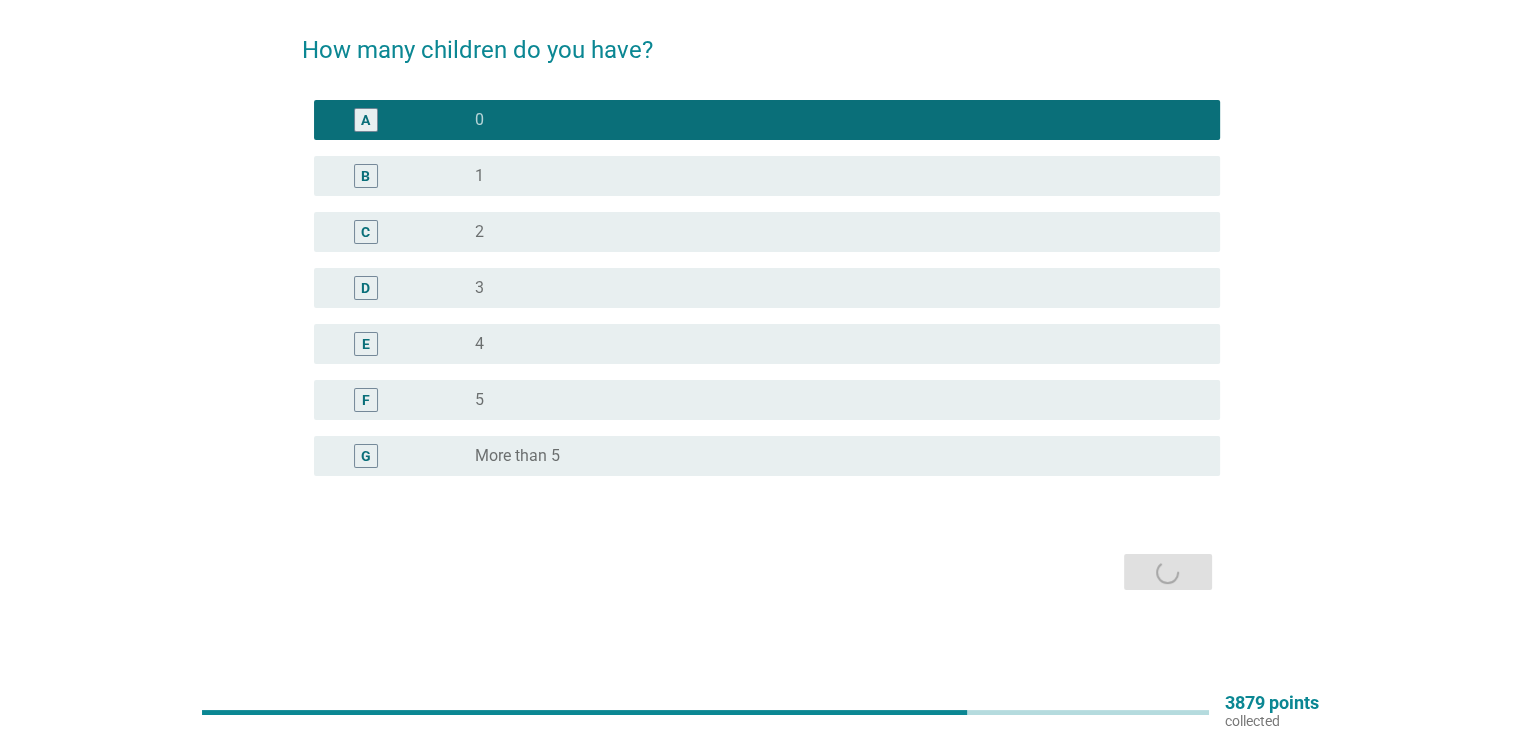 scroll, scrollTop: 0, scrollLeft: 0, axis: both 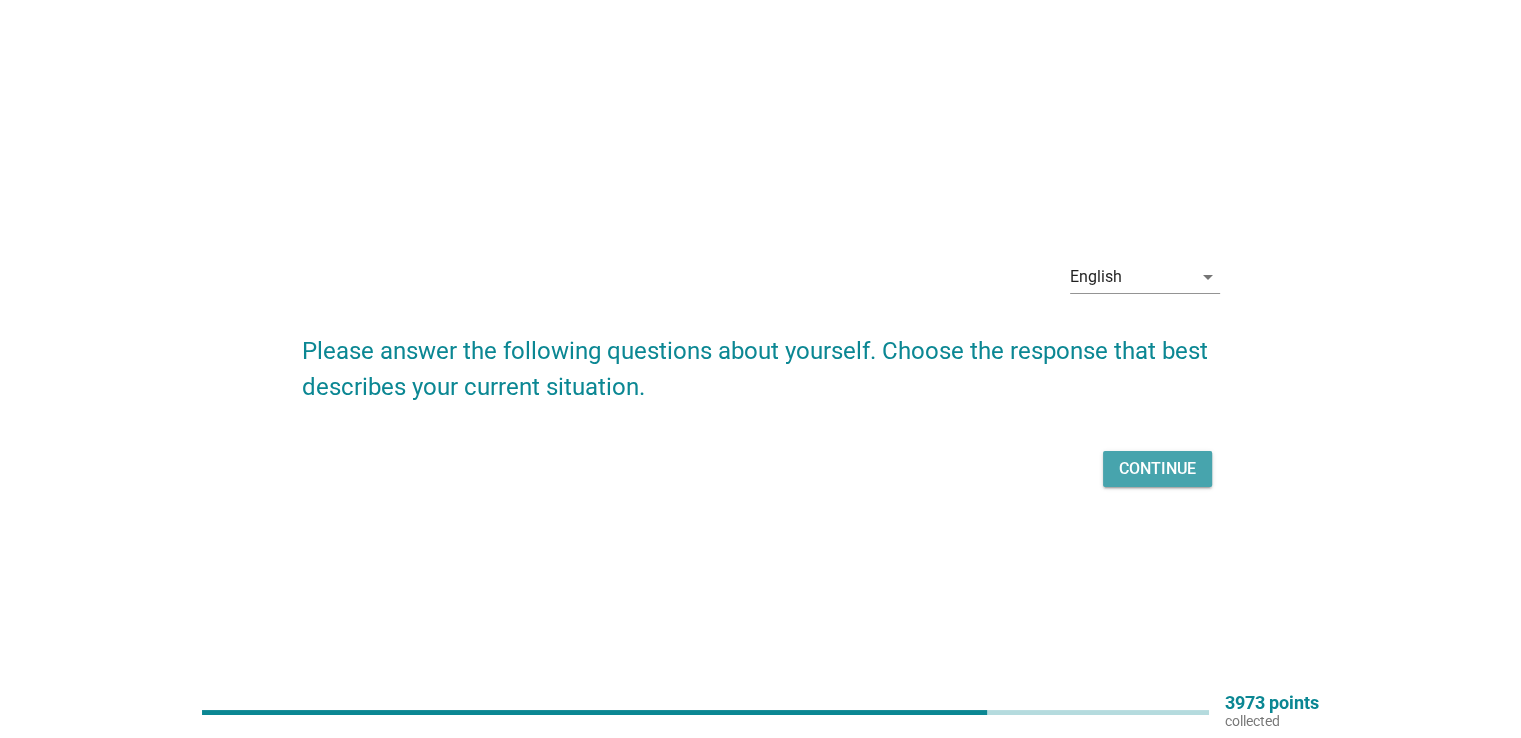 click on "Continue" at bounding box center (1157, 469) 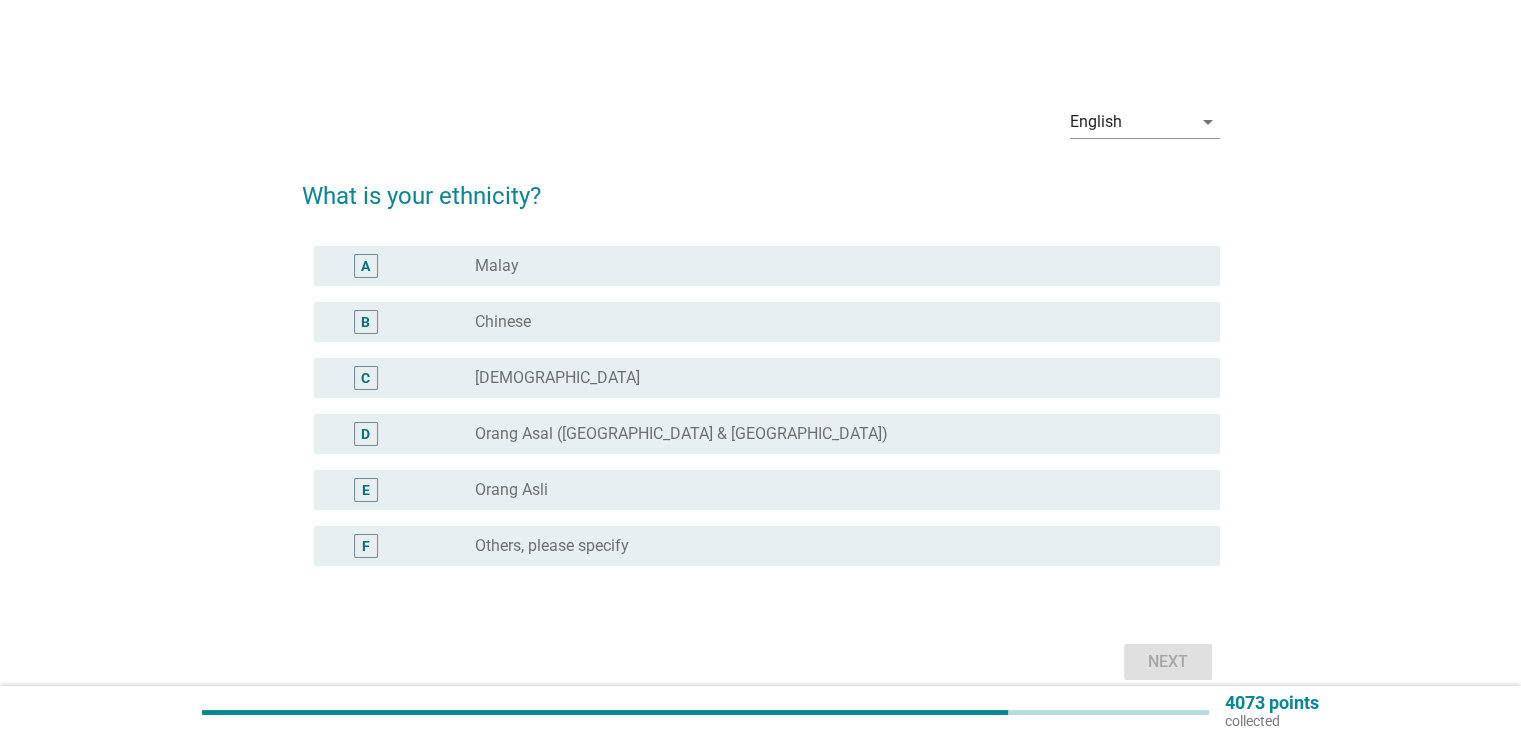 click on "radio_button_unchecked Chinese" at bounding box center [831, 322] 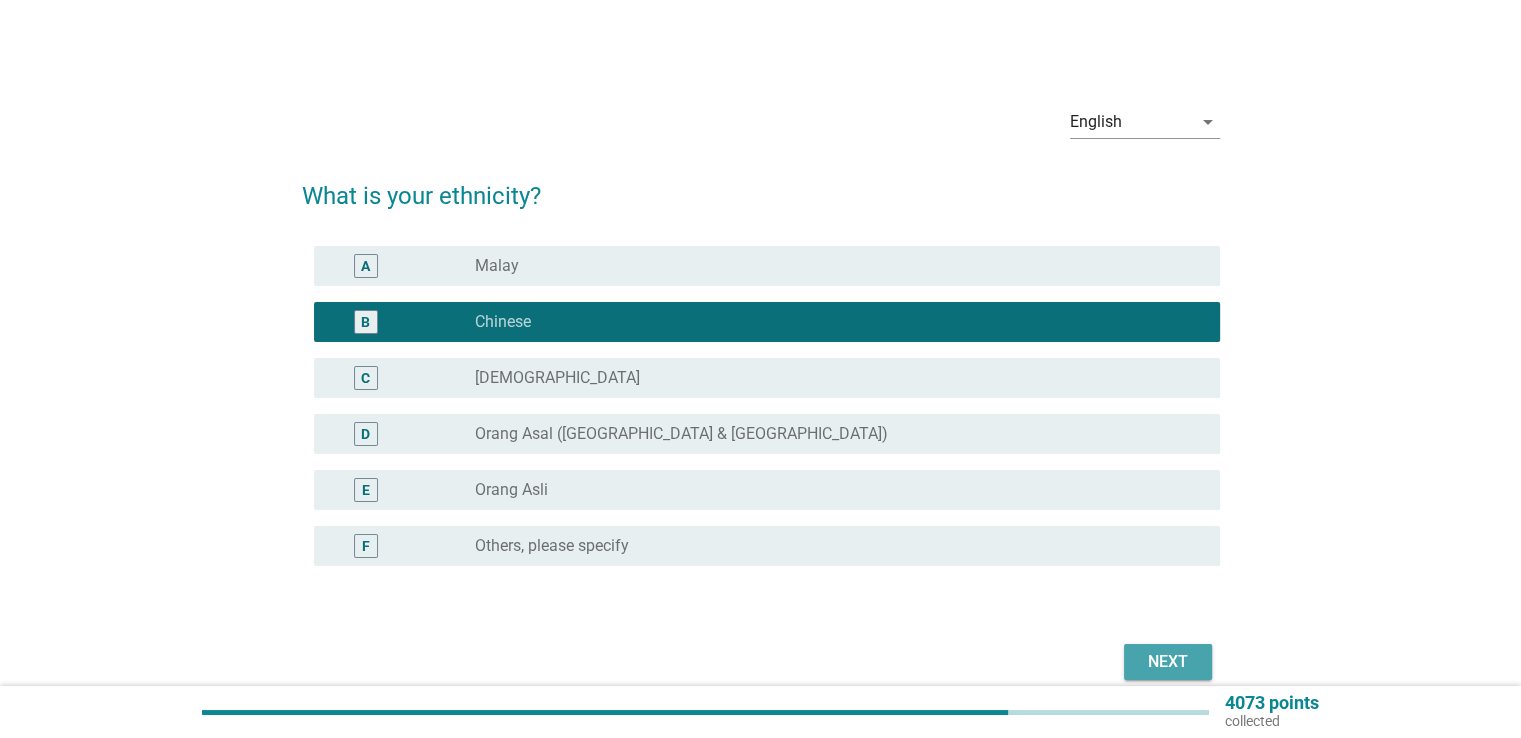 click on "Next" at bounding box center (1168, 662) 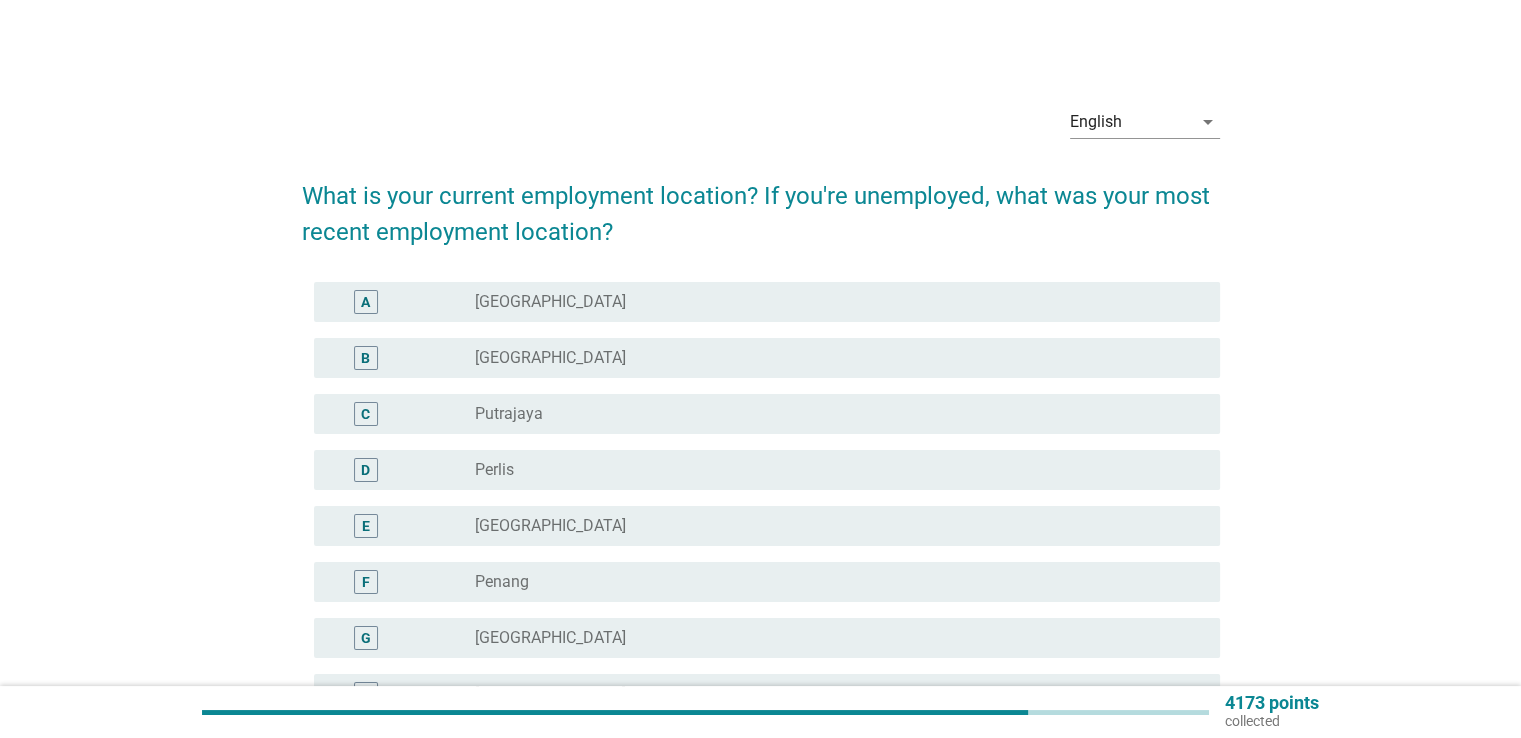 click on "radio_button_unchecked [GEOGRAPHIC_DATA]" at bounding box center [831, 358] 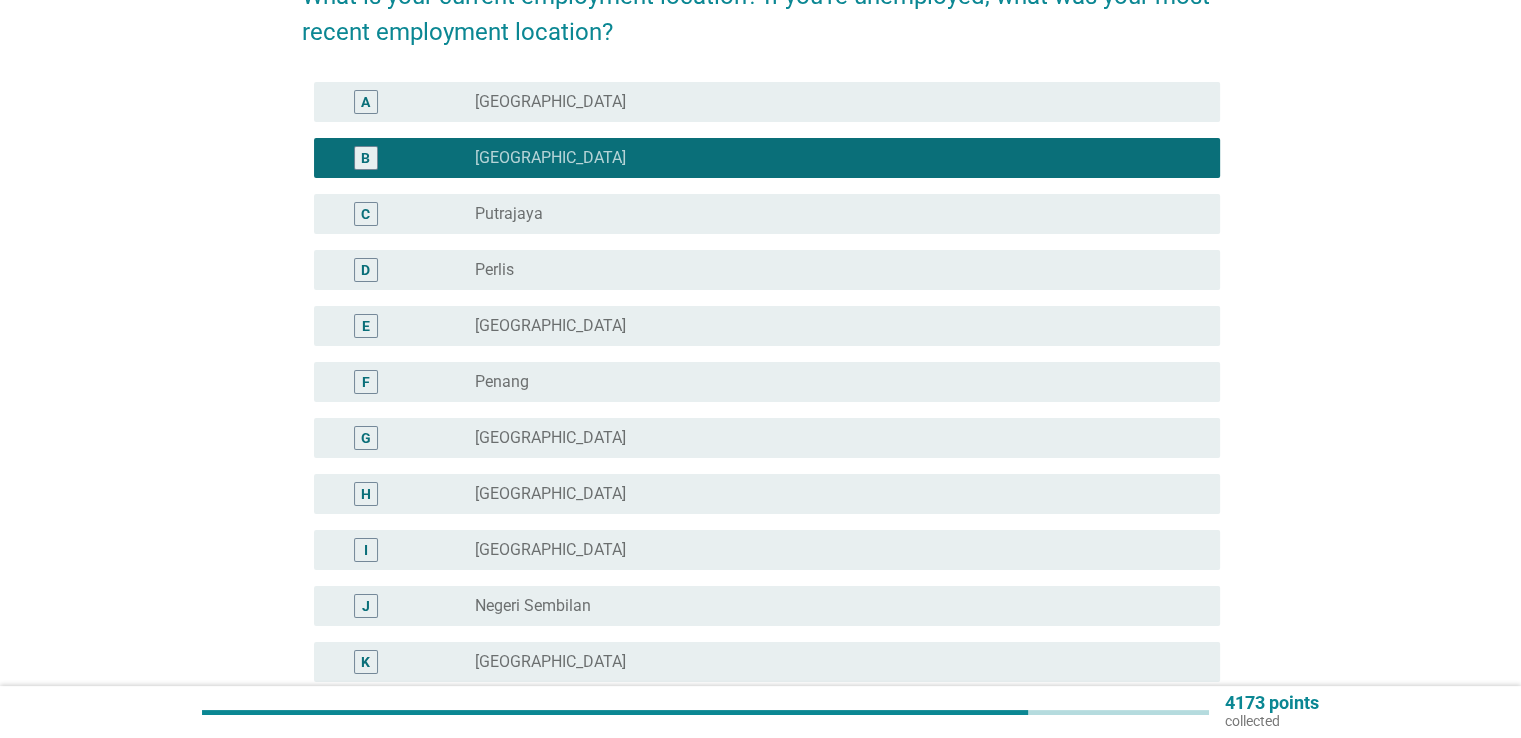 scroll, scrollTop: 686, scrollLeft: 0, axis: vertical 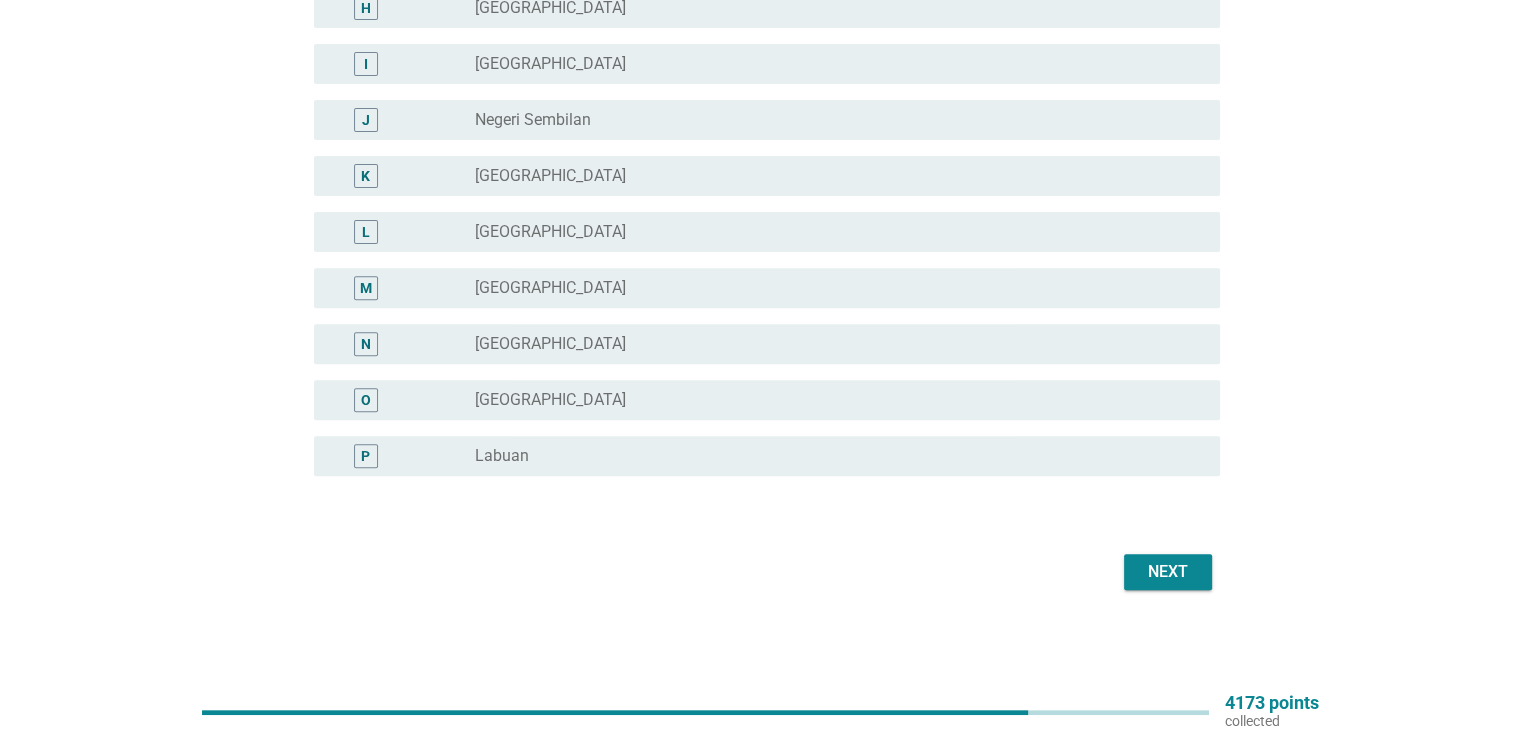 click on "Next" at bounding box center [1168, 572] 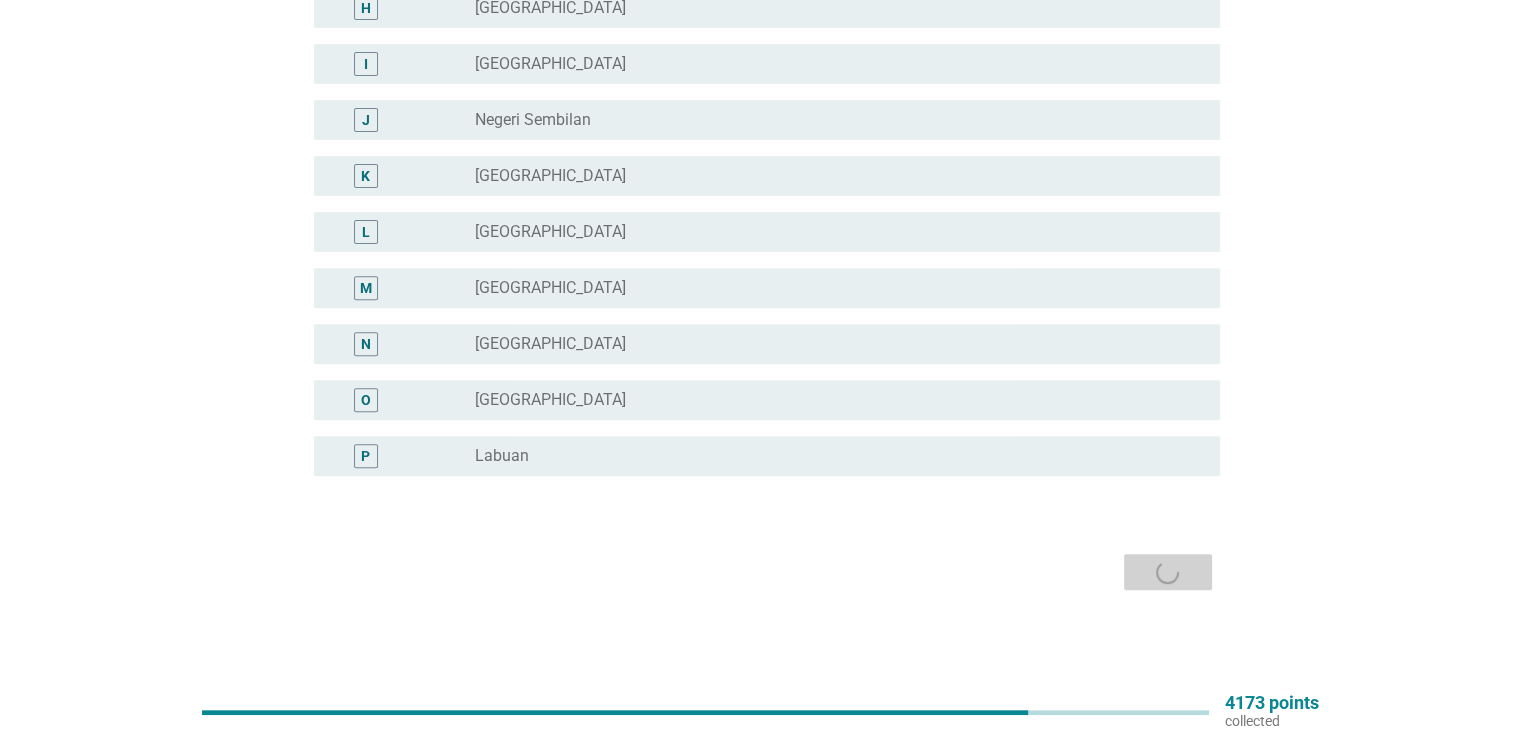 scroll, scrollTop: 0, scrollLeft: 0, axis: both 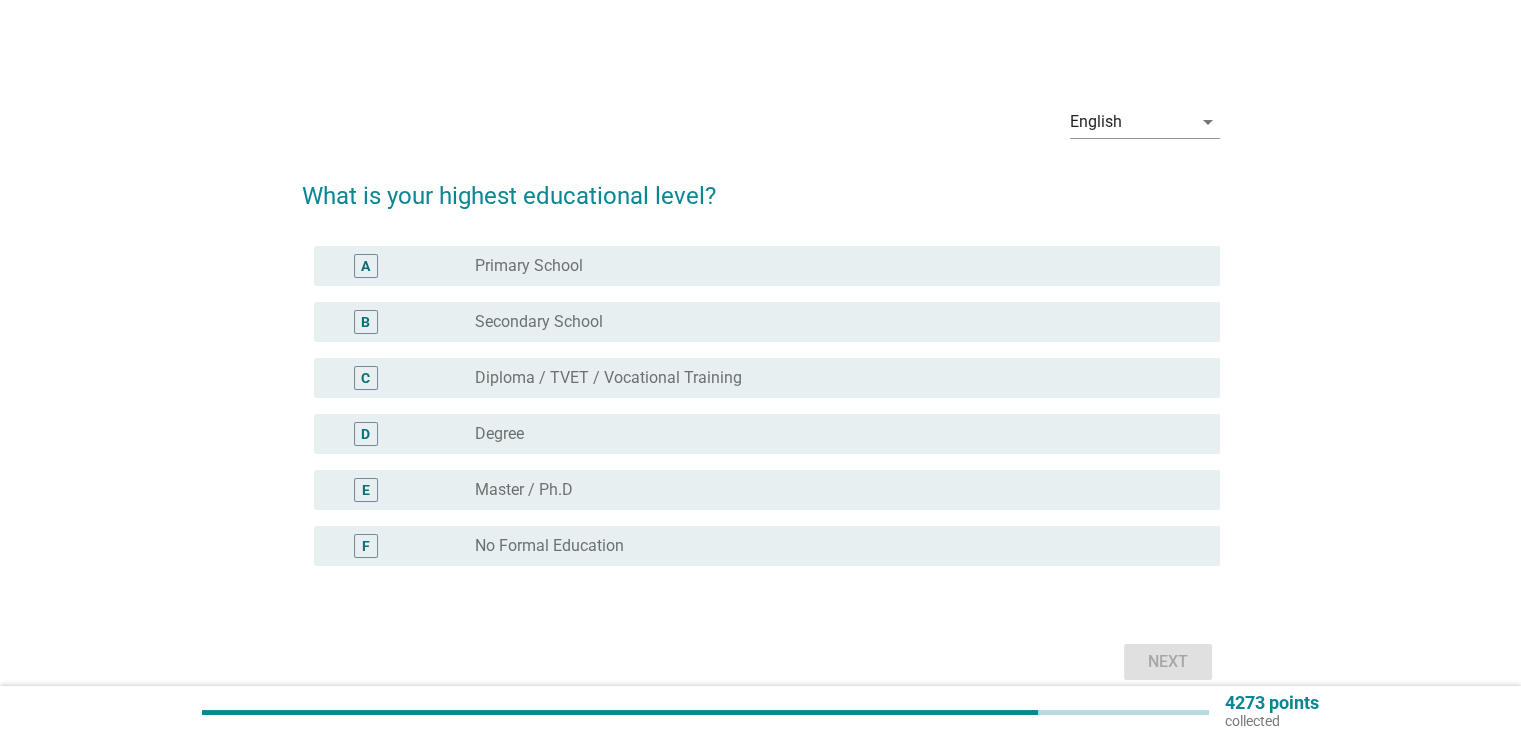 click on "radio_button_unchecked Degree" at bounding box center [839, 434] 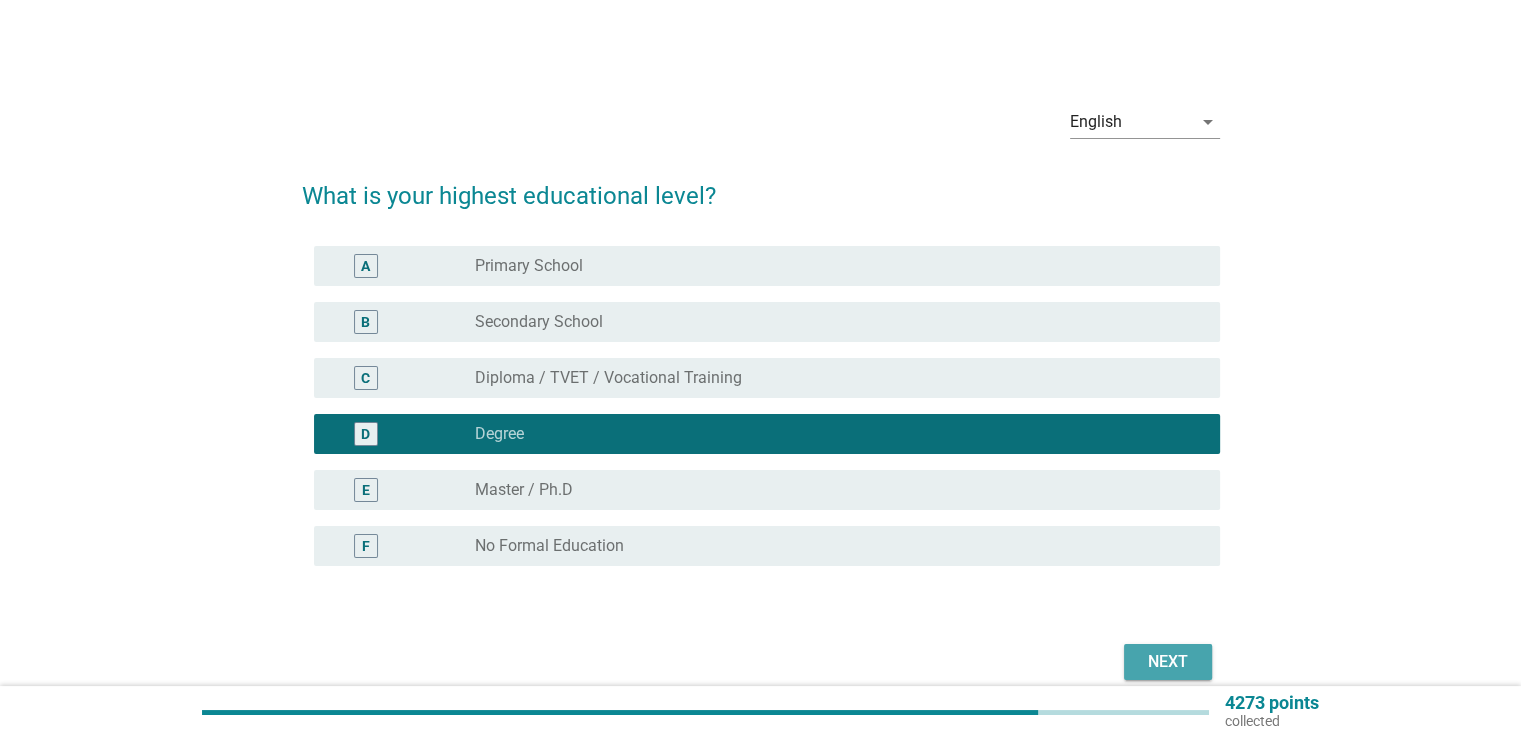 click on "Next" at bounding box center [1168, 662] 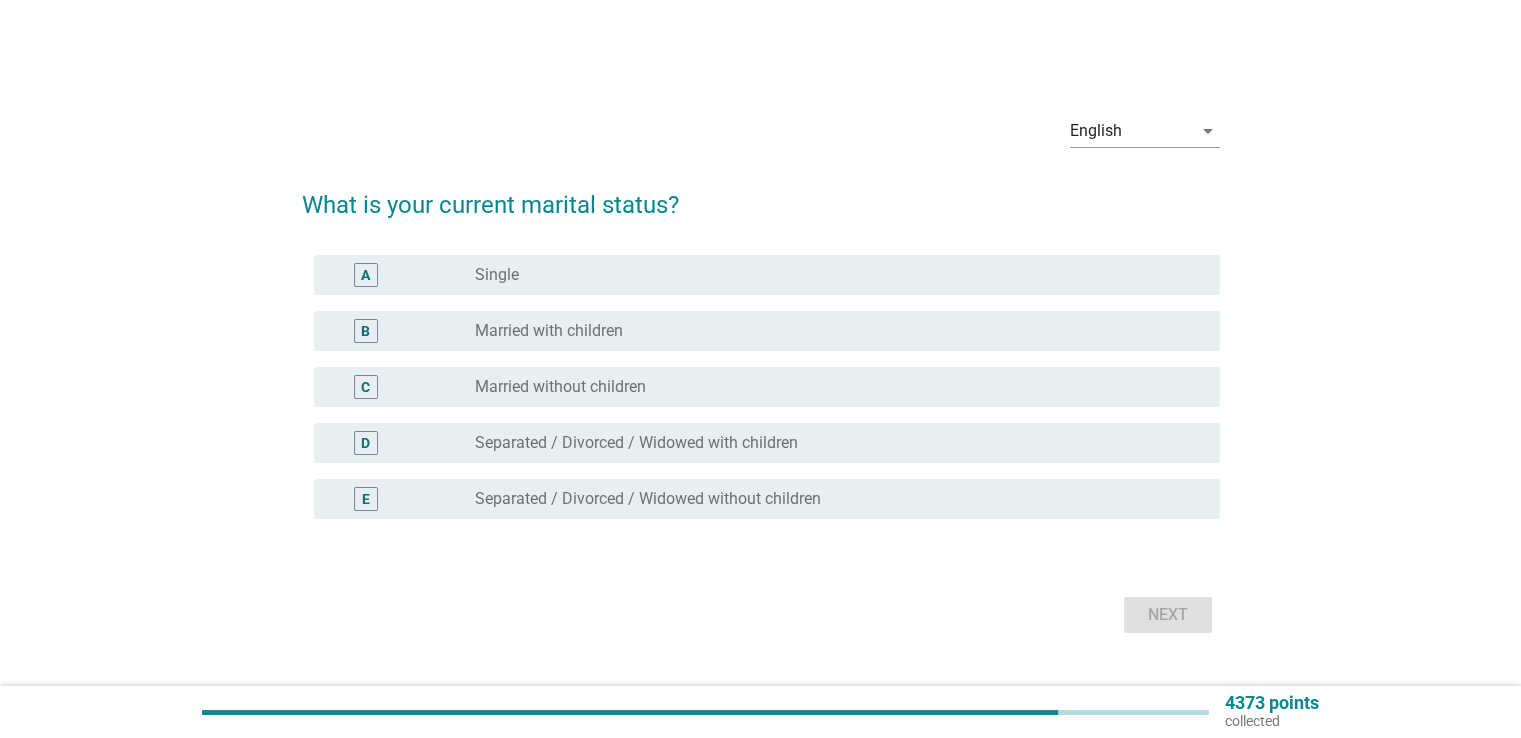 click on "radio_button_unchecked Single" at bounding box center (831, 275) 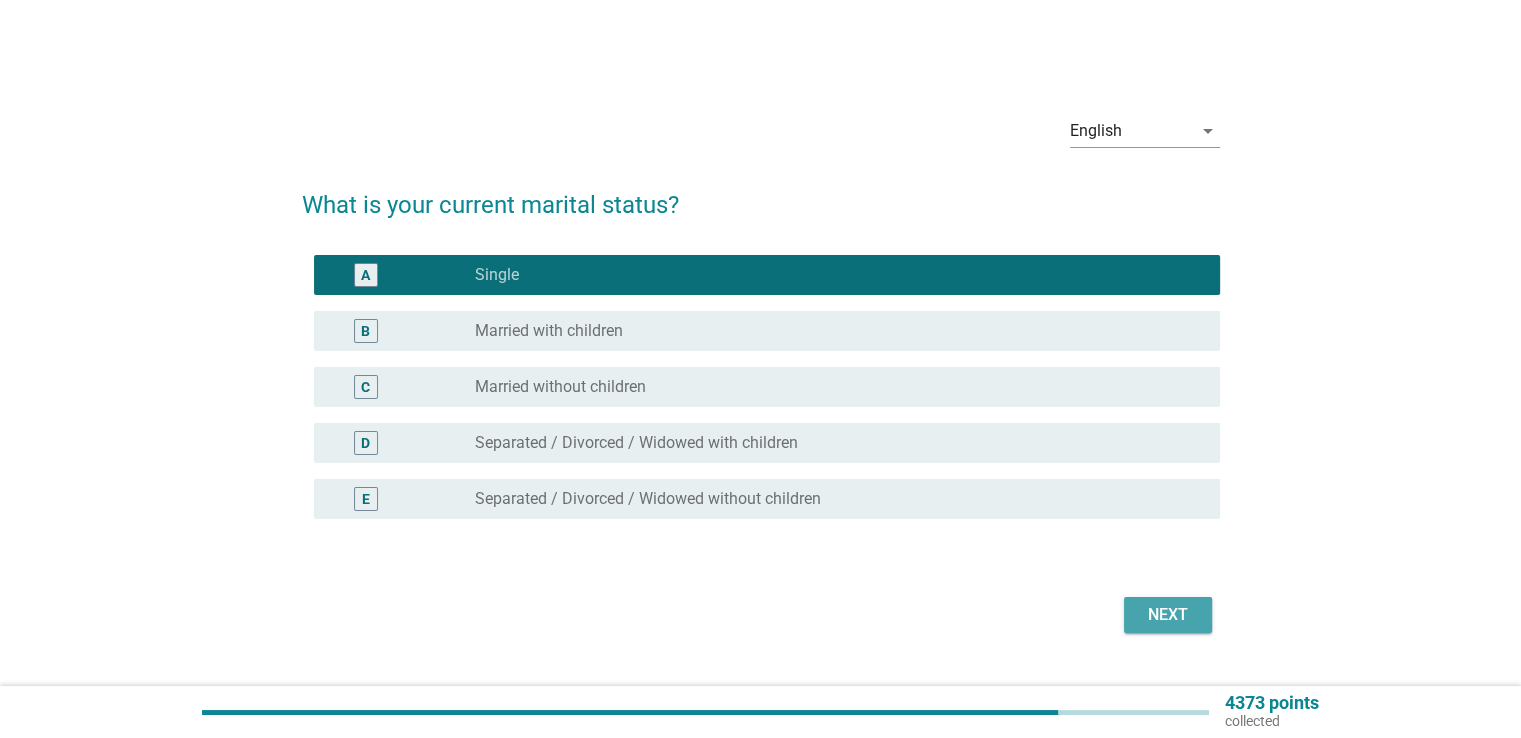 click on "Next" at bounding box center [1168, 615] 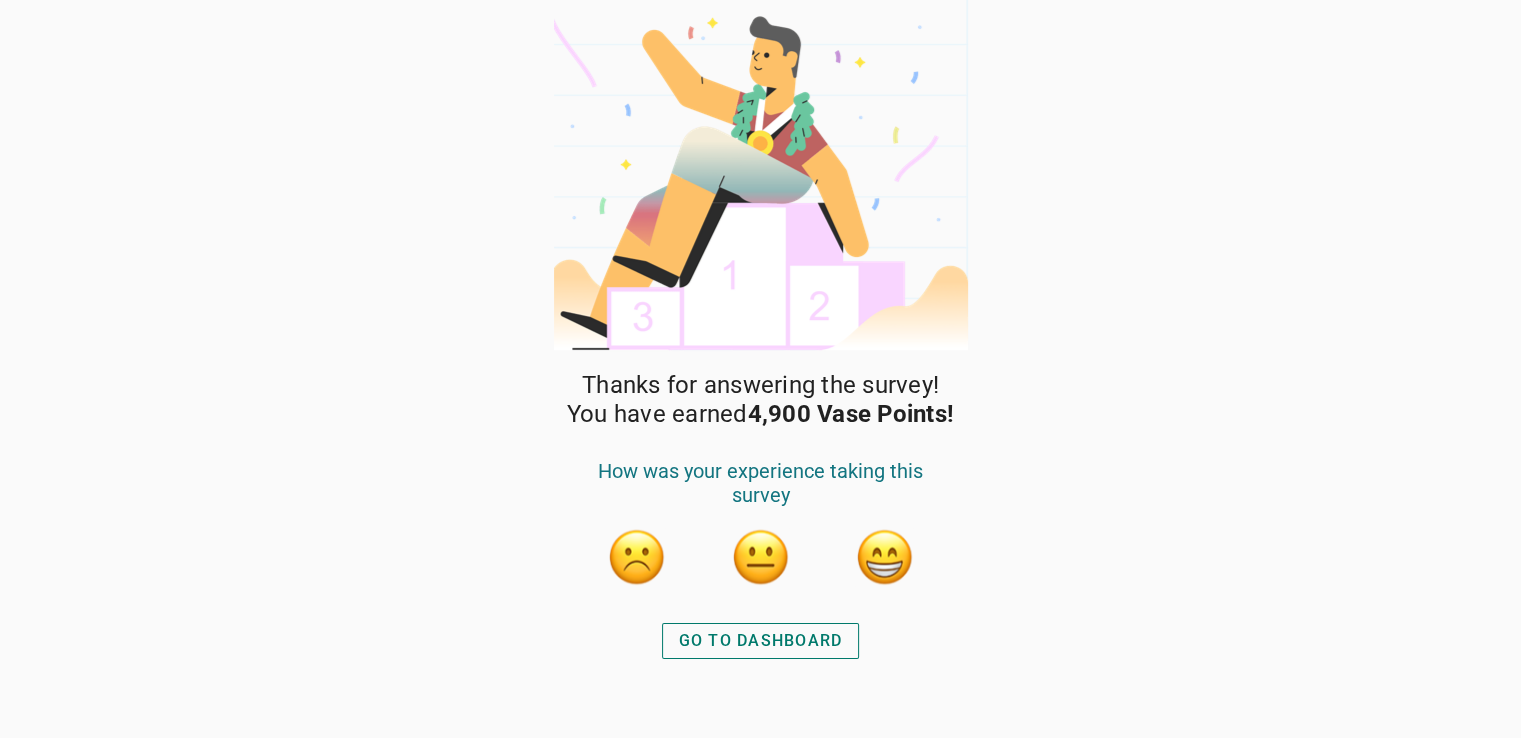 click at bounding box center (885, 557) 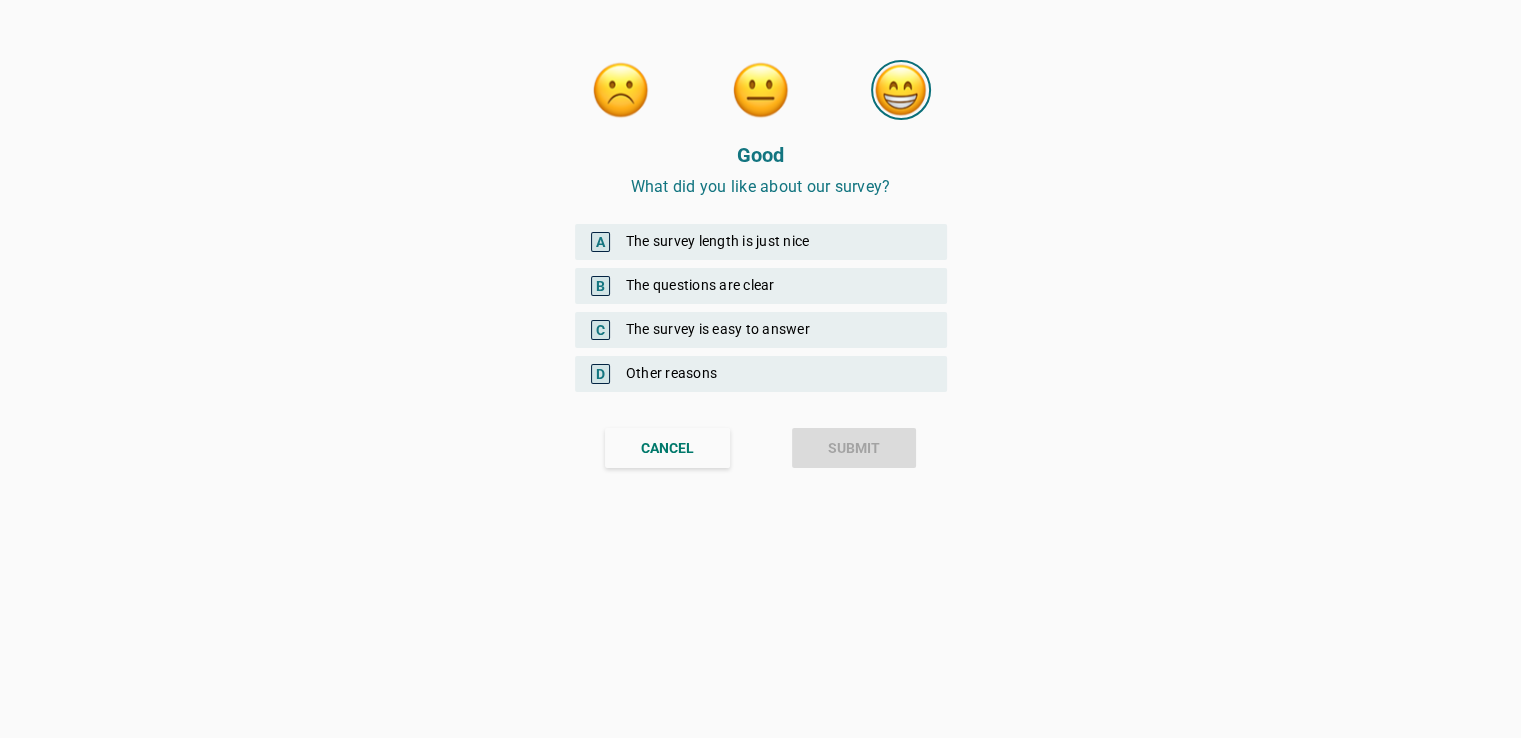 click on "A
The survey length is just nice" at bounding box center [761, 242] 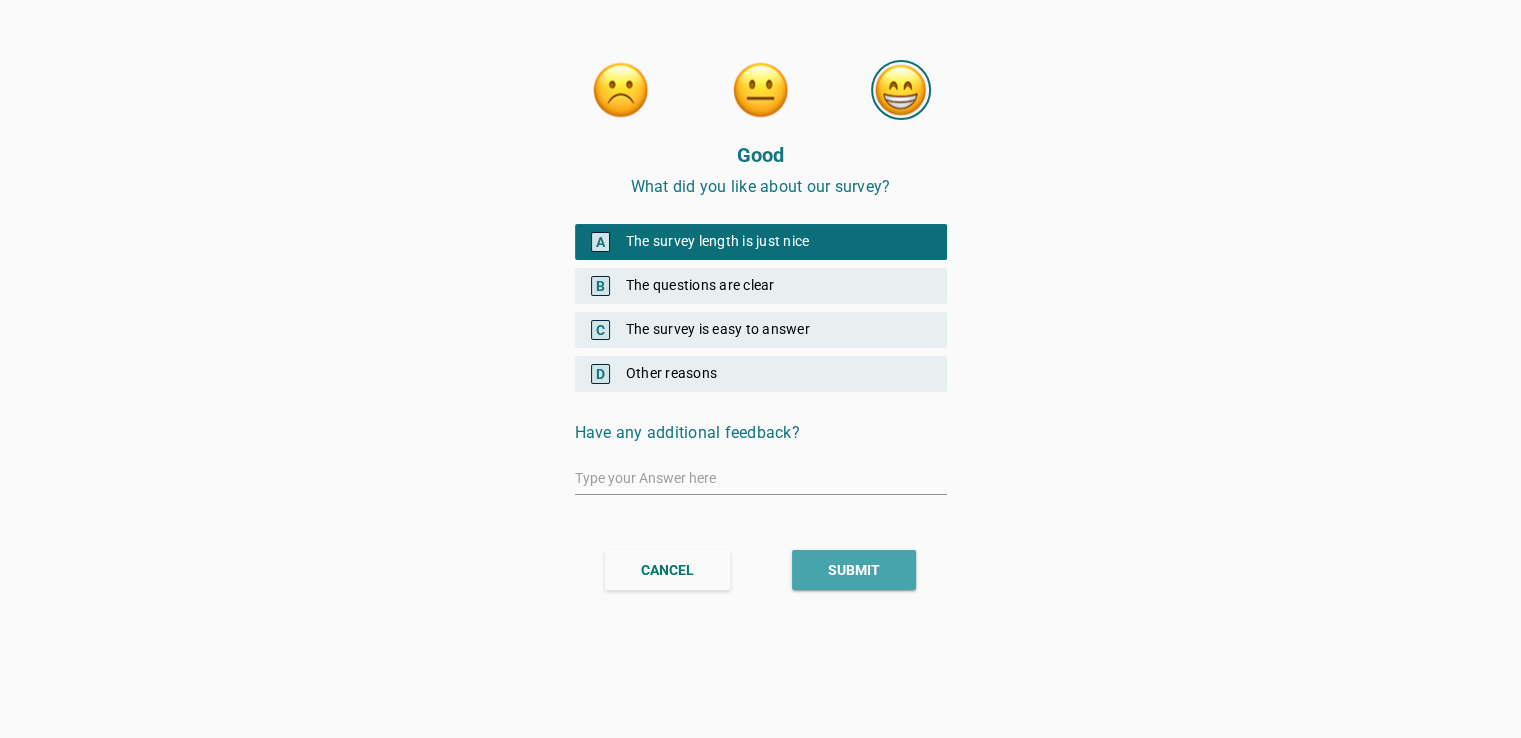 click on "SUBMIT" at bounding box center (854, 570) 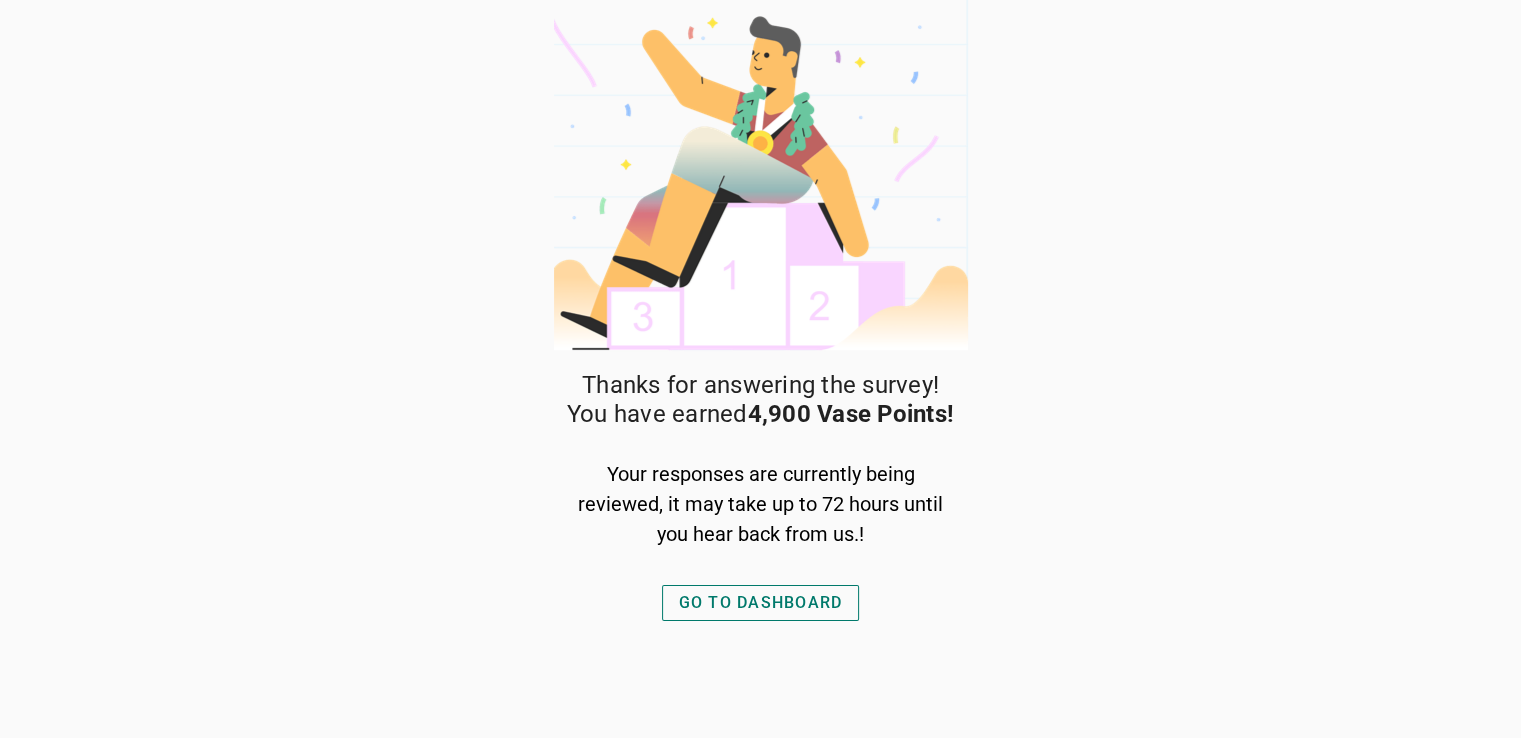 click on "GO TO DASHBOARD" at bounding box center [761, 603] 